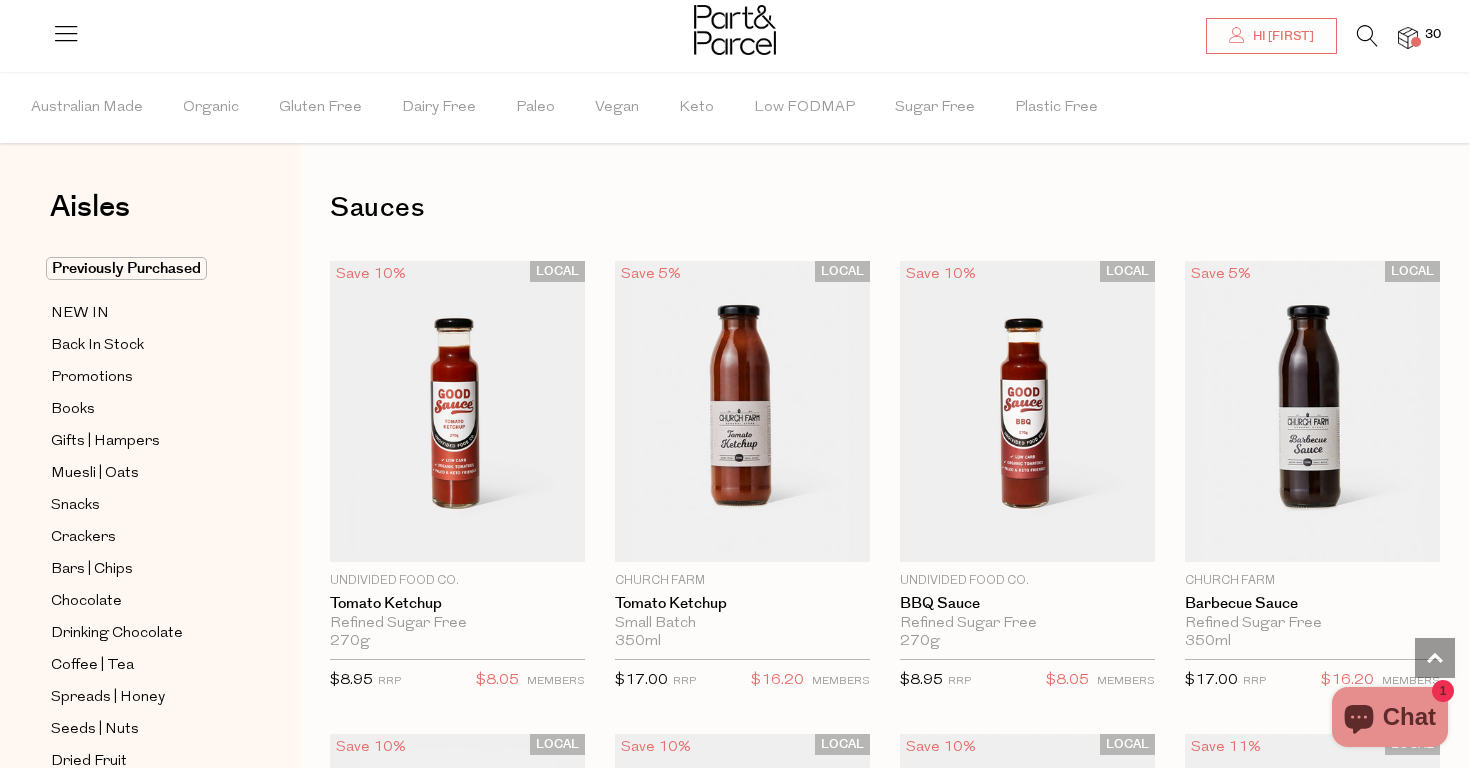 scroll, scrollTop: 3969, scrollLeft: 0, axis: vertical 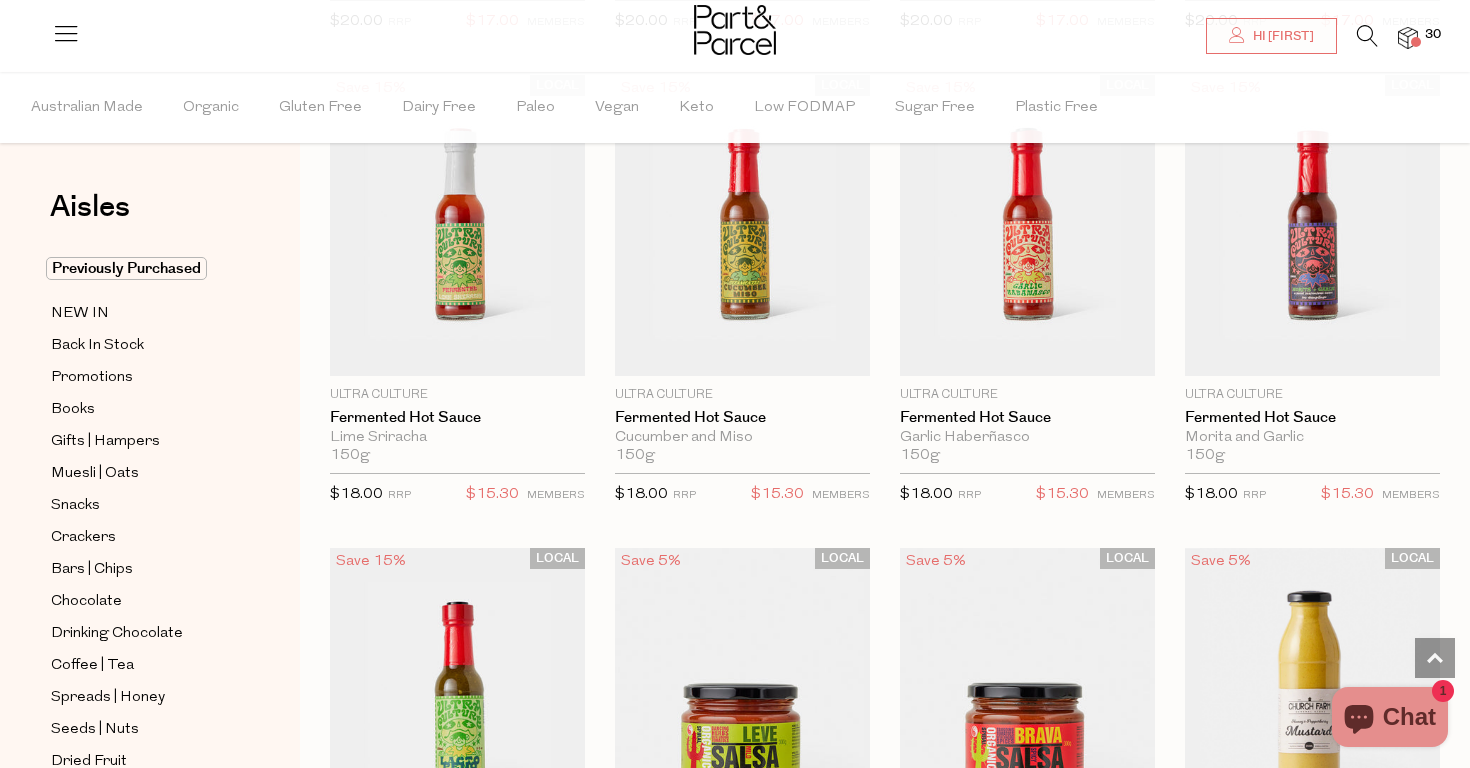 click on "30" at bounding box center [1433, 35] 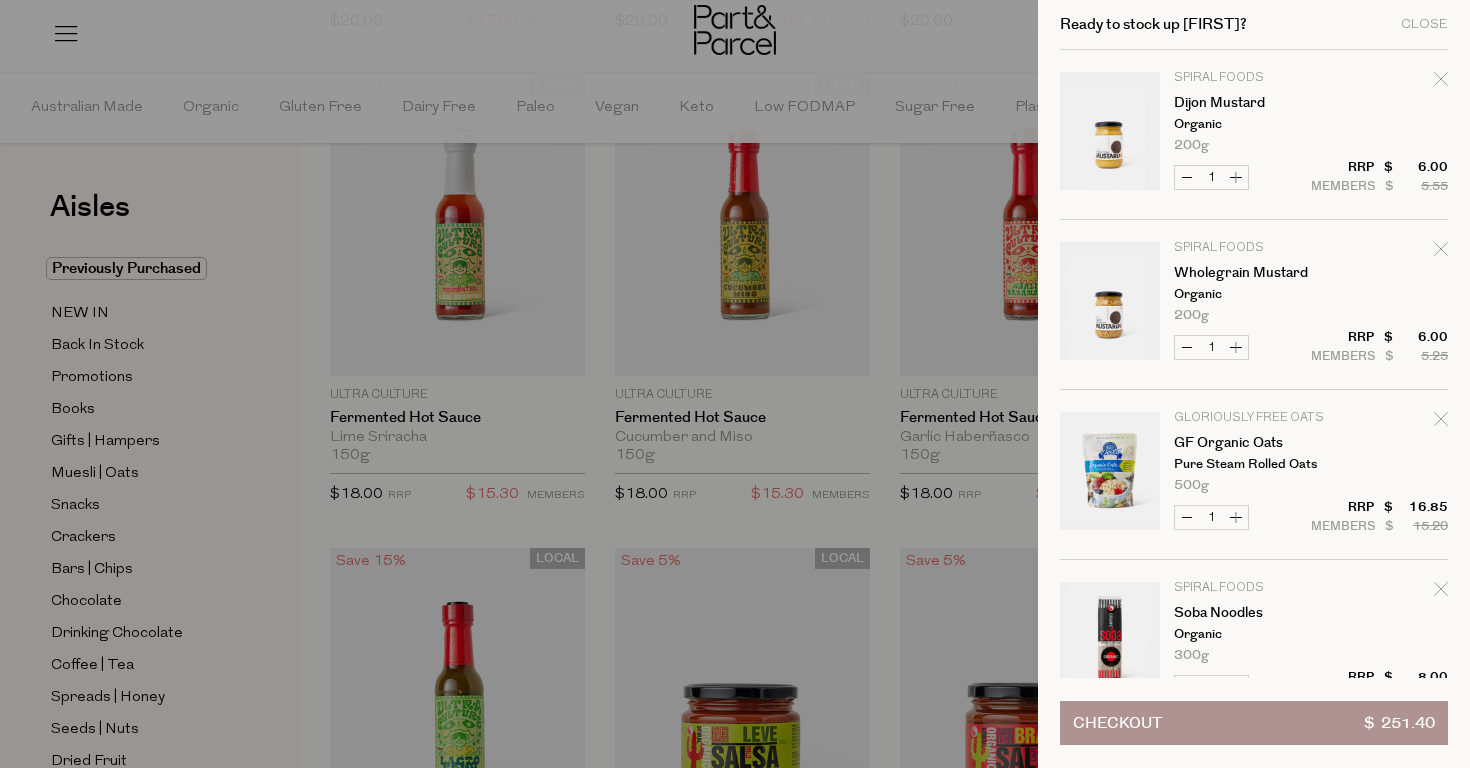 click 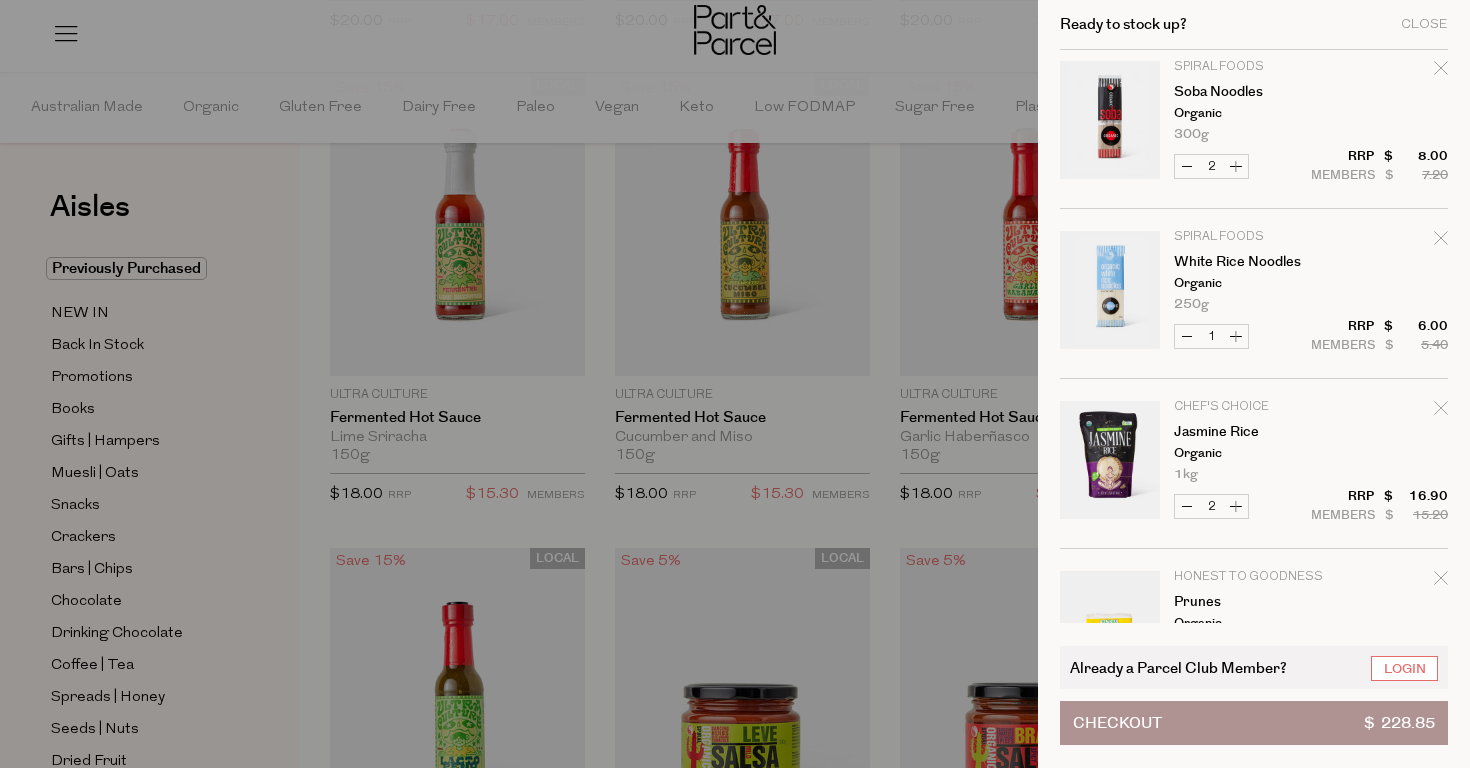 scroll, scrollTop: 364, scrollLeft: 0, axis: vertical 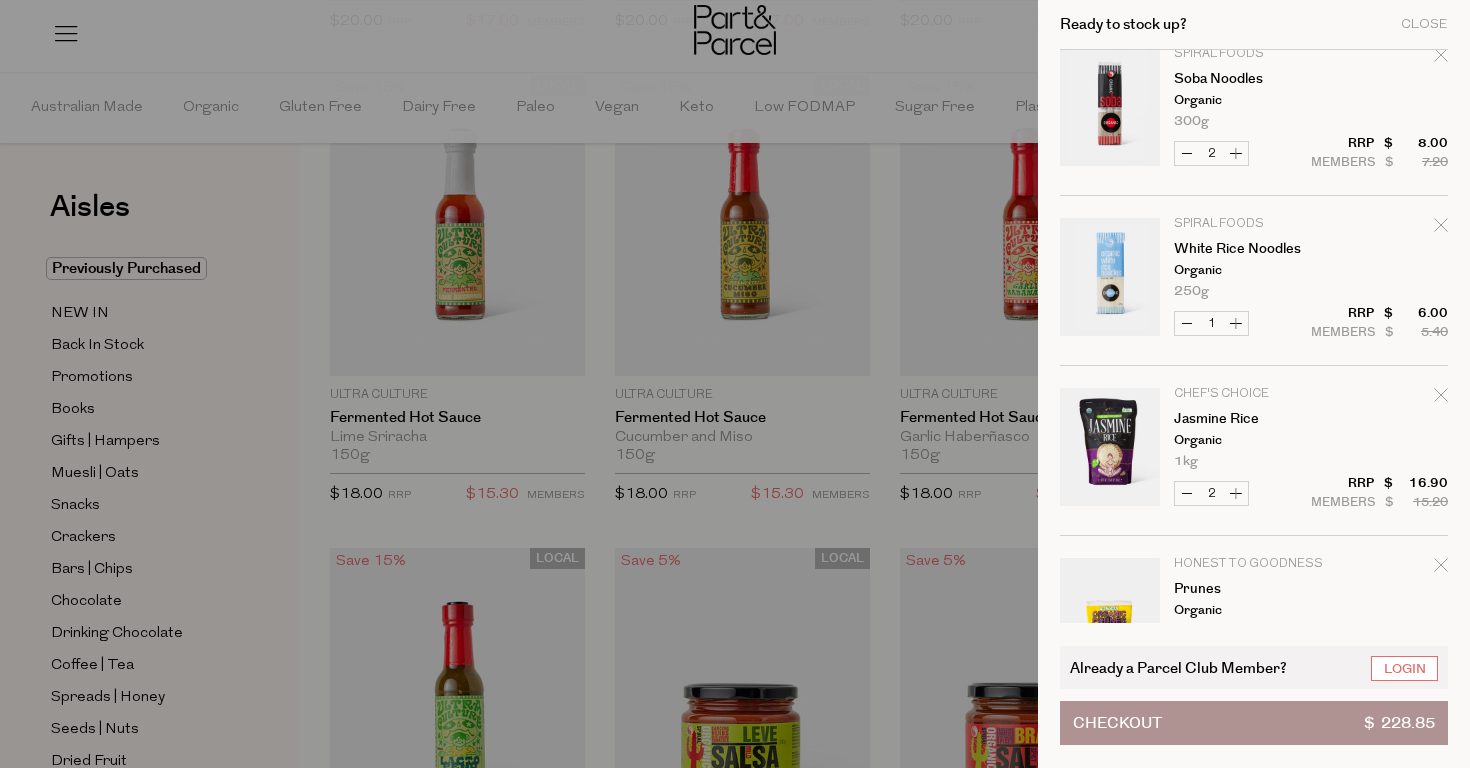 click 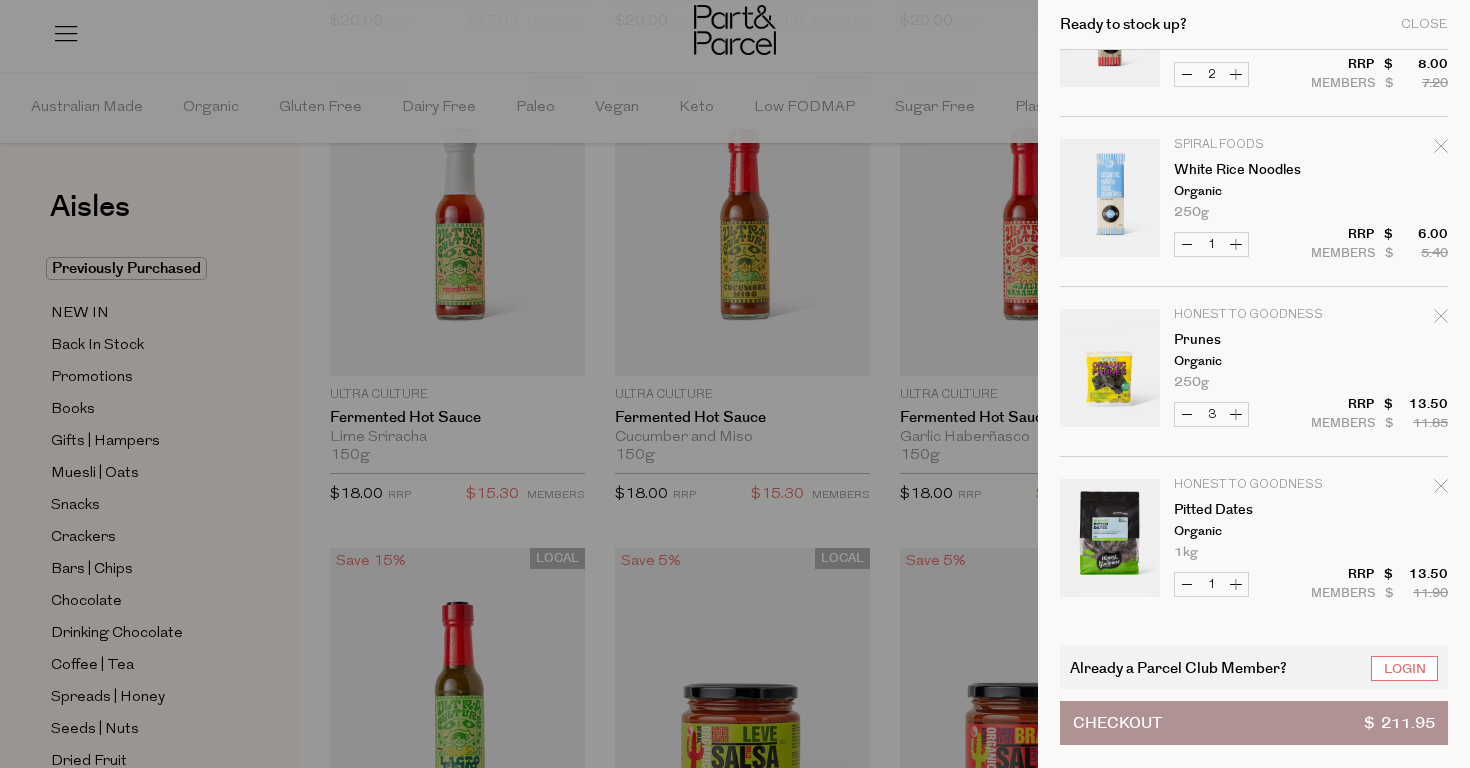 scroll, scrollTop: 447, scrollLeft: 0, axis: vertical 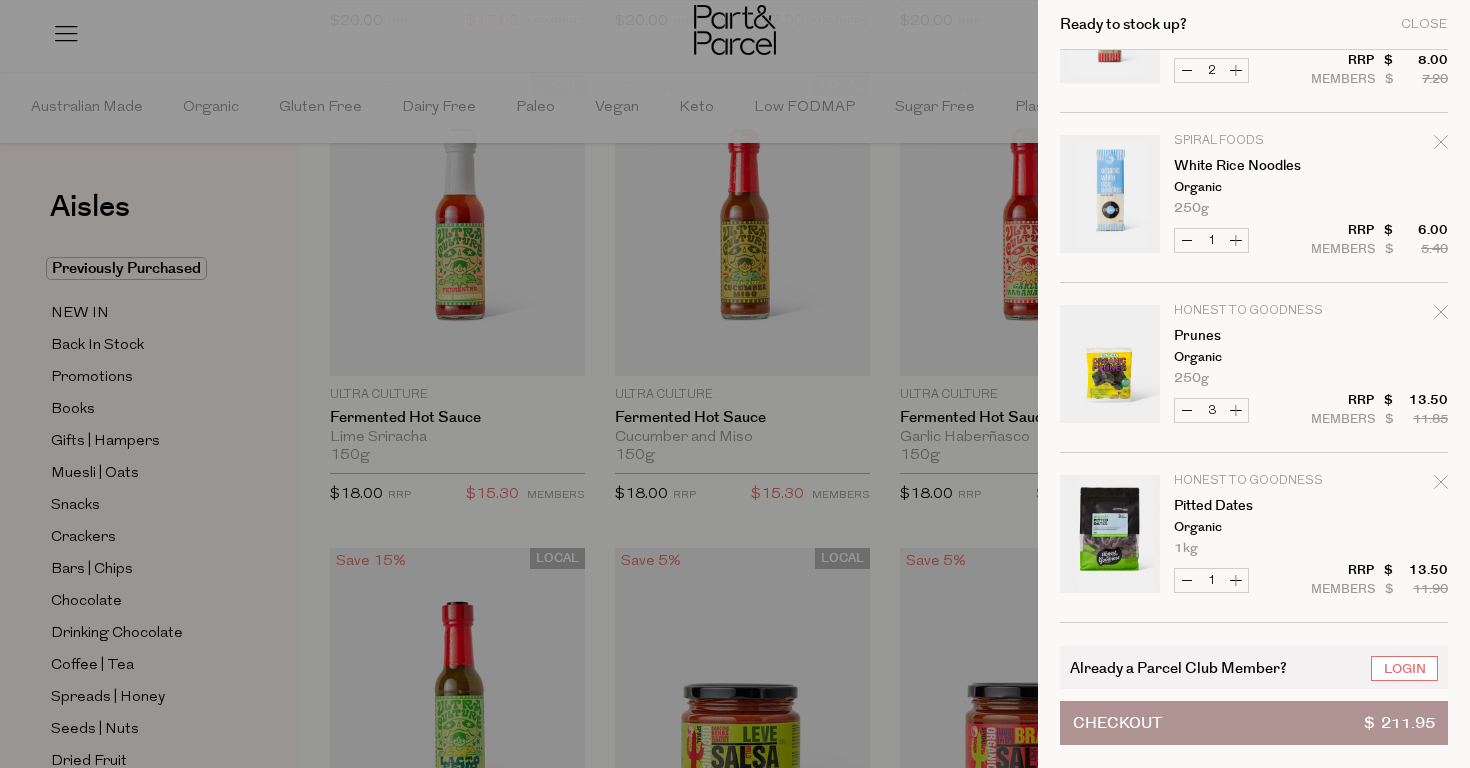 click 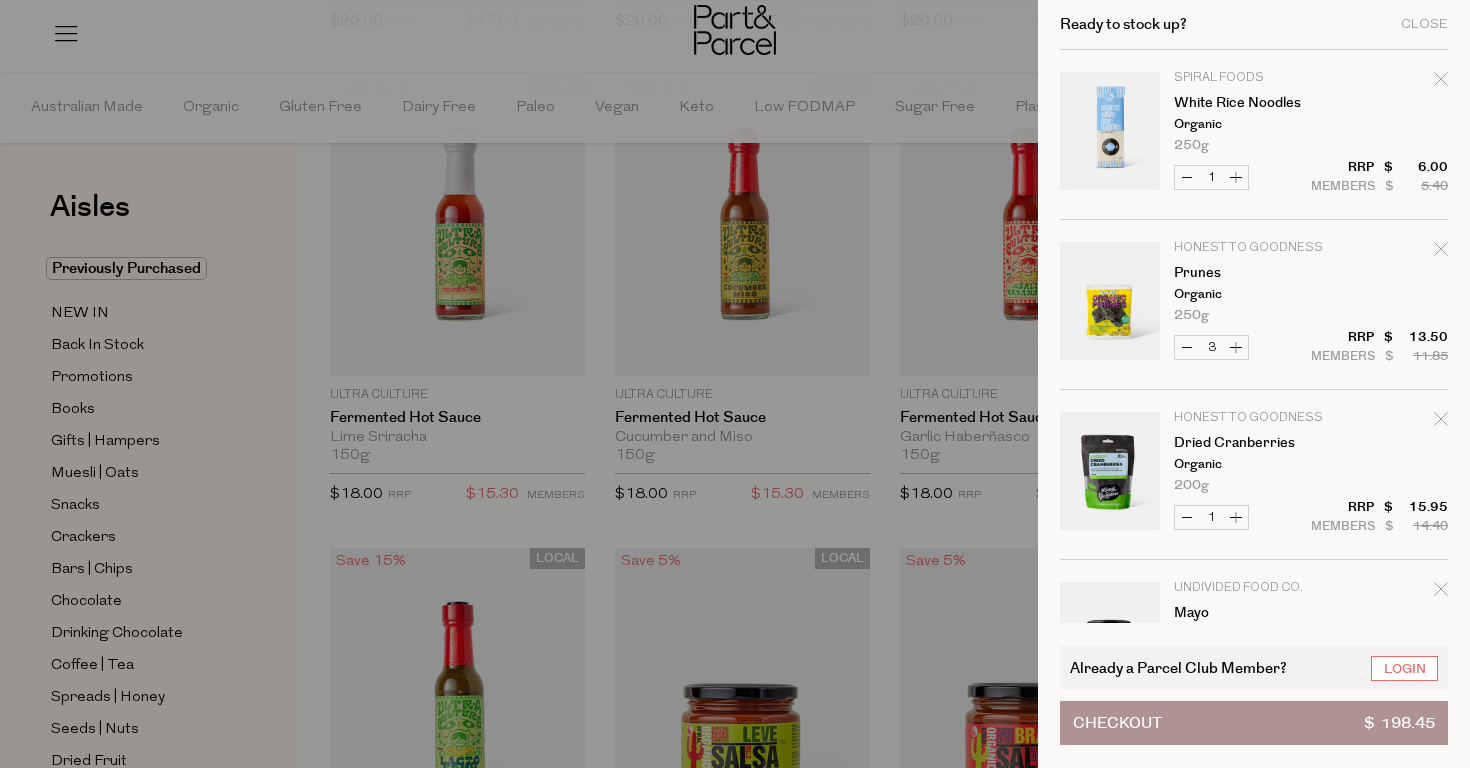 scroll, scrollTop: 511, scrollLeft: 0, axis: vertical 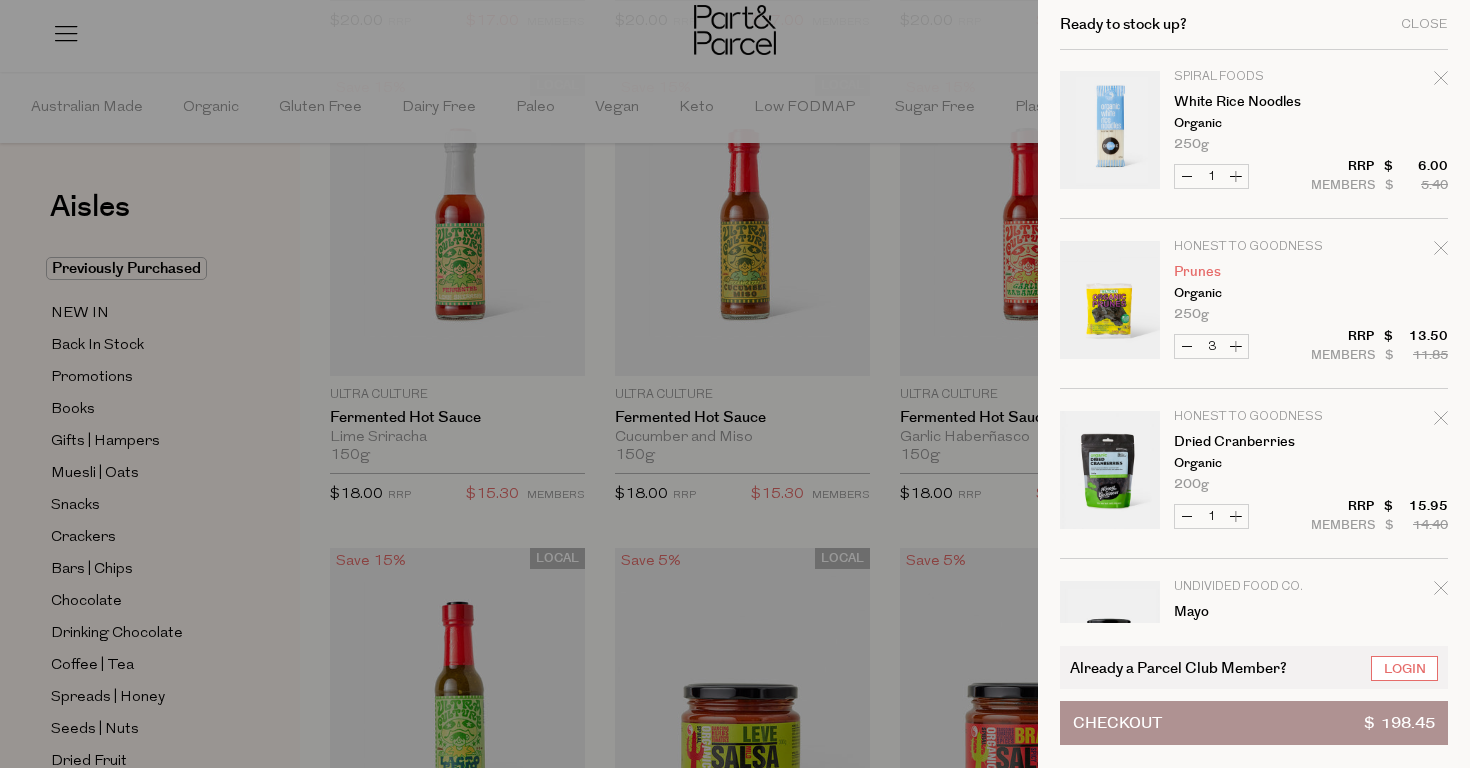 click on "Prunes" at bounding box center (1251, 272) 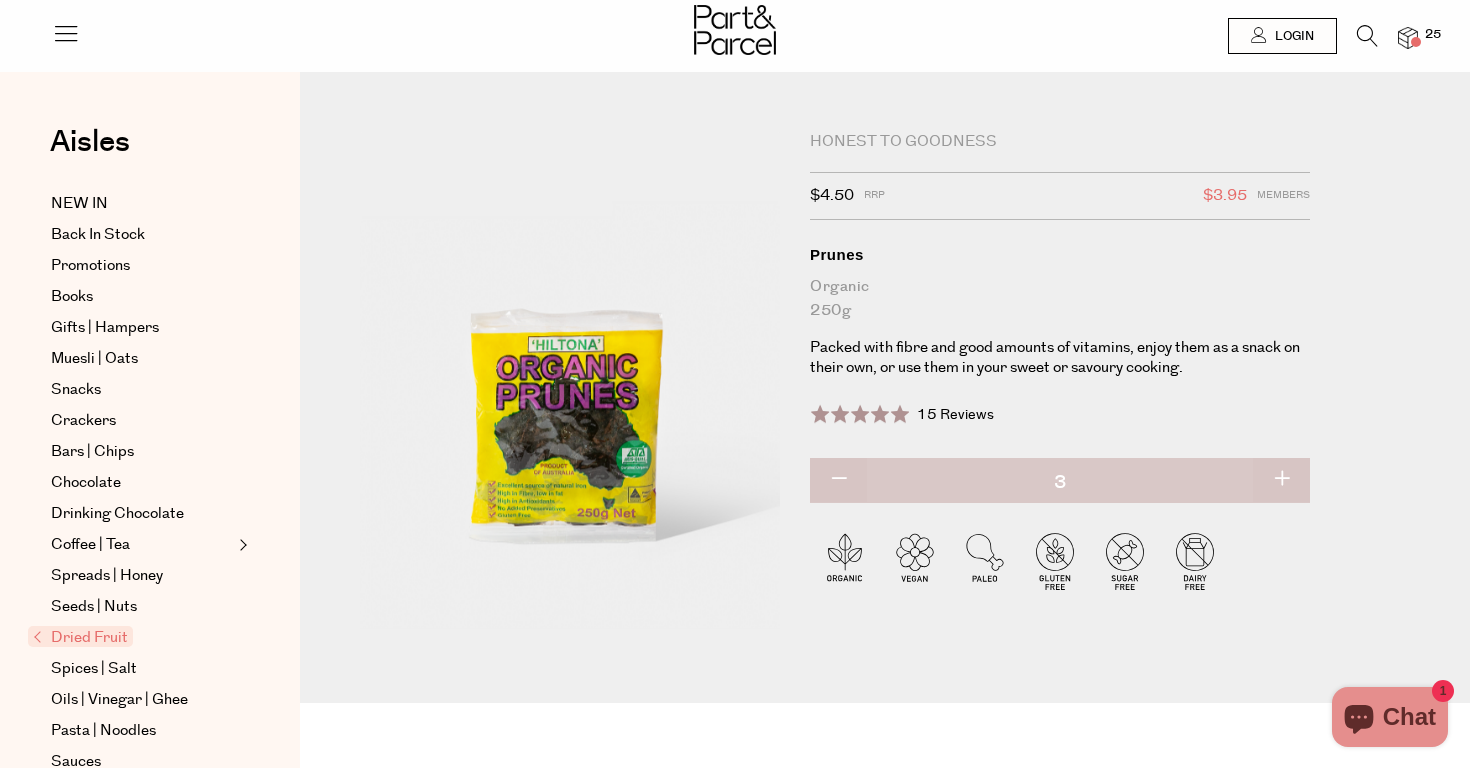 scroll, scrollTop: 0, scrollLeft: 0, axis: both 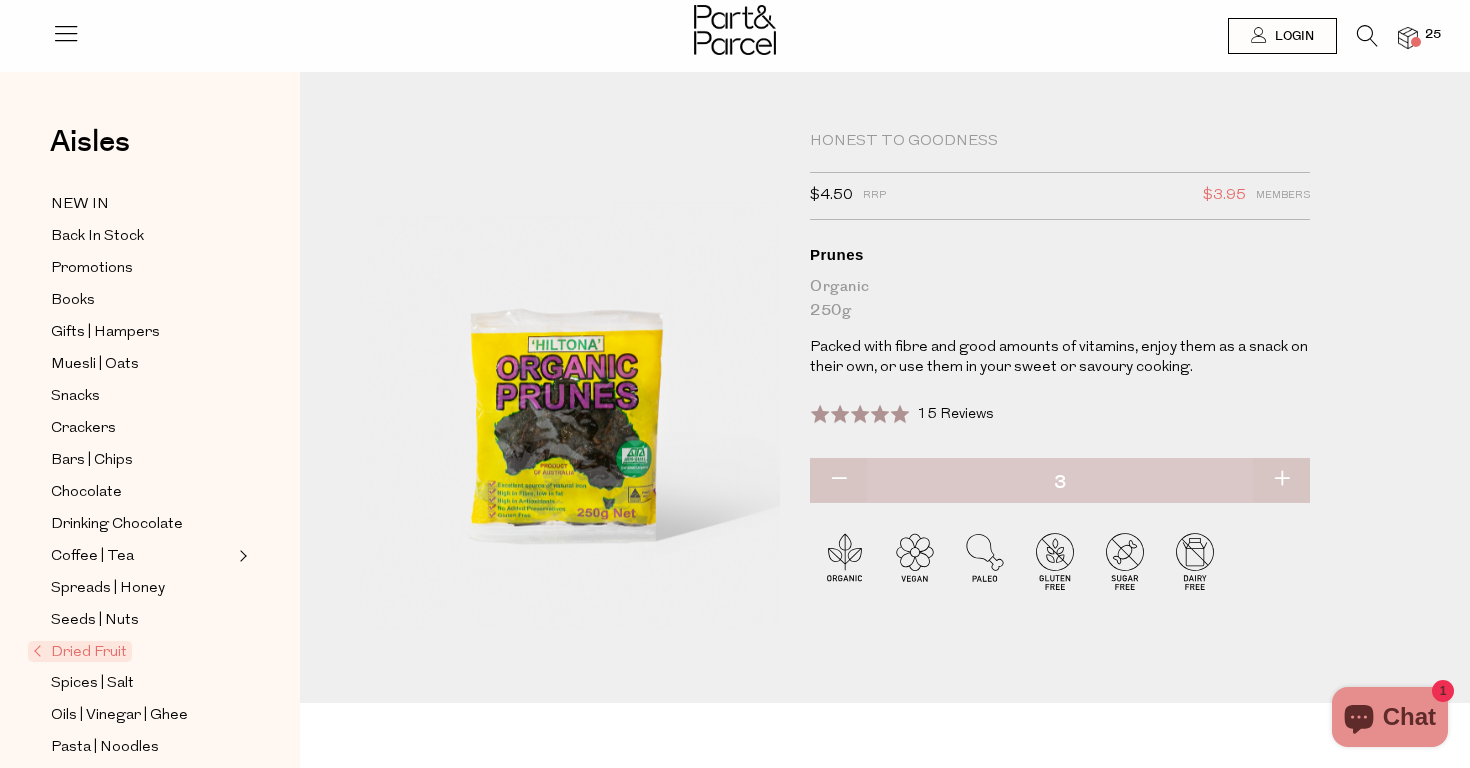 click at bounding box center (1416, 42) 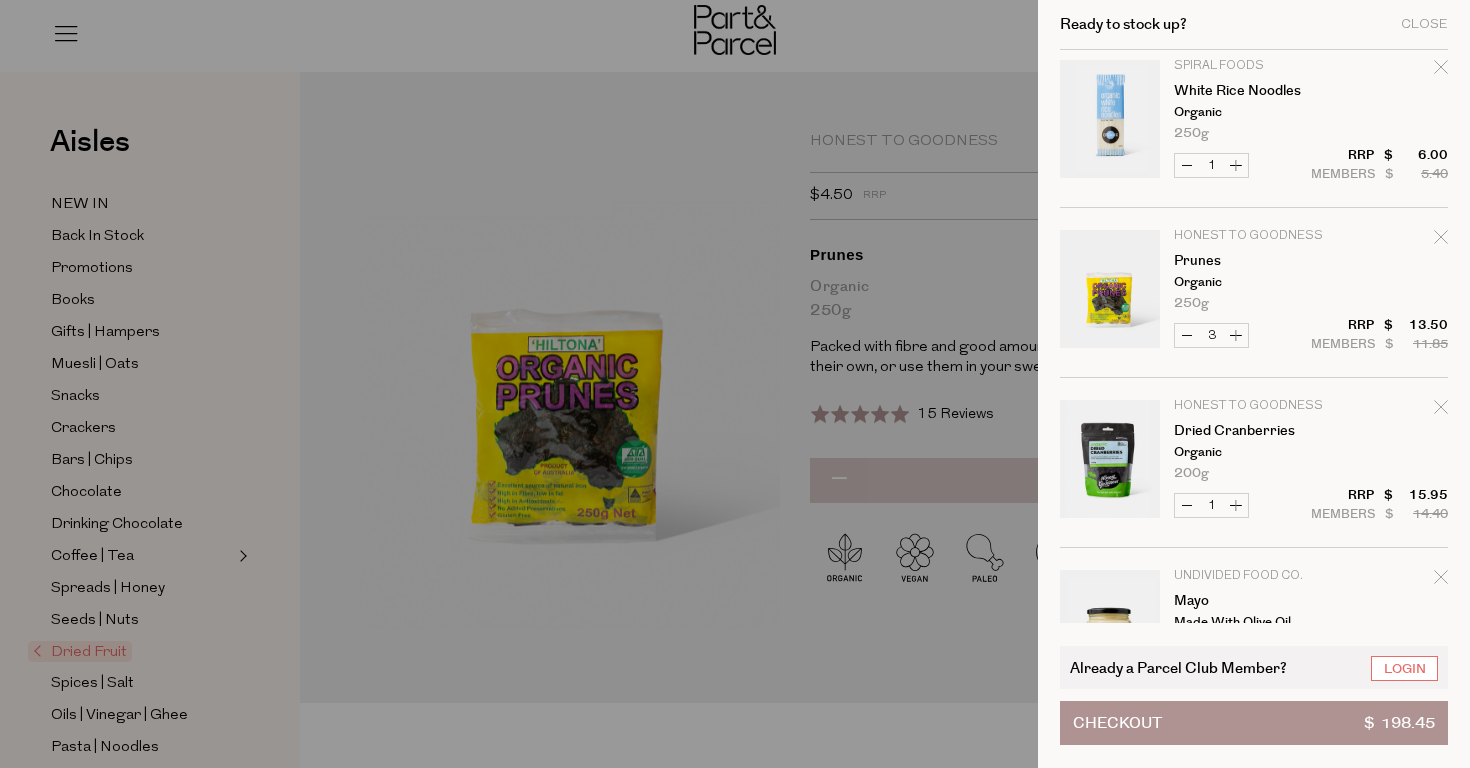 scroll, scrollTop: 527, scrollLeft: 0, axis: vertical 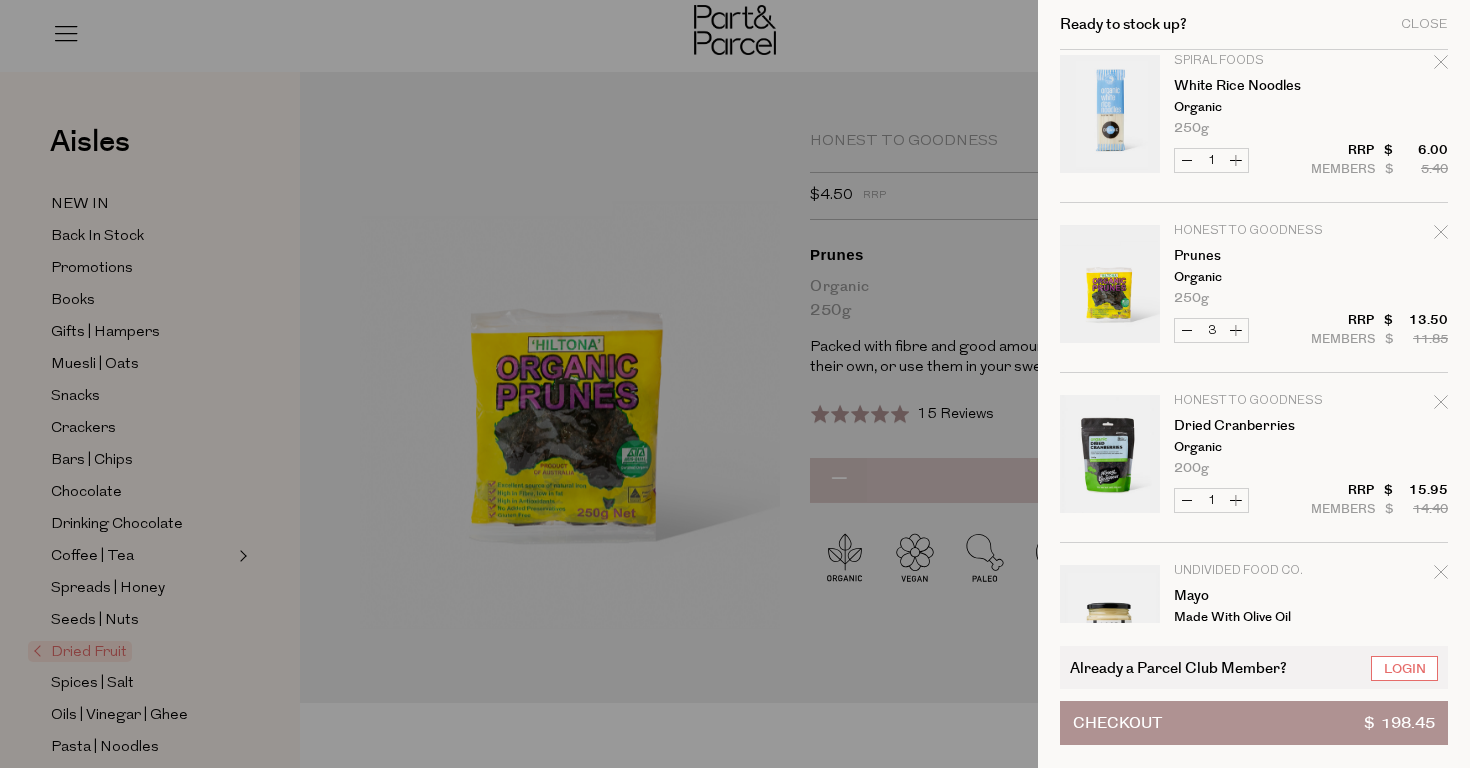 click 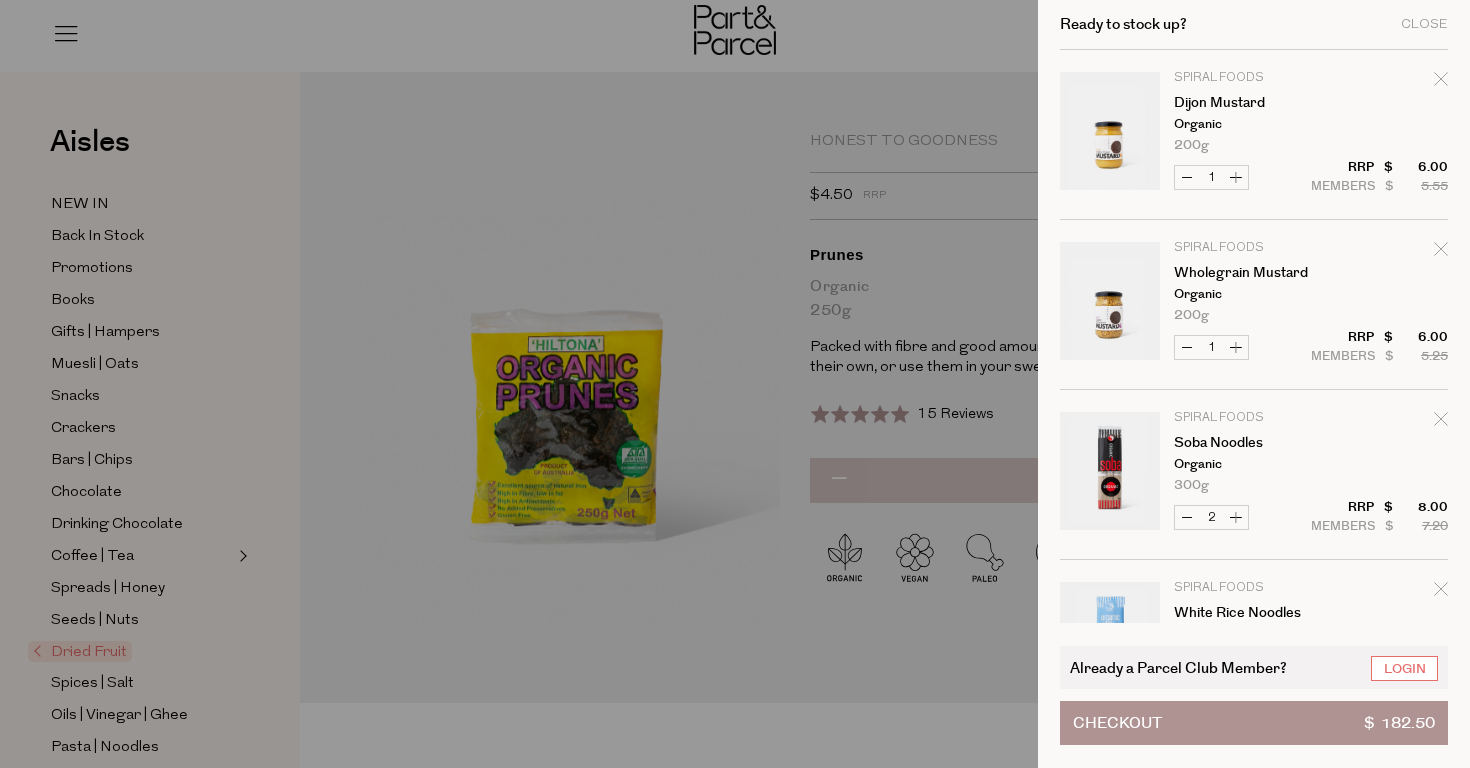 click at bounding box center (735, 384) 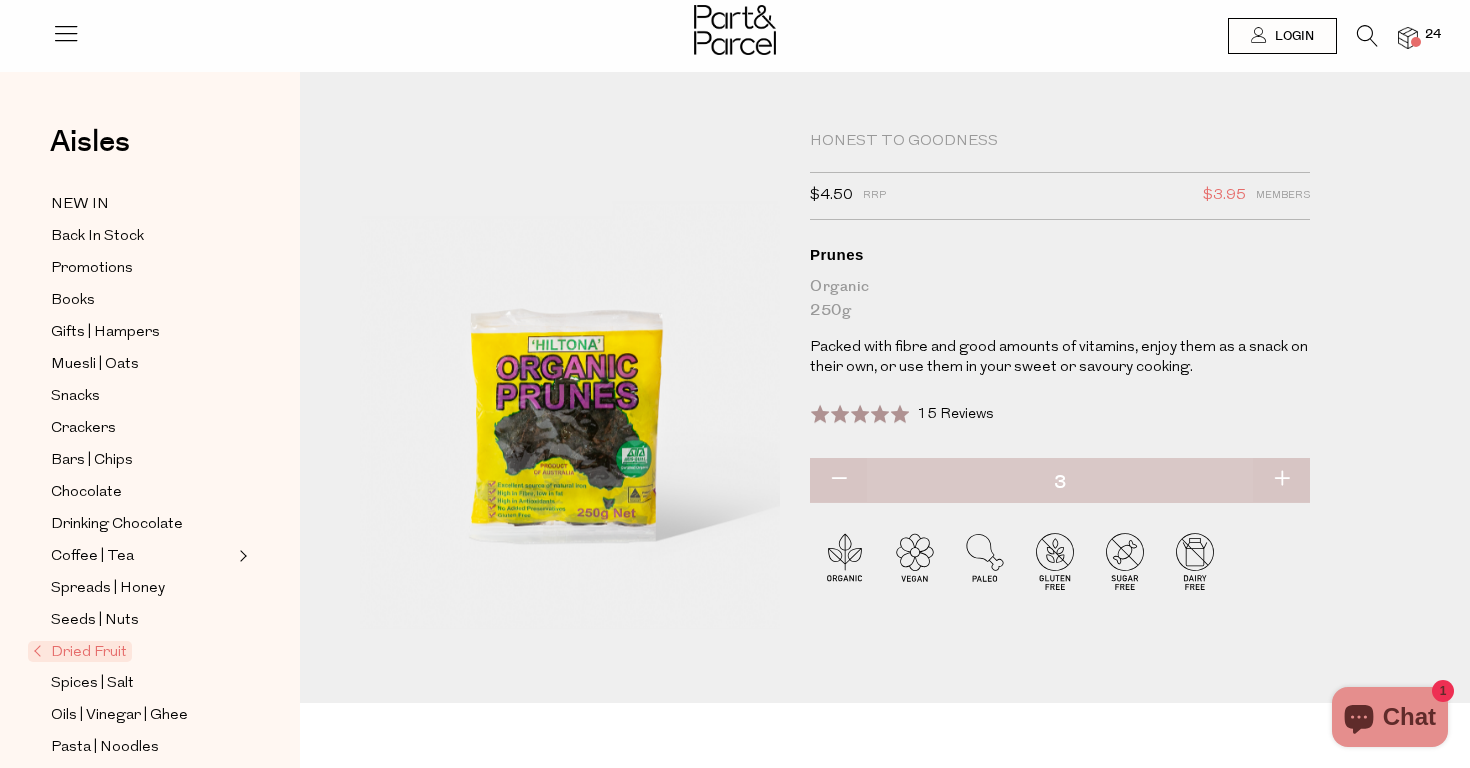 click at bounding box center [735, 32] 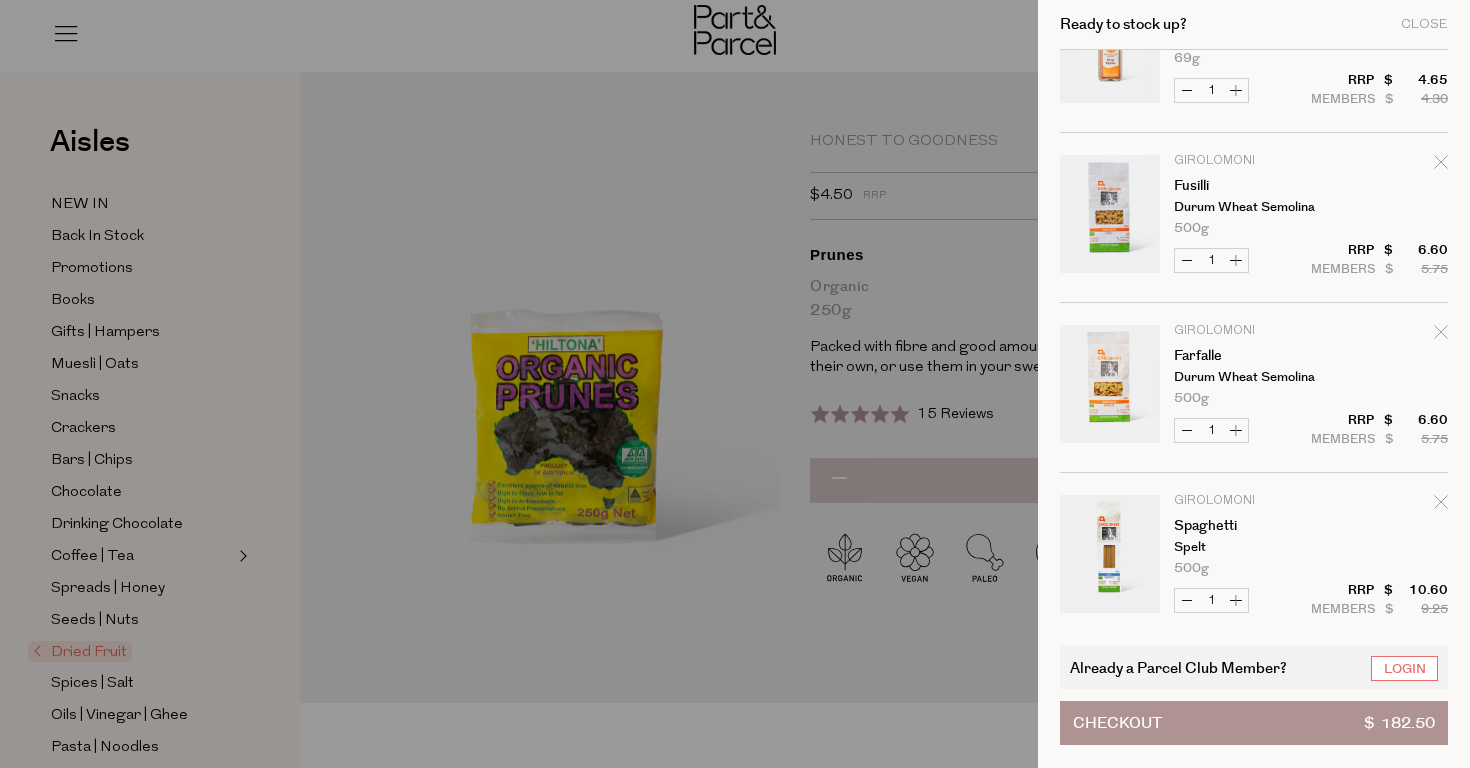 scroll, scrollTop: 1449, scrollLeft: 0, axis: vertical 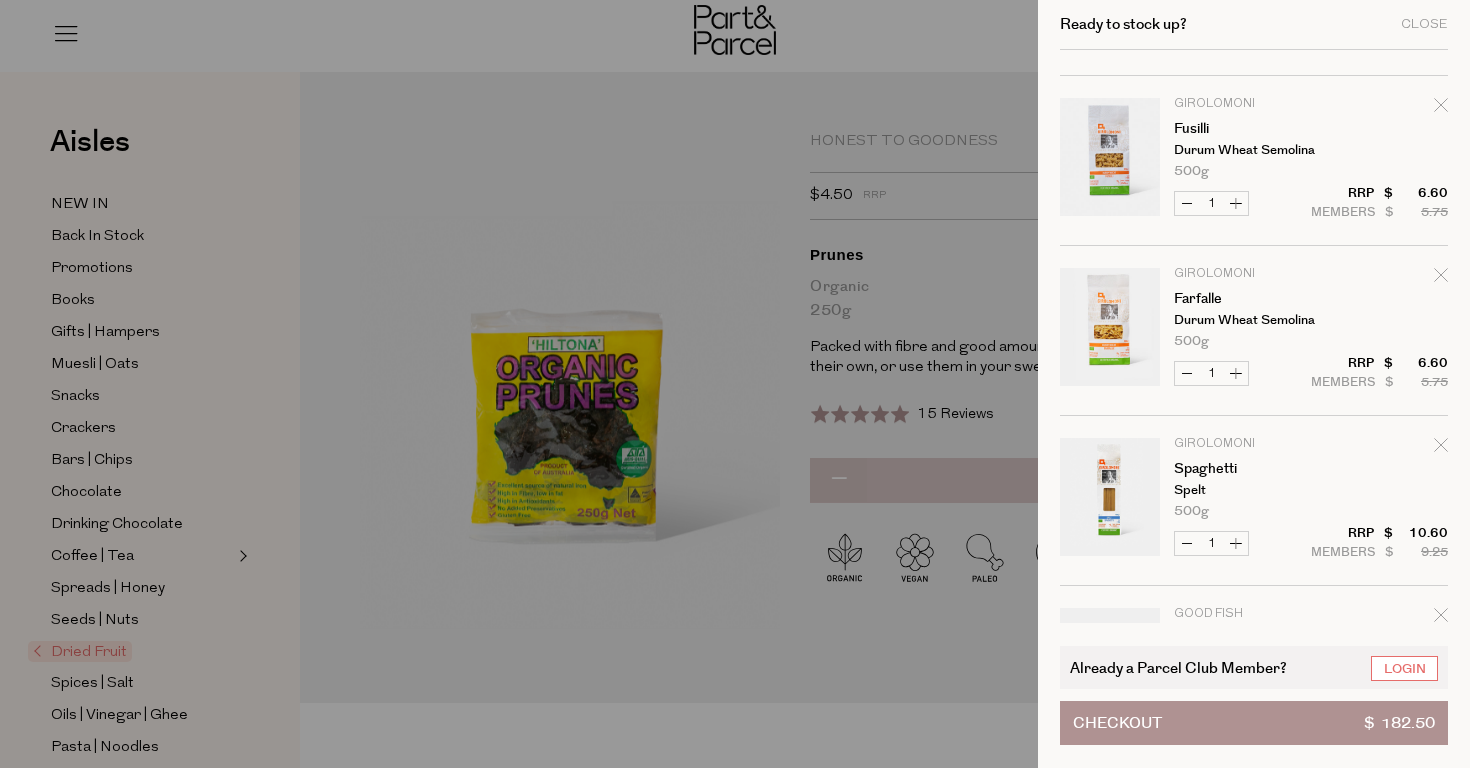 click 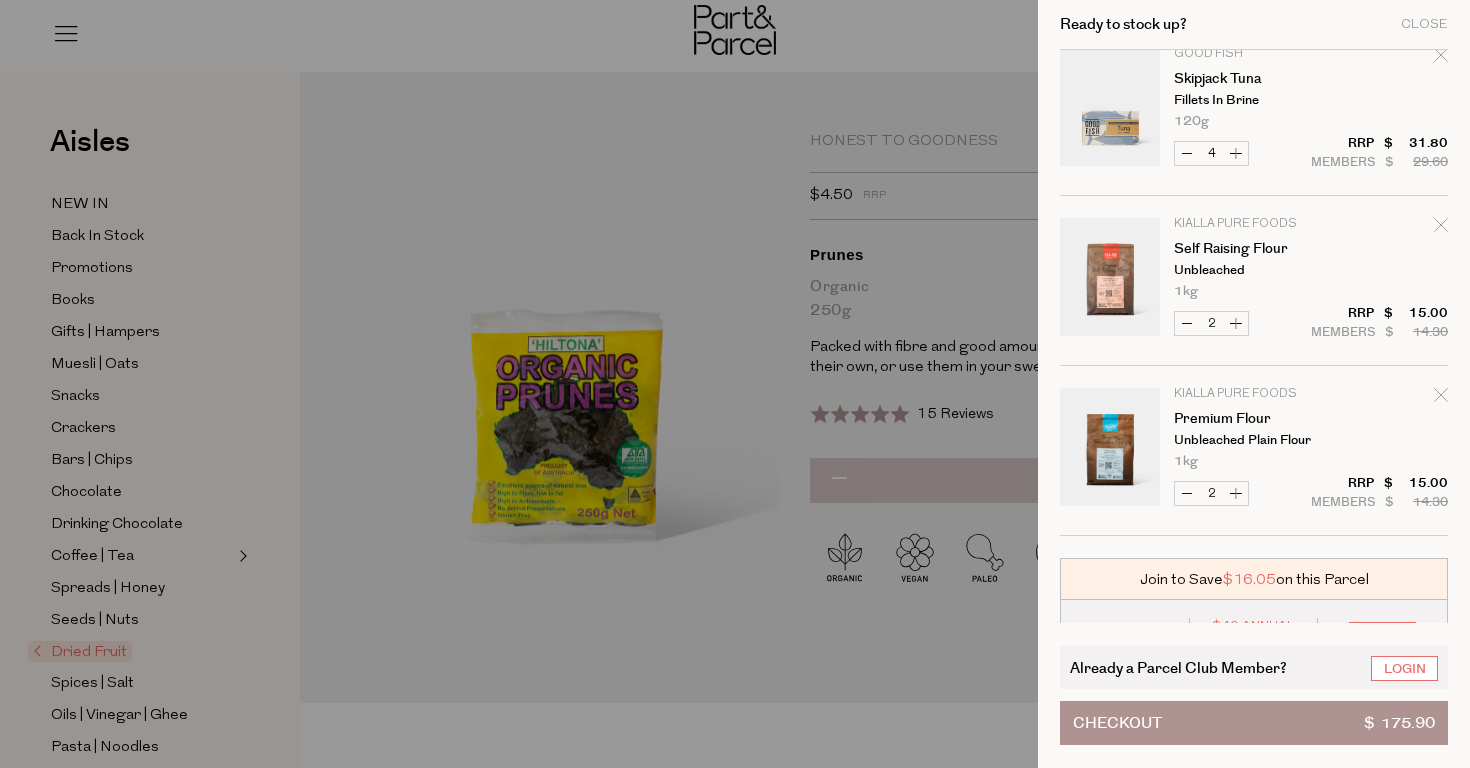 scroll, scrollTop: 1897, scrollLeft: 0, axis: vertical 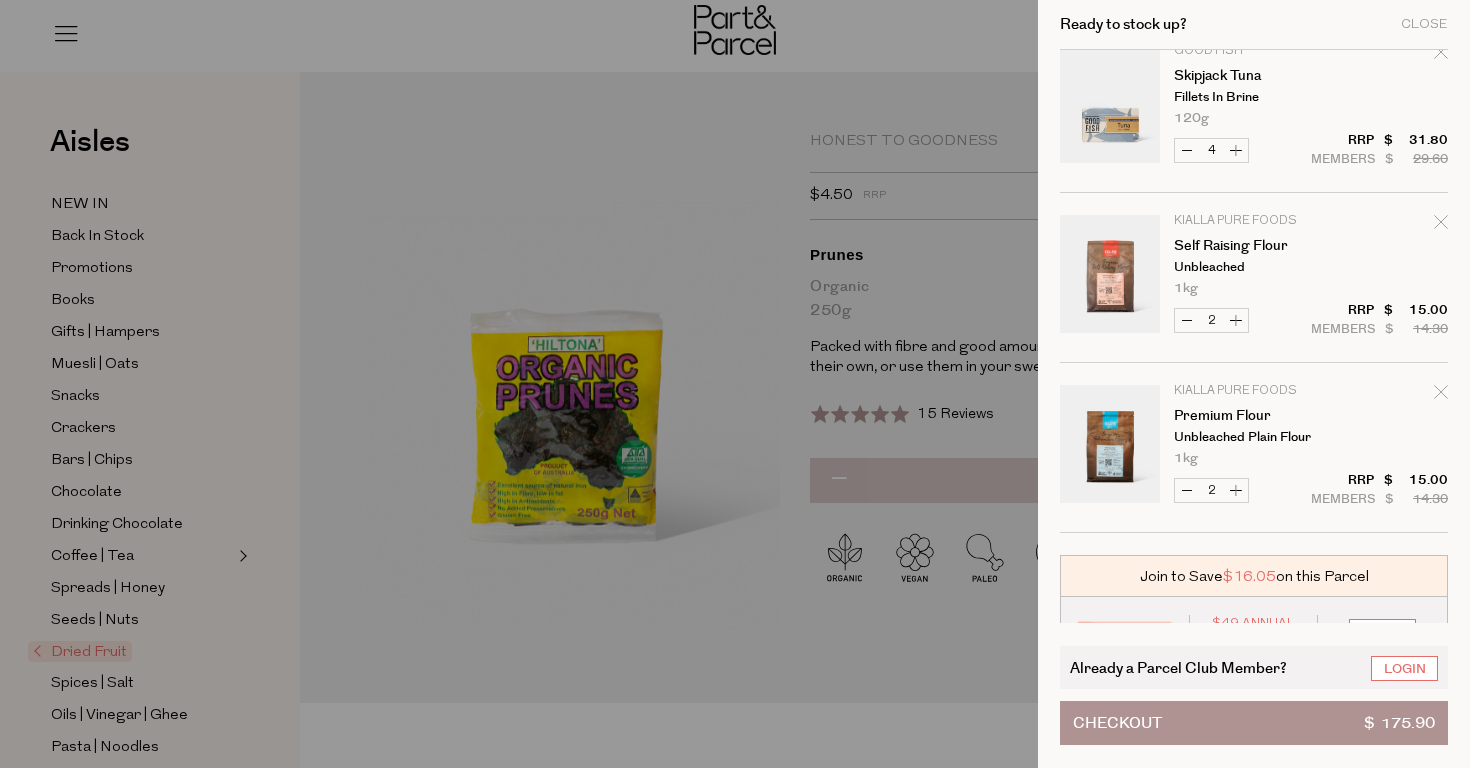 click at bounding box center [735, 384] 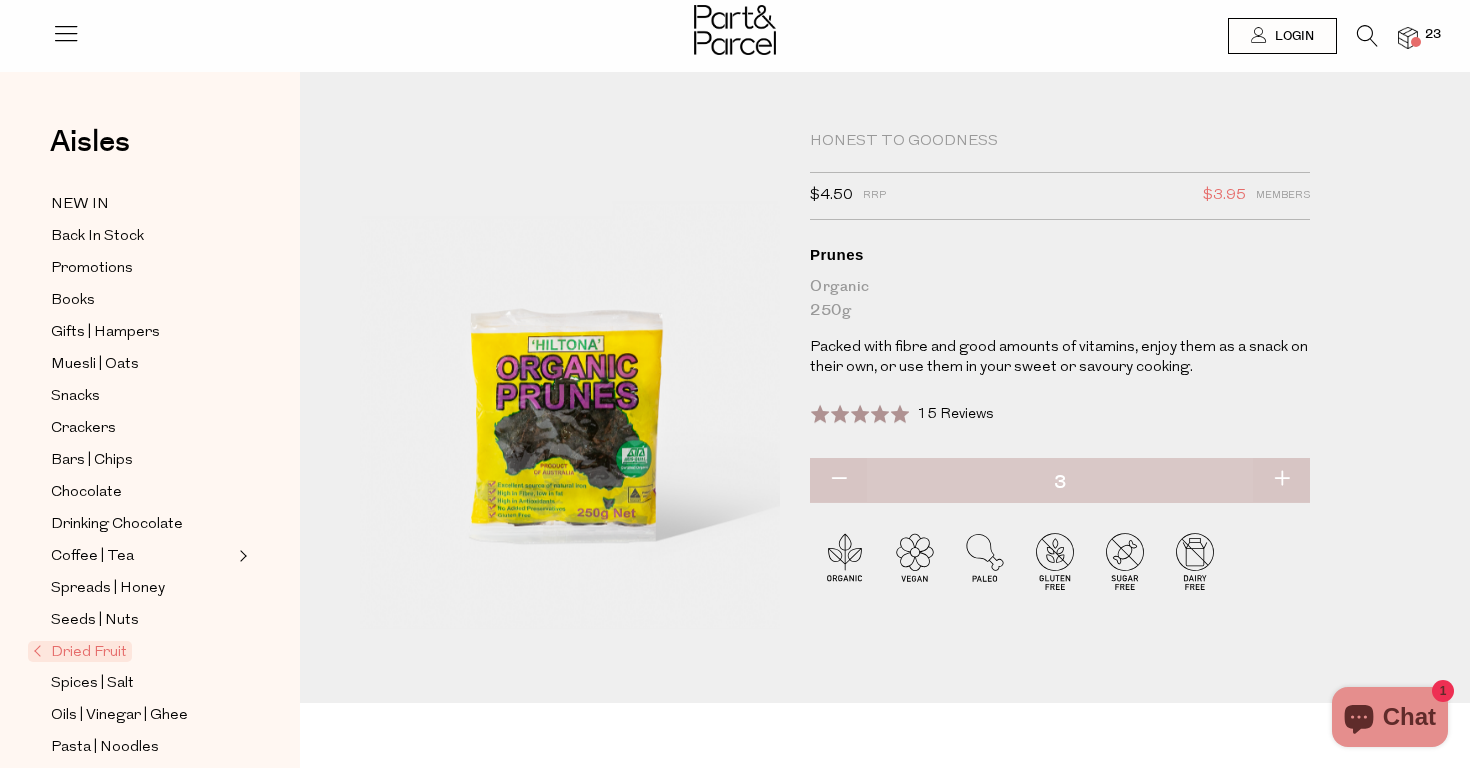 click at bounding box center (1367, 36) 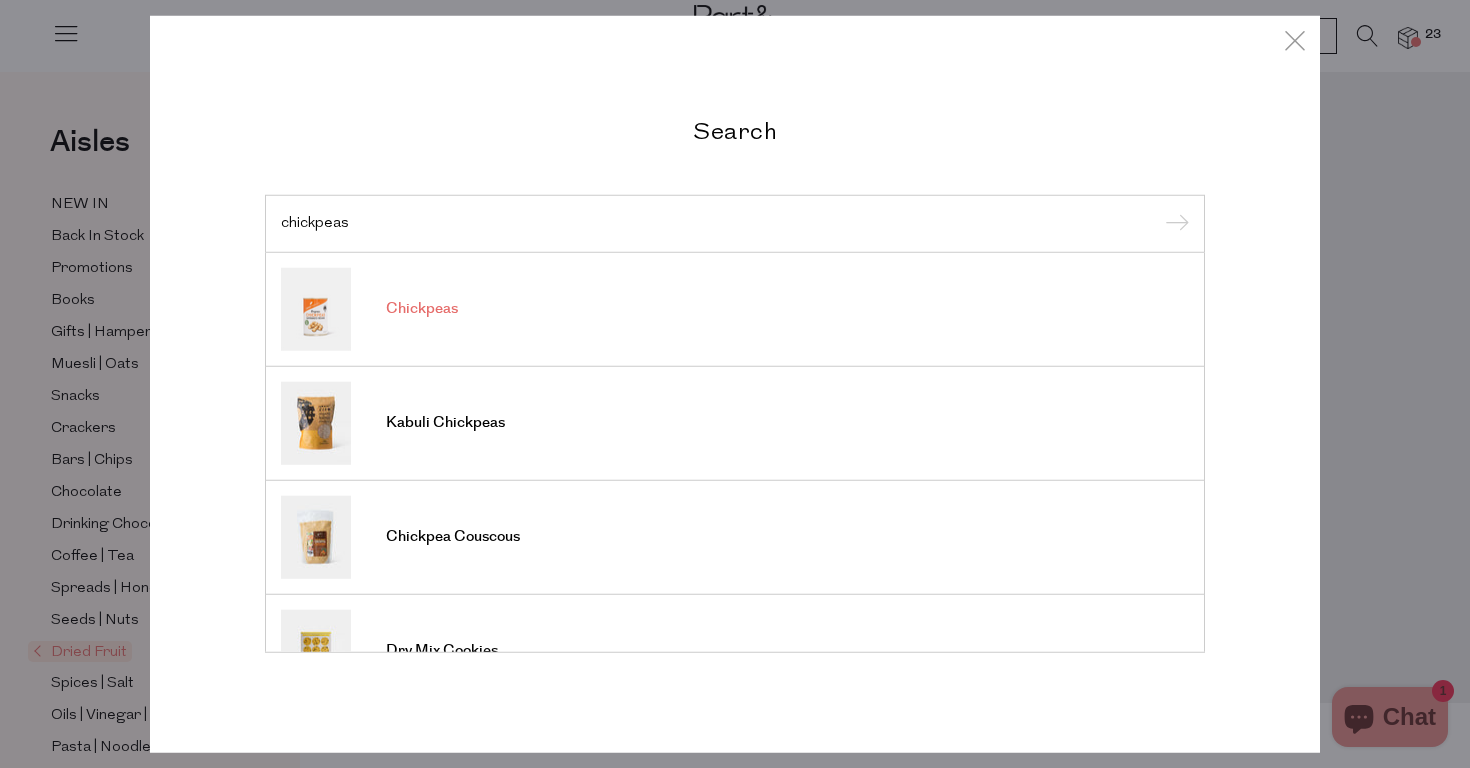 type on "chickpeas" 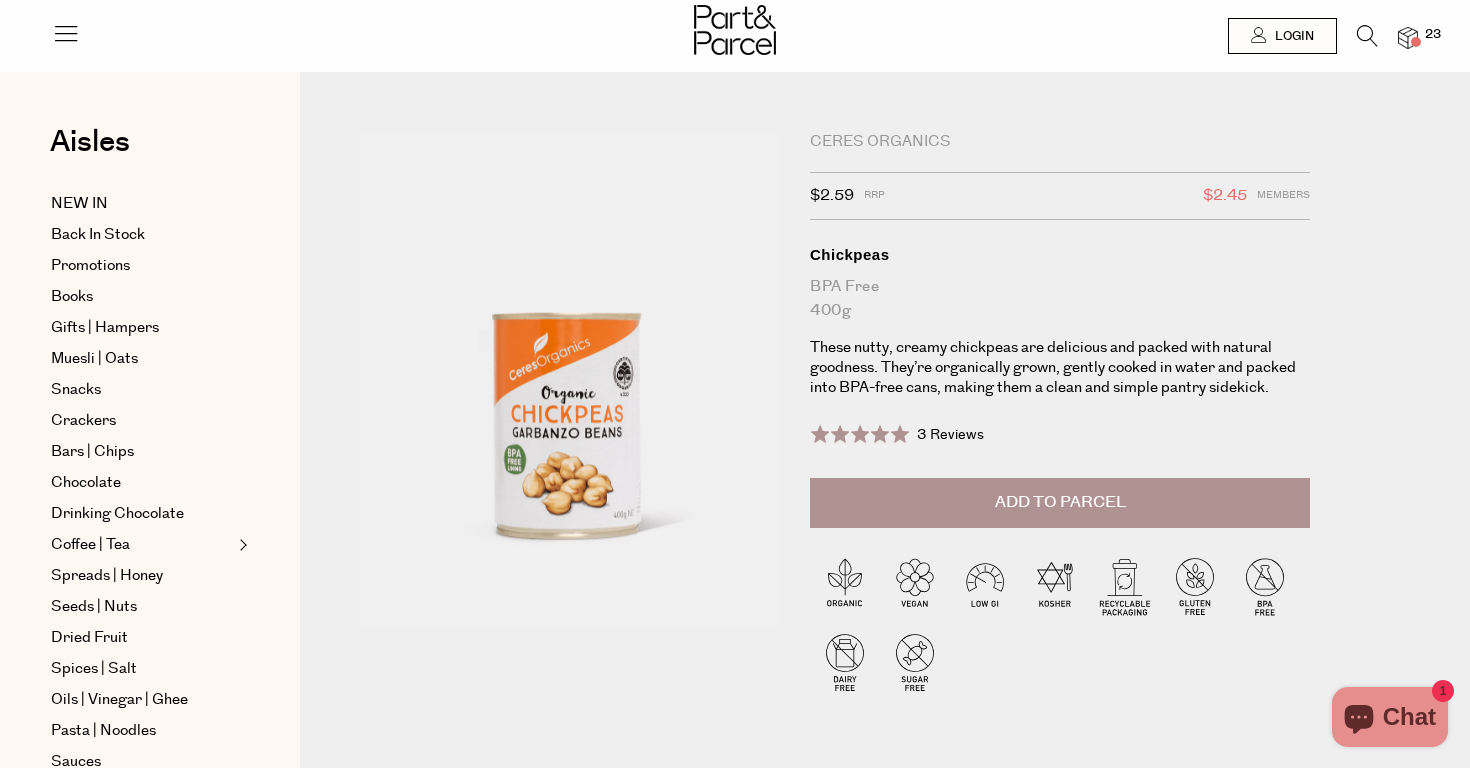 scroll, scrollTop: 0, scrollLeft: 0, axis: both 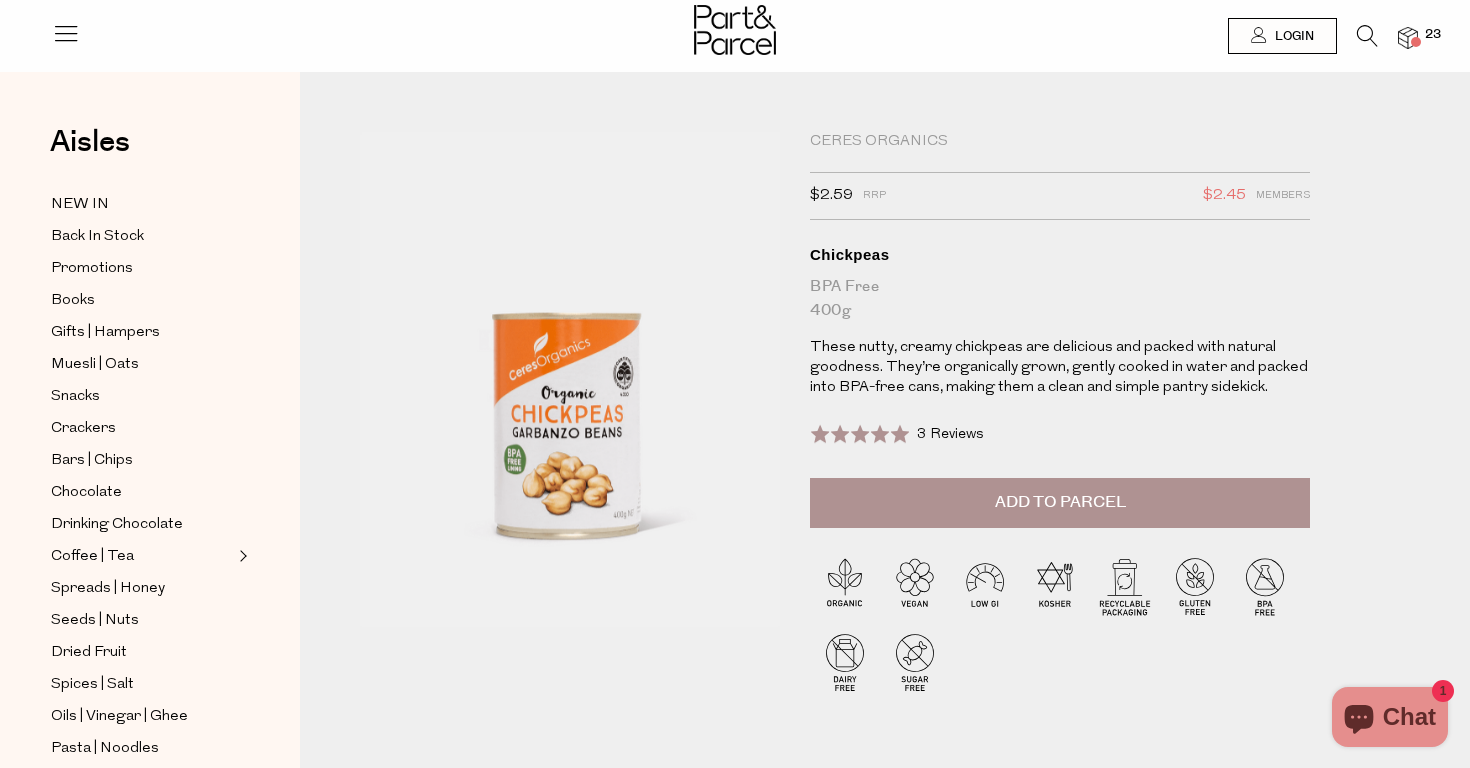 click at bounding box center [1367, 36] 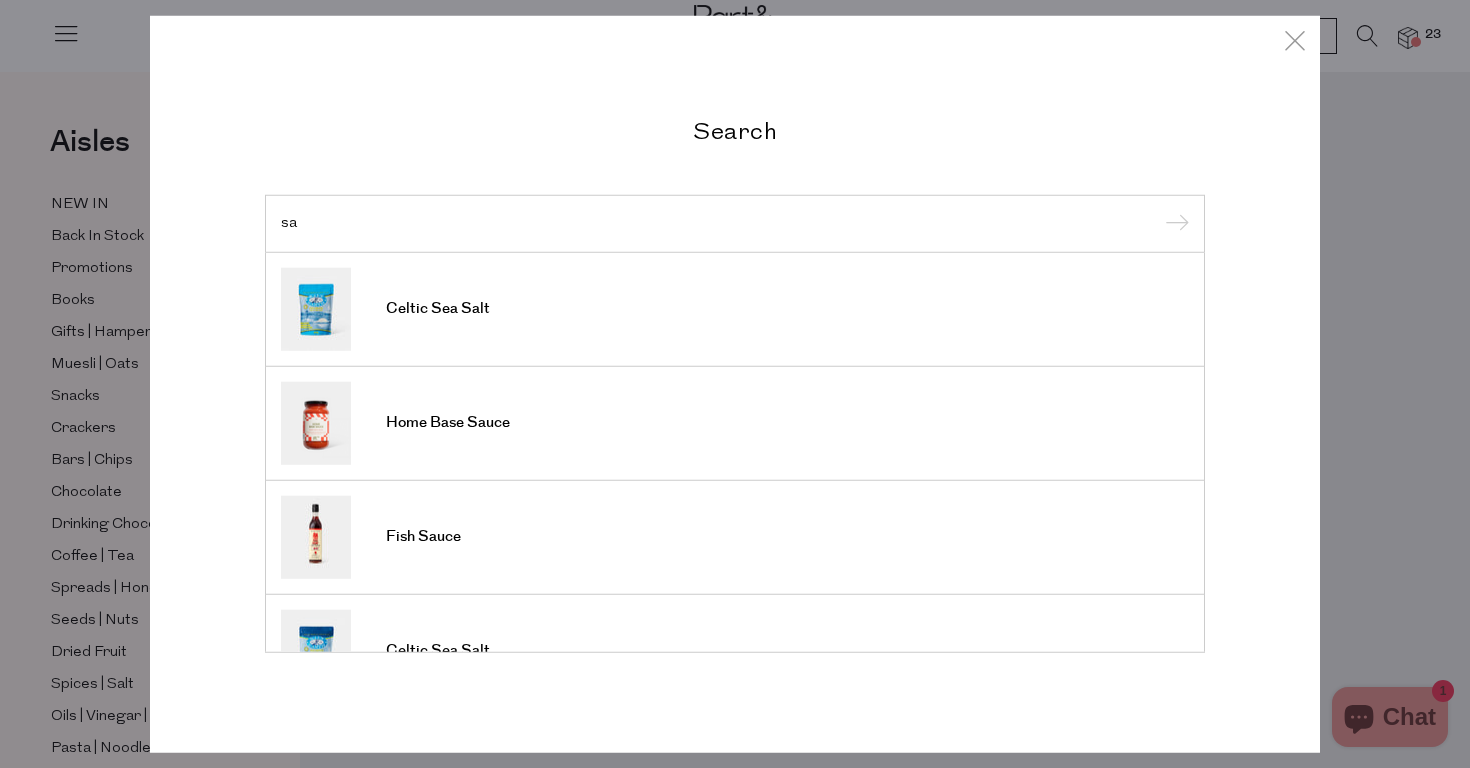 type on "s" 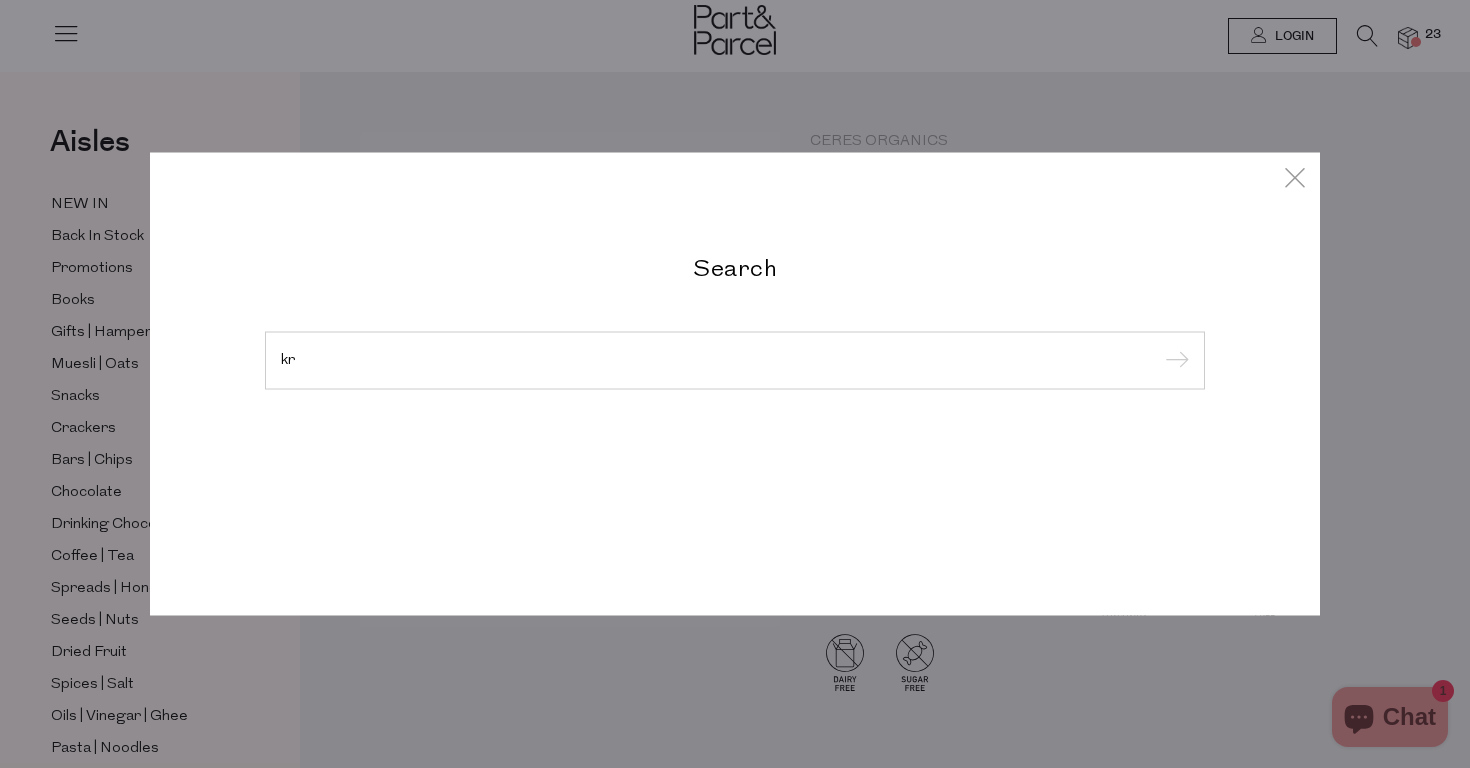 type on "k" 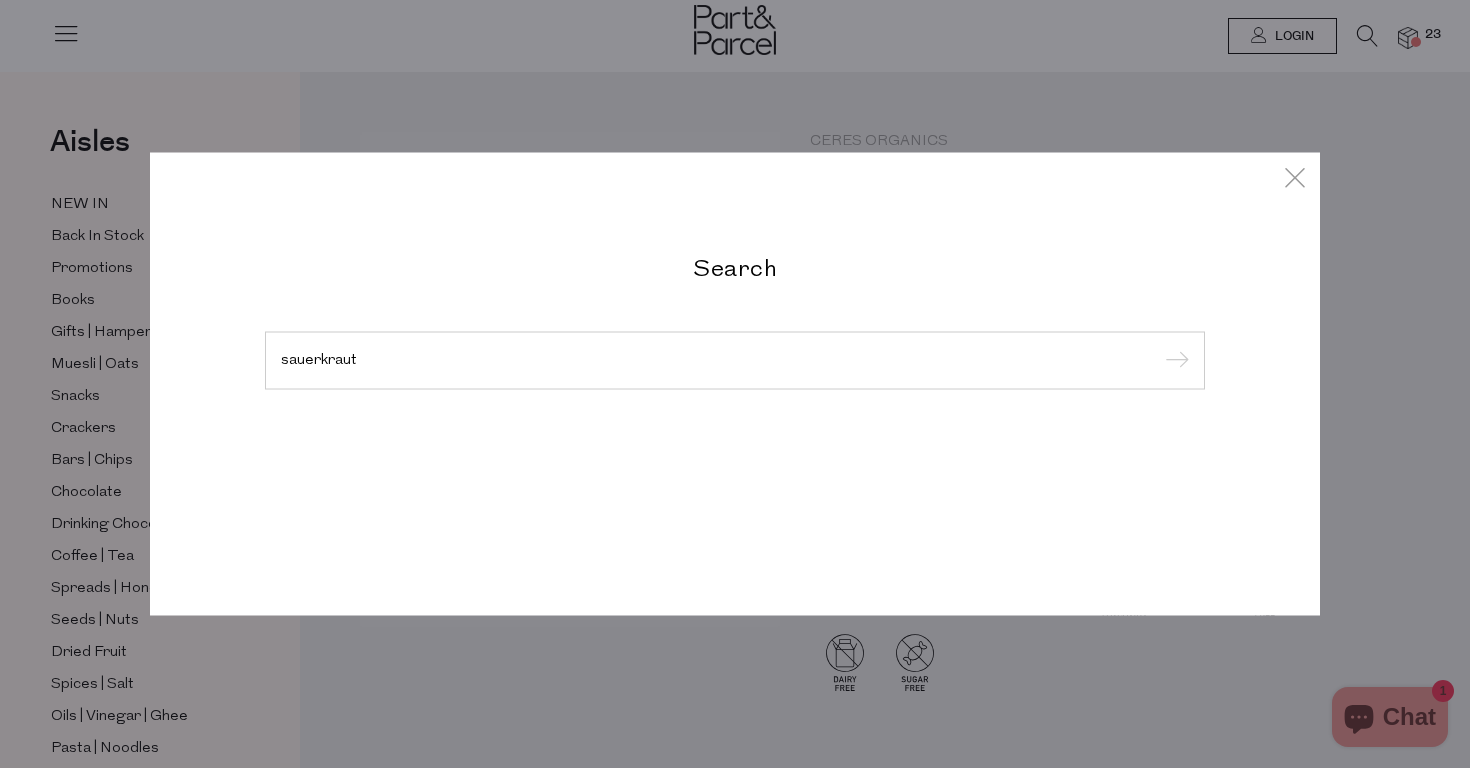 type on "sauerkraut" 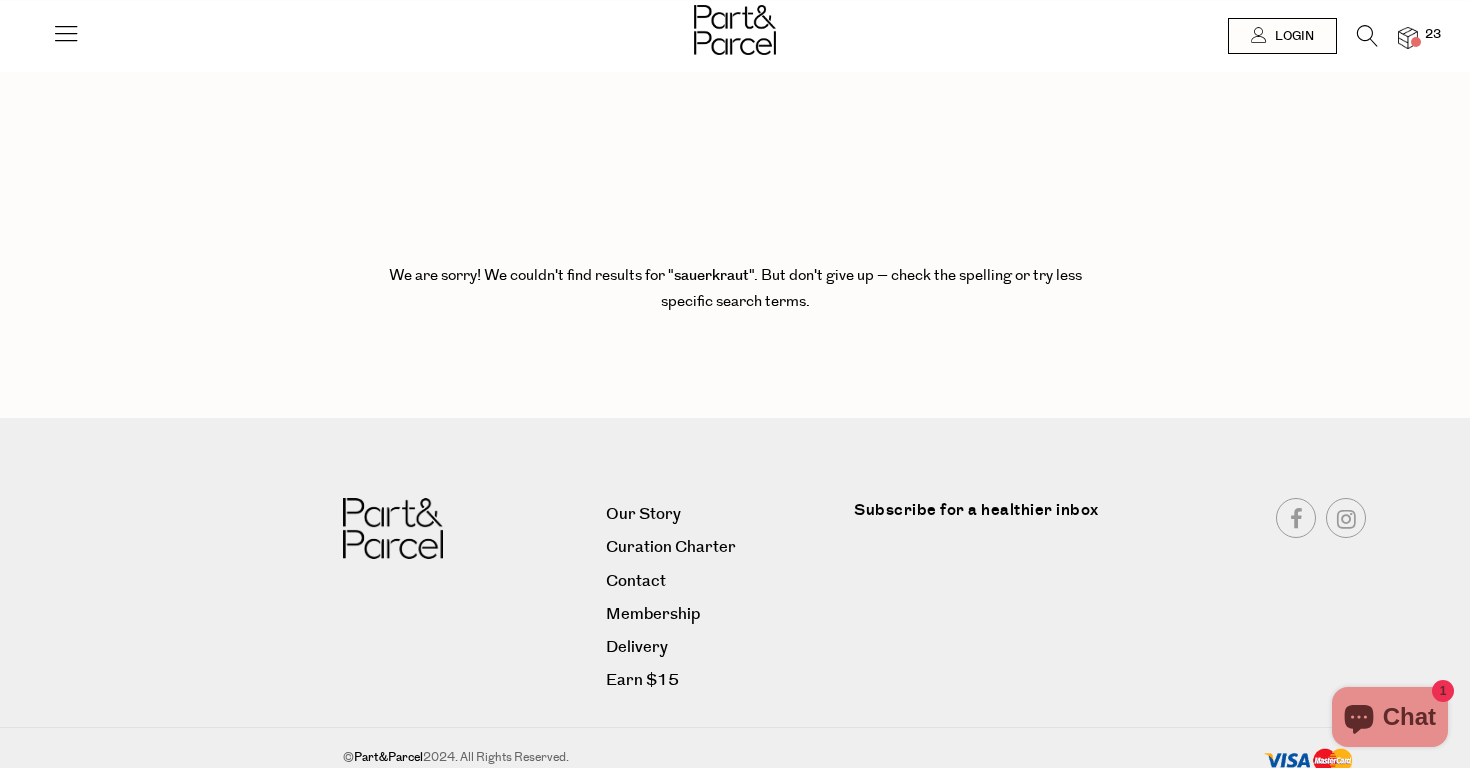 scroll, scrollTop: 0, scrollLeft: 0, axis: both 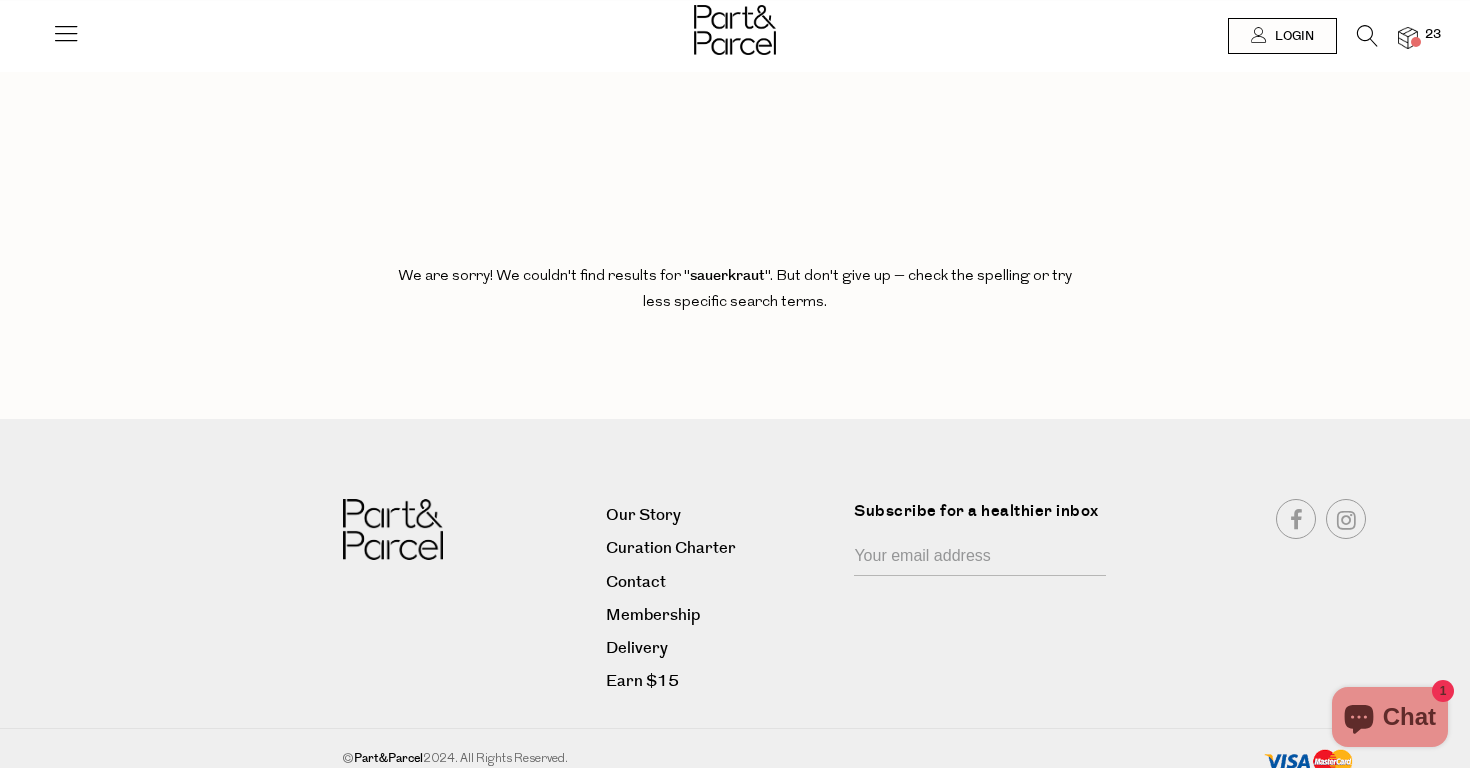 click on "23" at bounding box center [1433, 35] 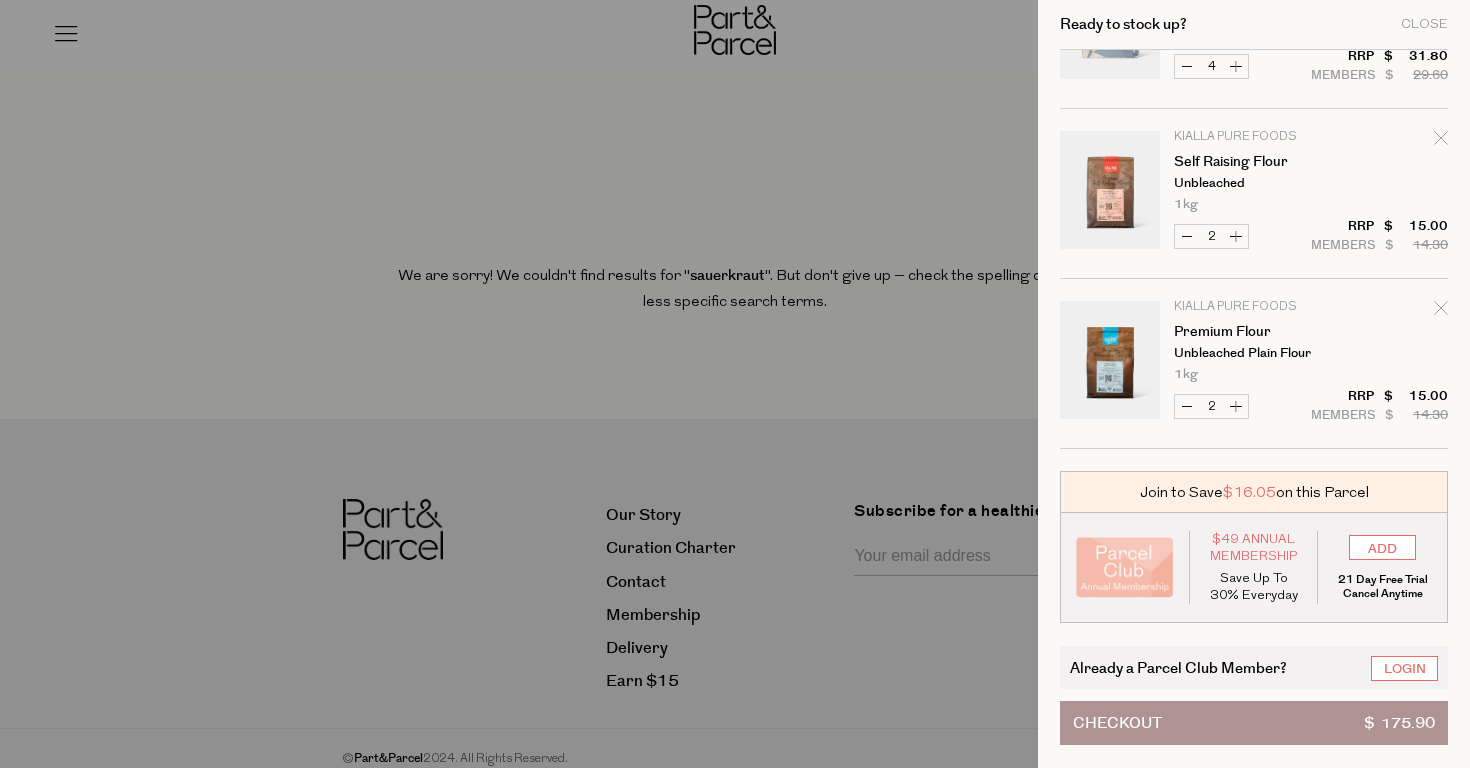 scroll, scrollTop: 1981, scrollLeft: 0, axis: vertical 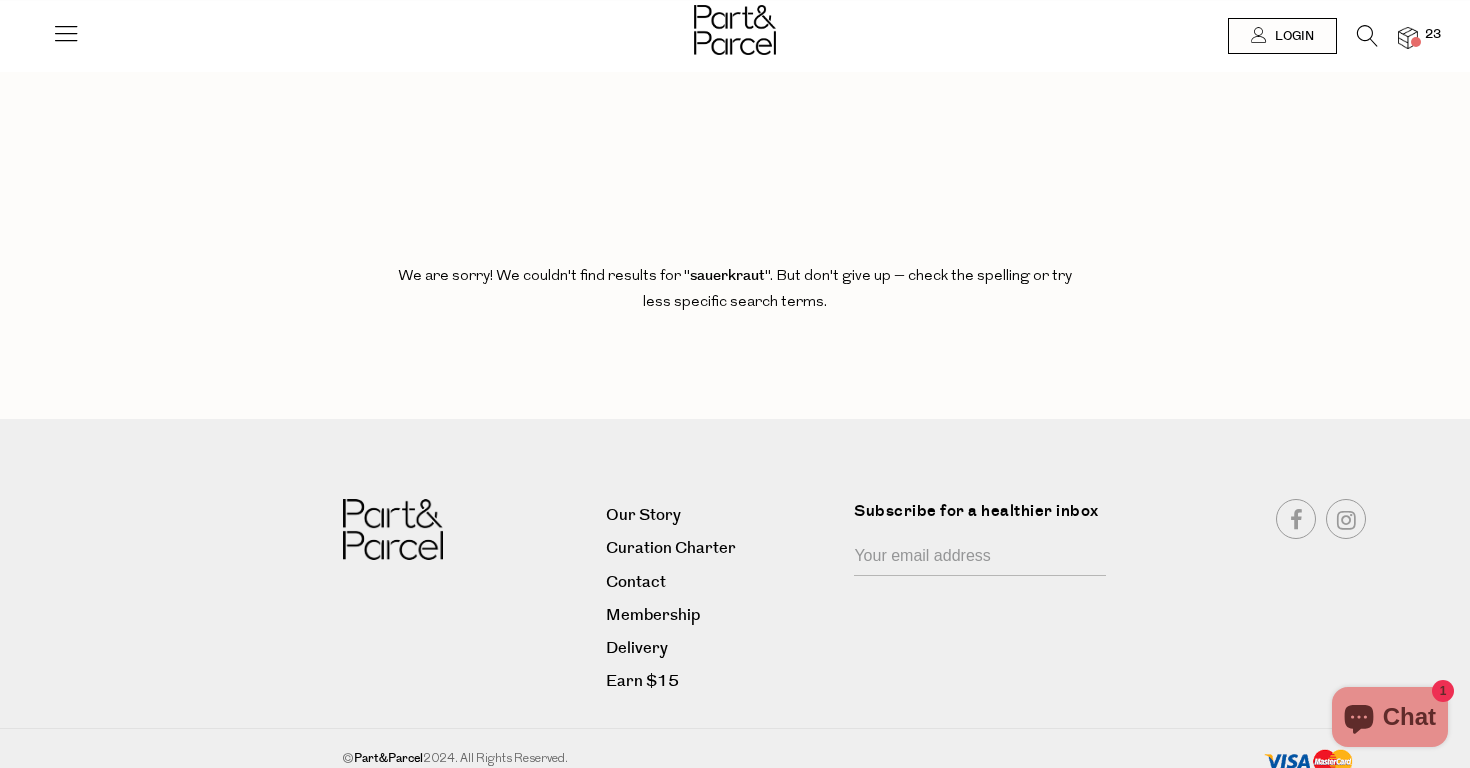 click at bounding box center [1367, 36] 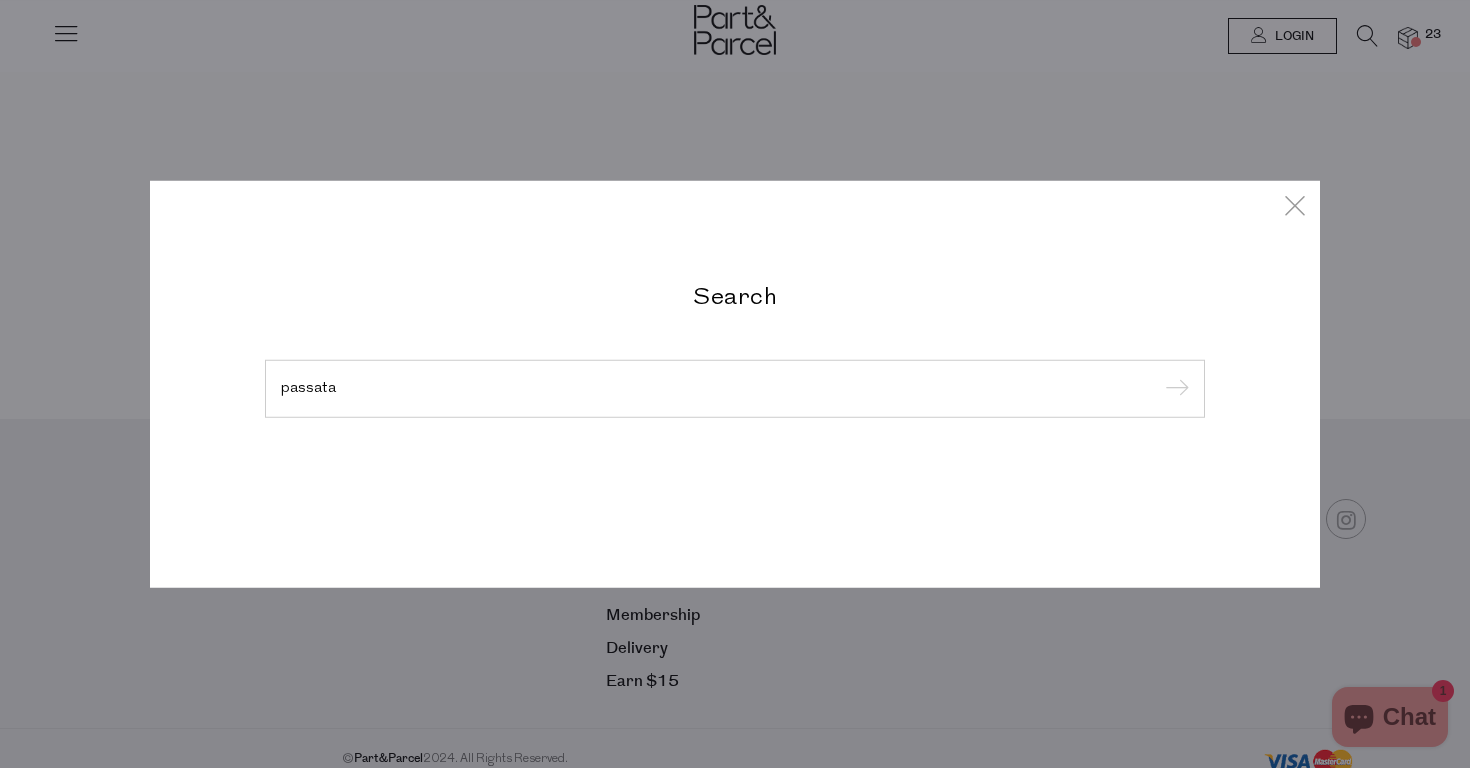 type on "passata" 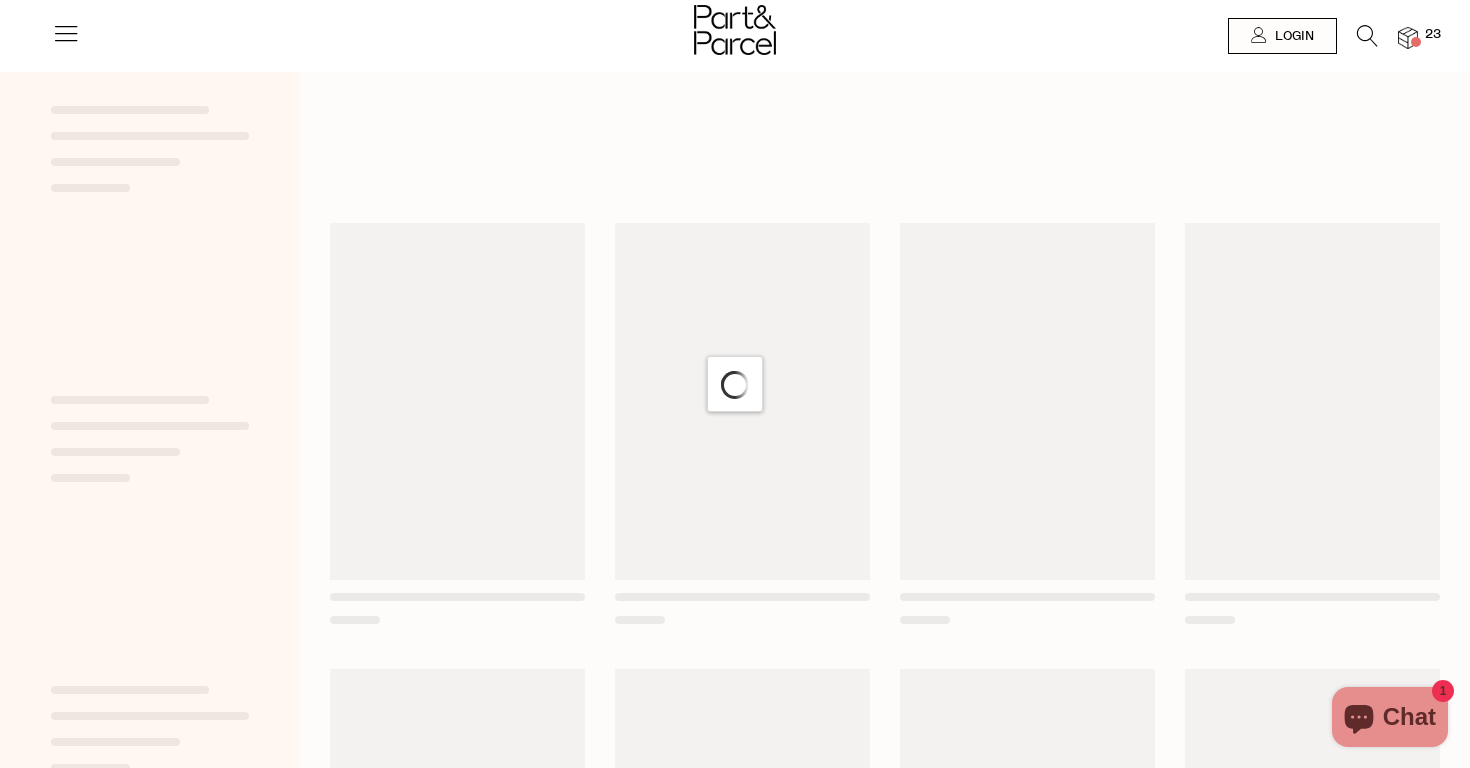 scroll, scrollTop: 0, scrollLeft: 0, axis: both 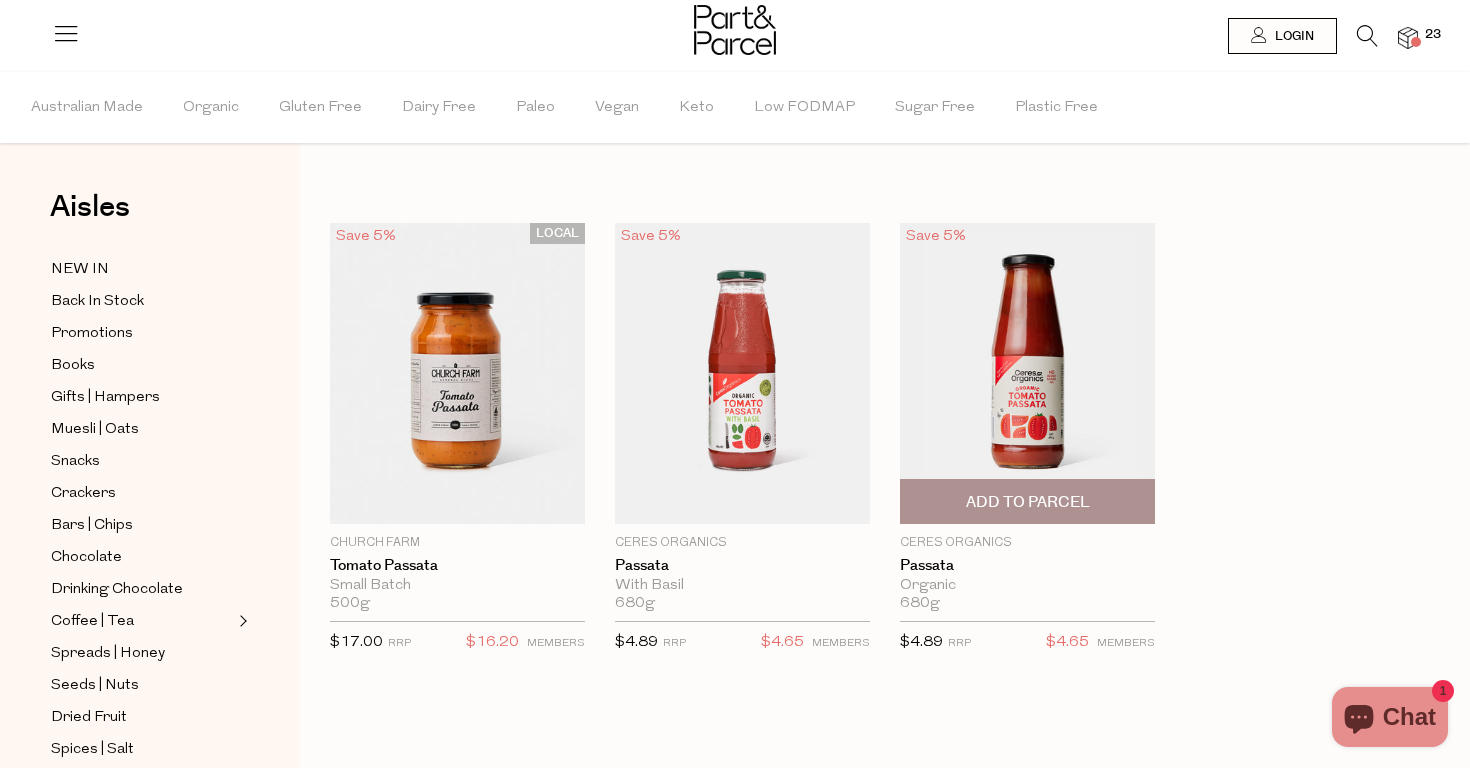 click at bounding box center [1027, 373] 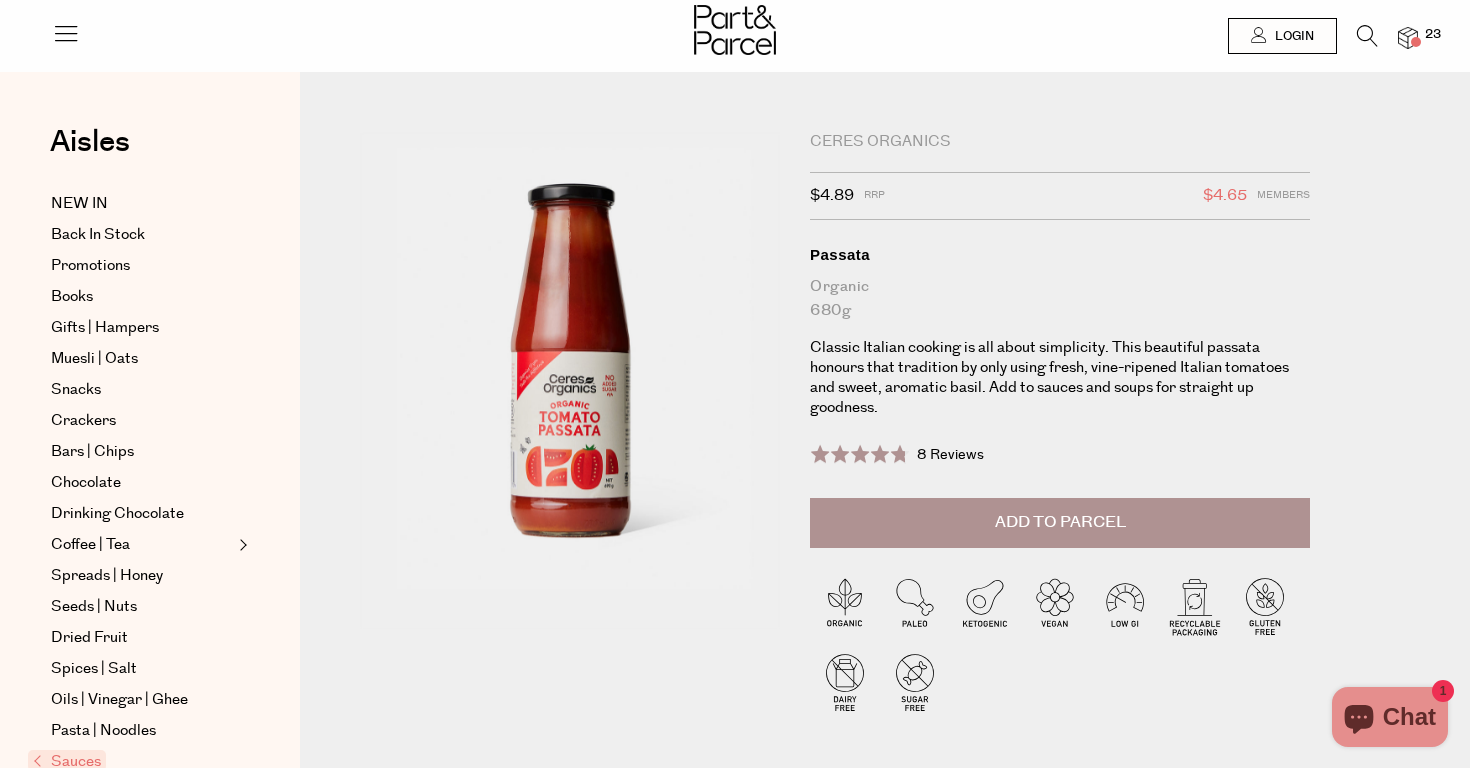 scroll, scrollTop: 0, scrollLeft: 0, axis: both 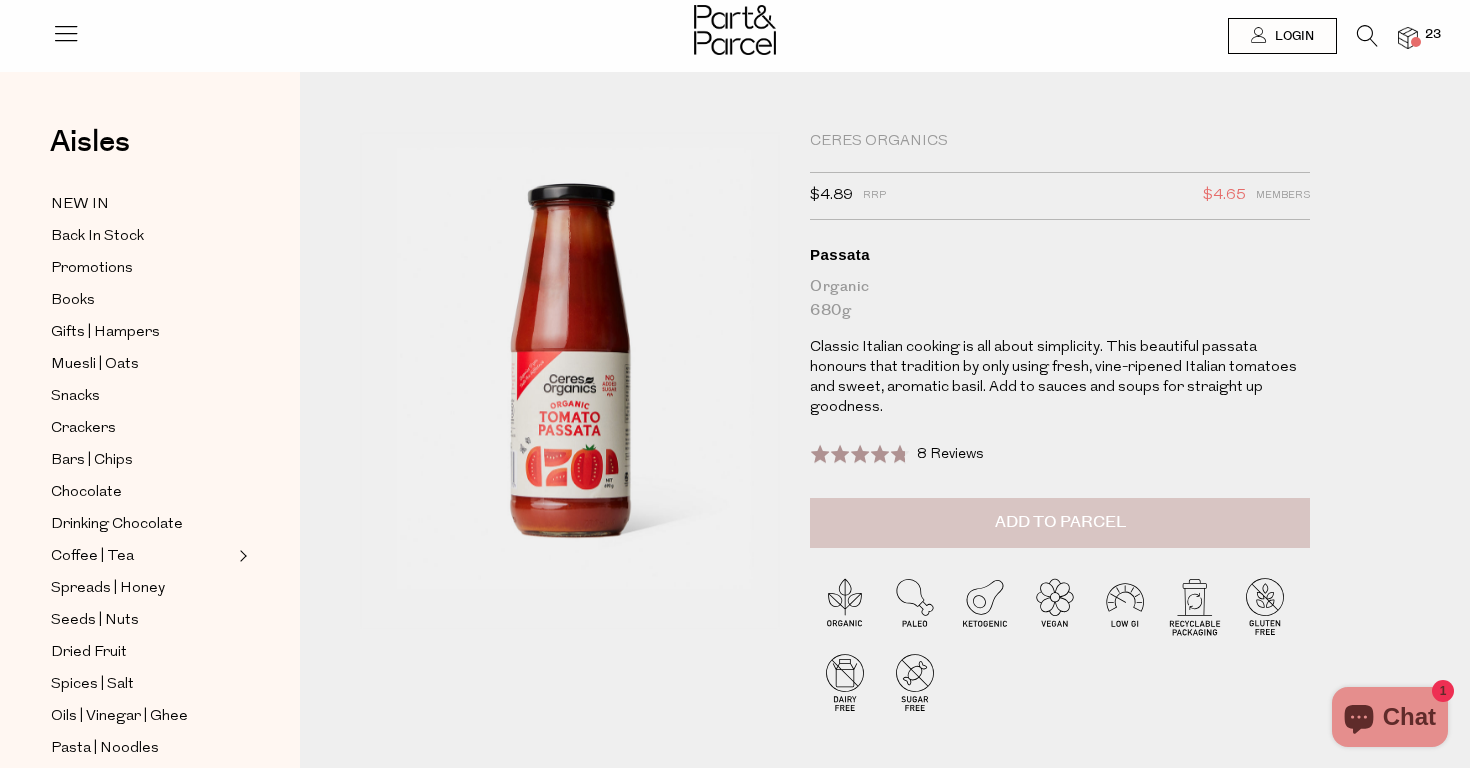 click on "Add to Parcel" at bounding box center [1060, 523] 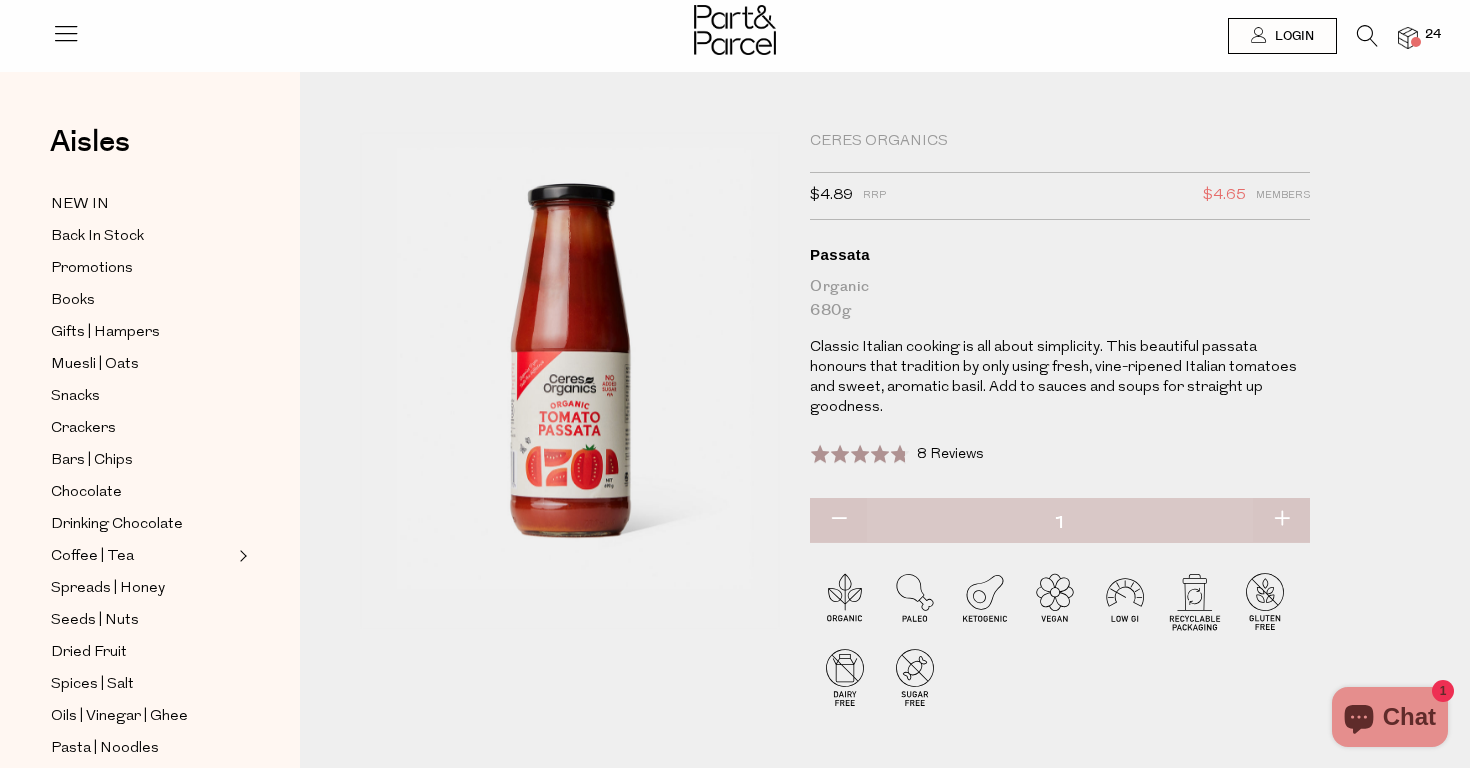 click at bounding box center [1281, 520] 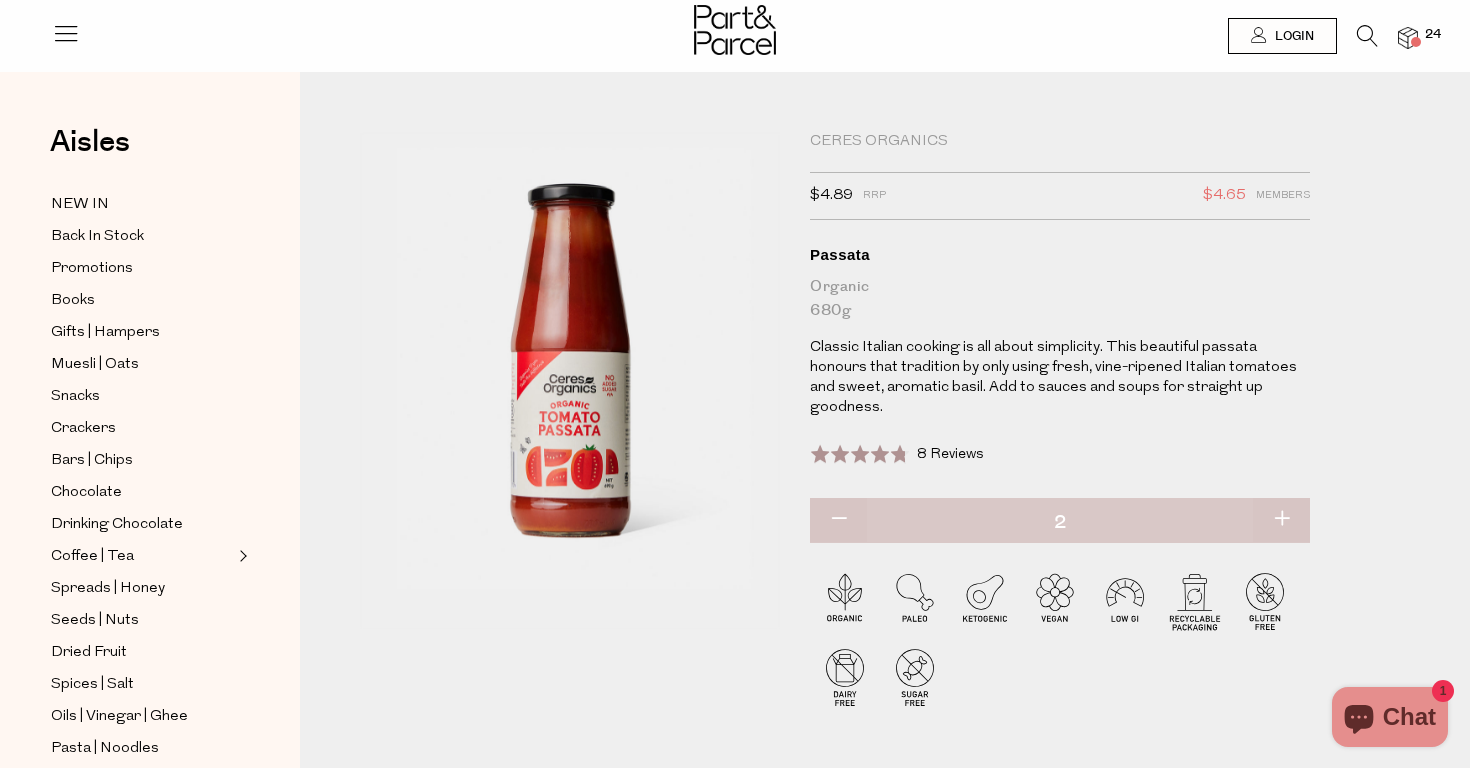 type on "2" 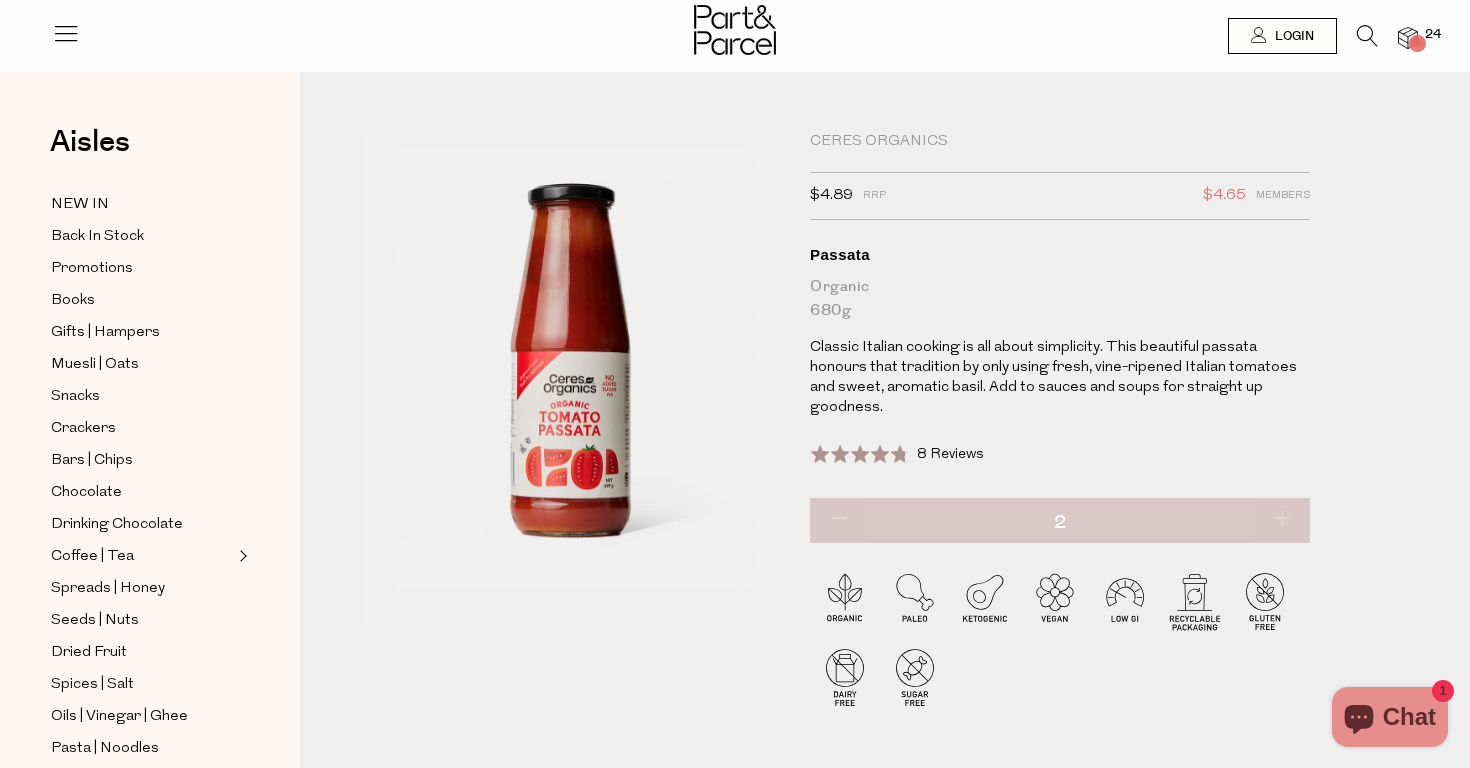 click at bounding box center (1281, 520) 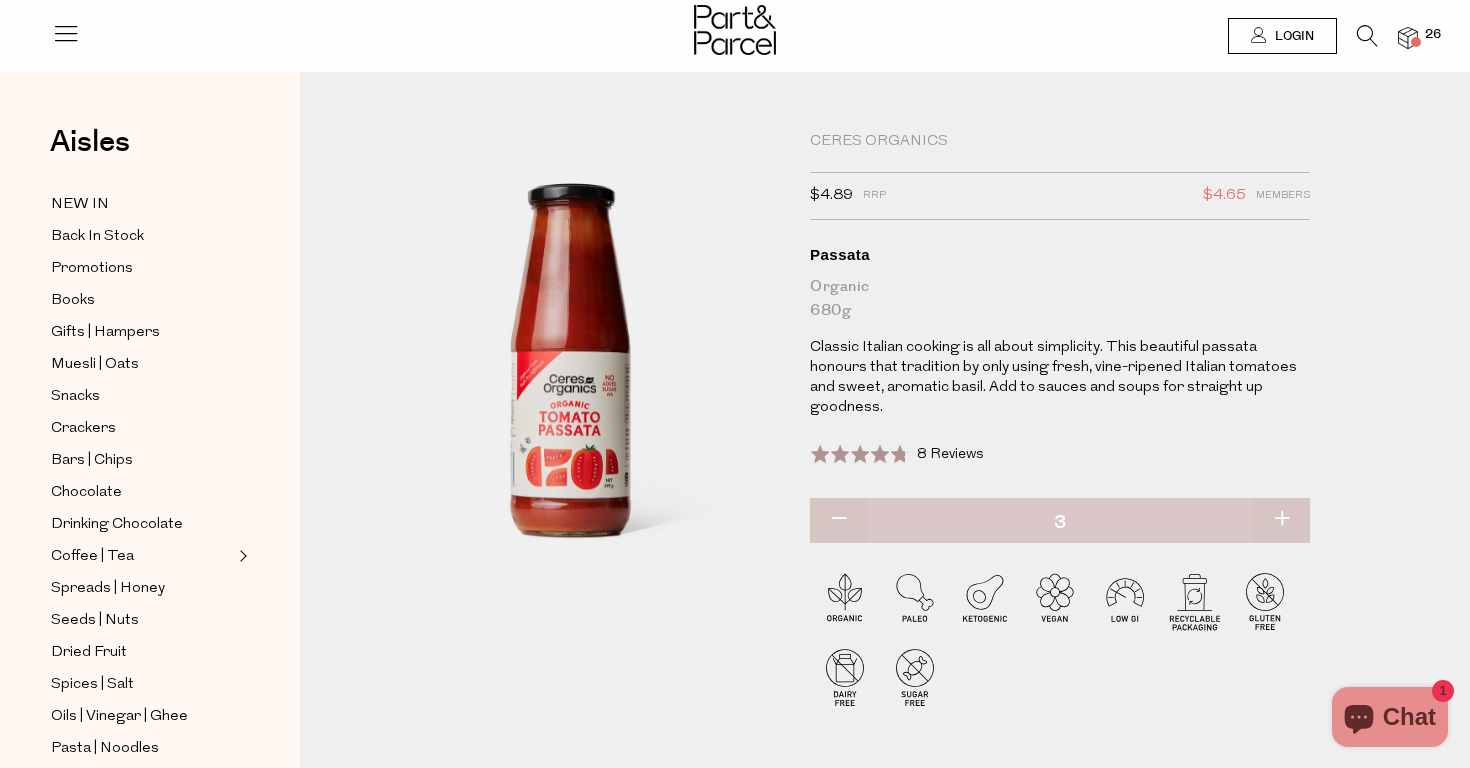 click at bounding box center (1281, 520) 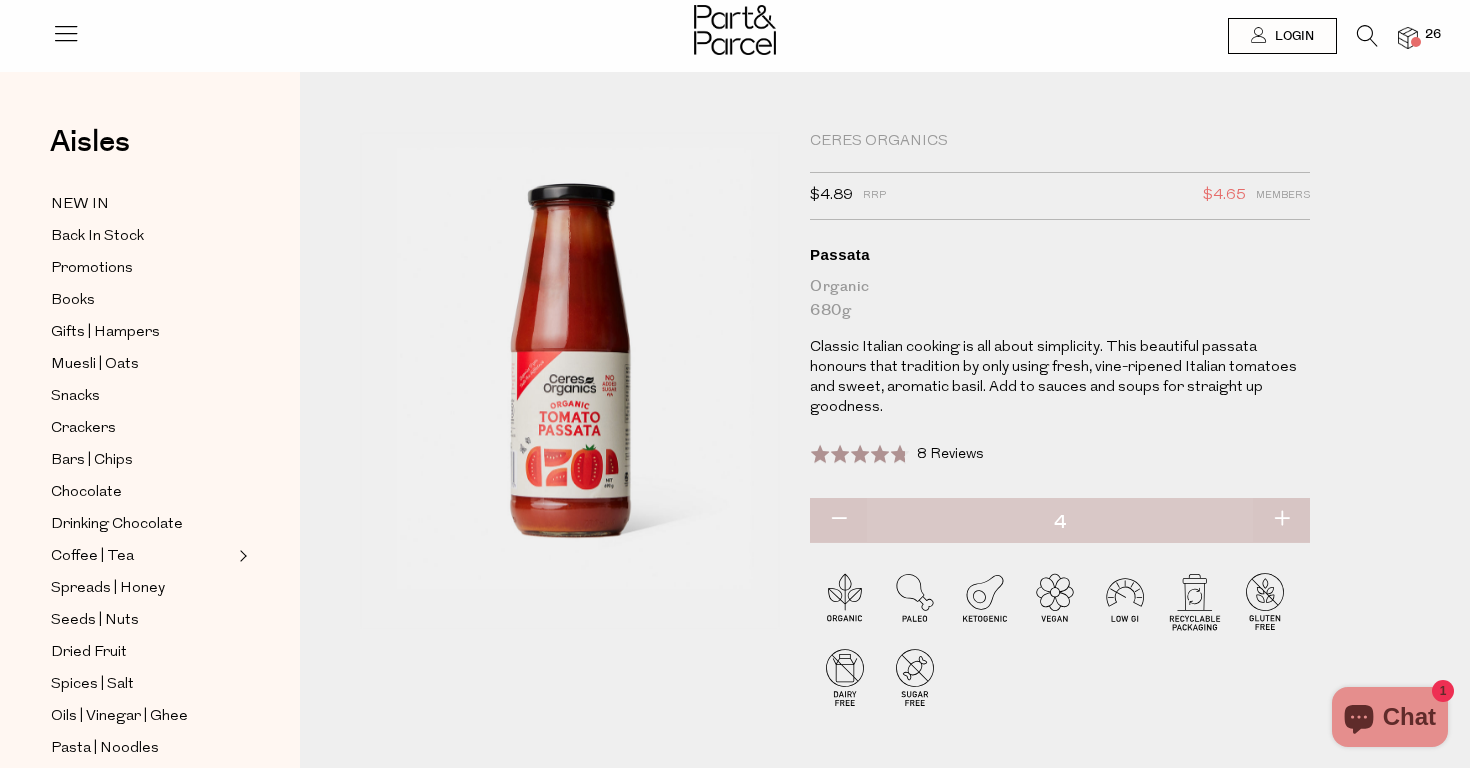 type on "4" 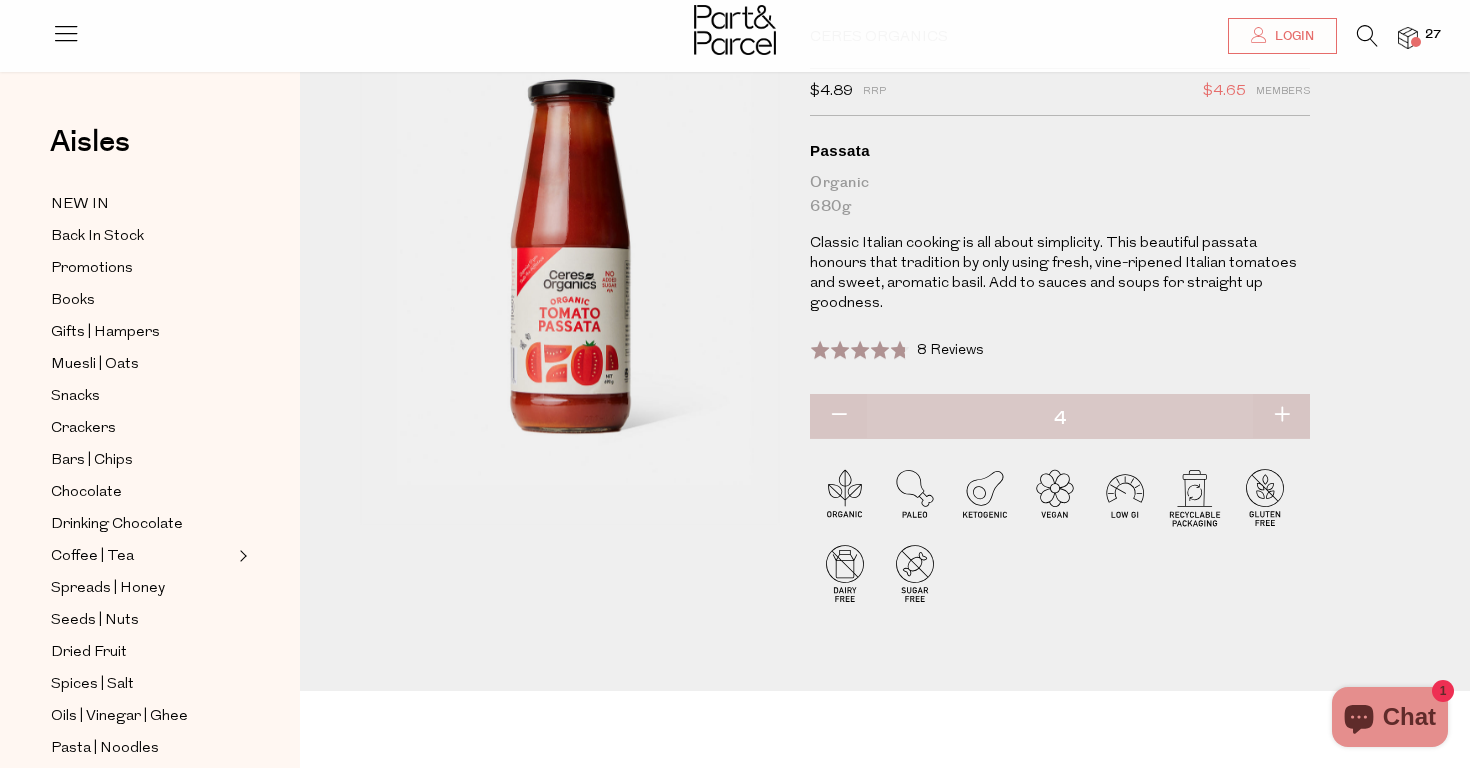 scroll, scrollTop: 102, scrollLeft: 0, axis: vertical 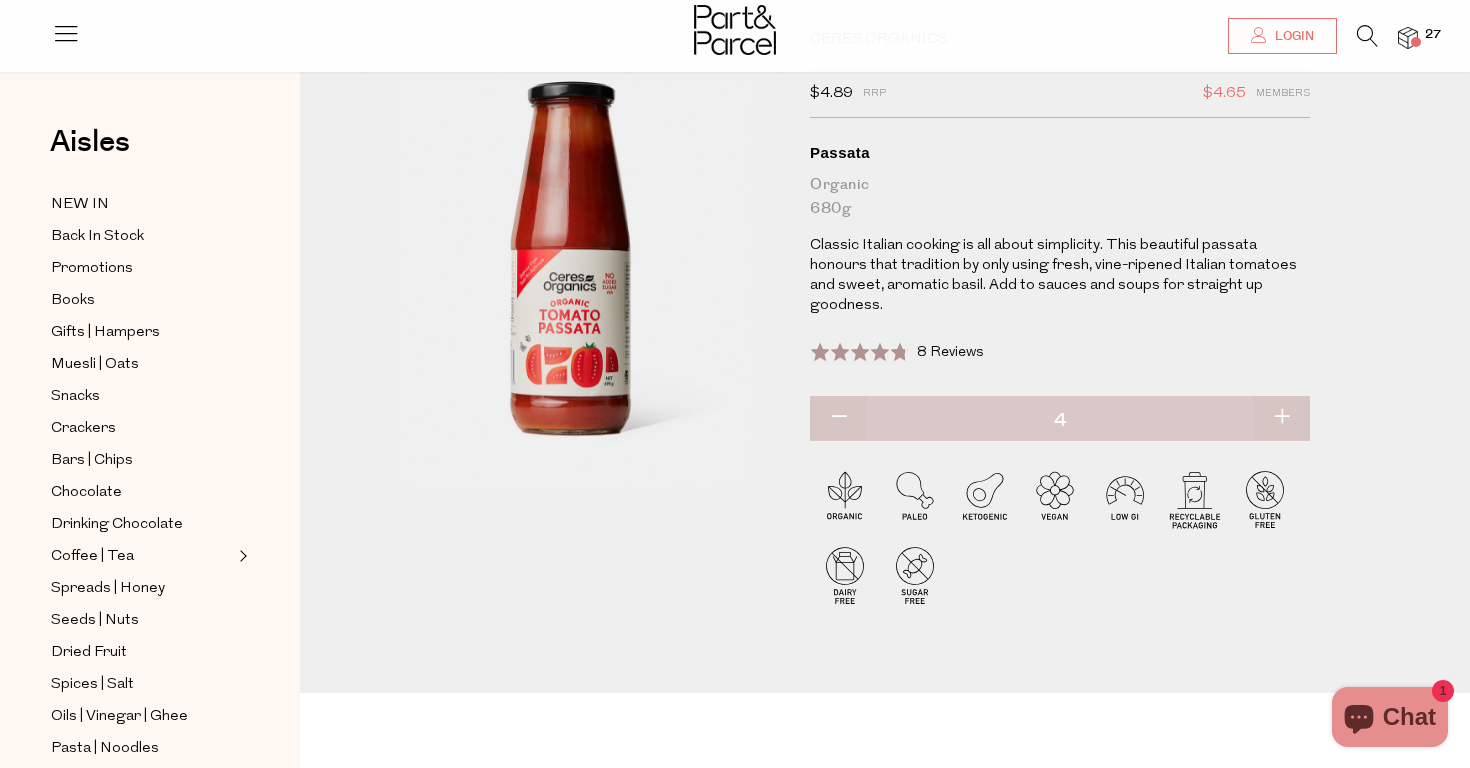 click at bounding box center [1408, 38] 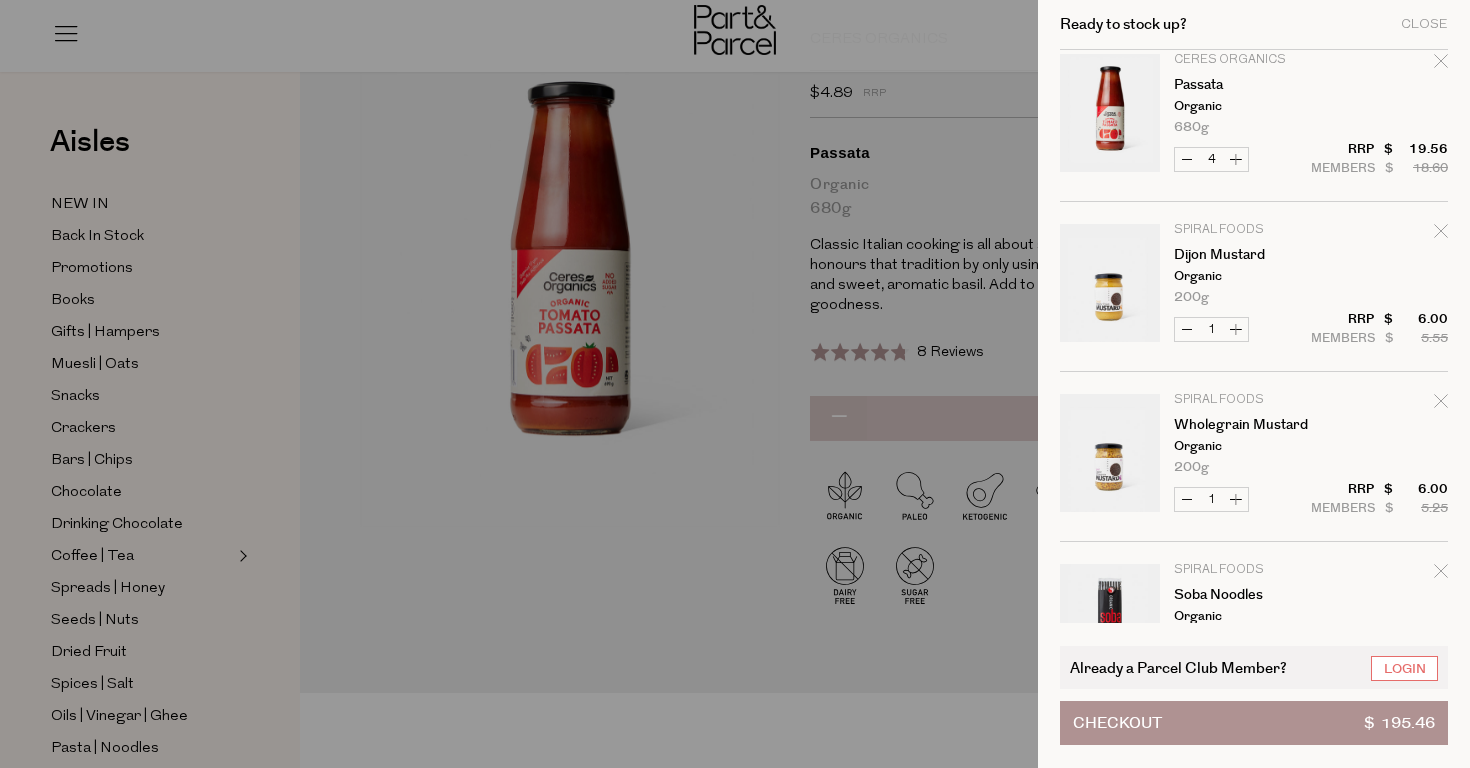 scroll, scrollTop: 28, scrollLeft: 0, axis: vertical 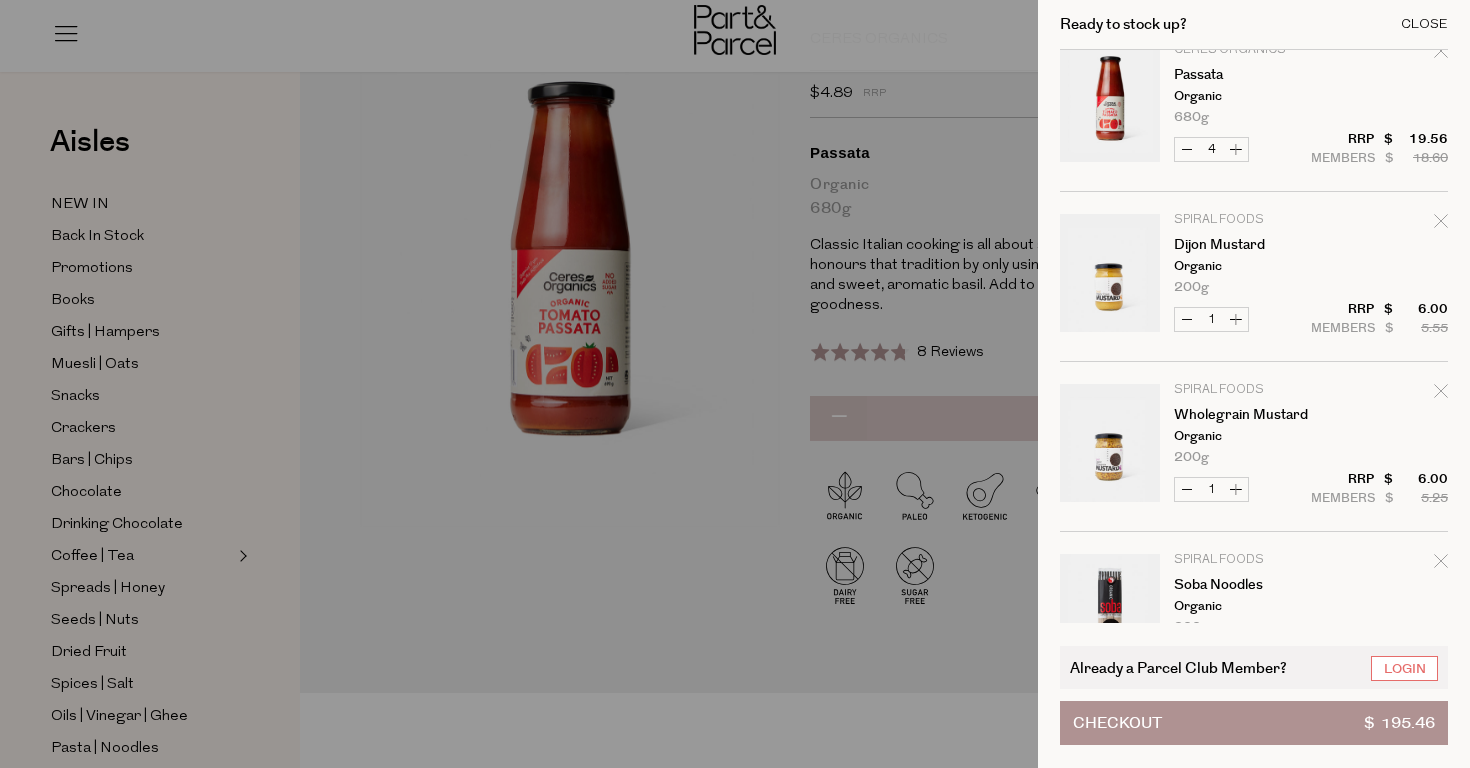 click on "Close" at bounding box center [1424, 24] 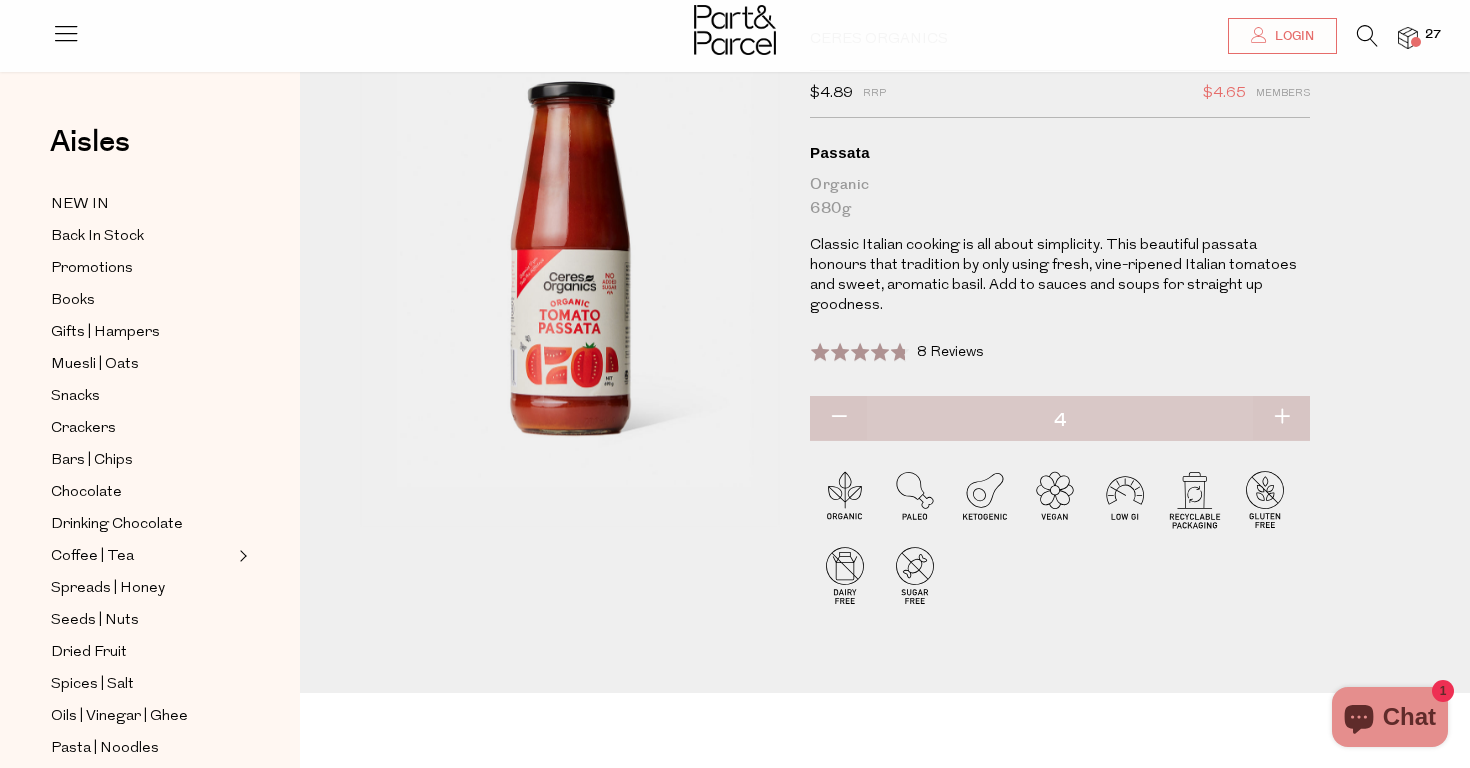 click at bounding box center [1367, 36] 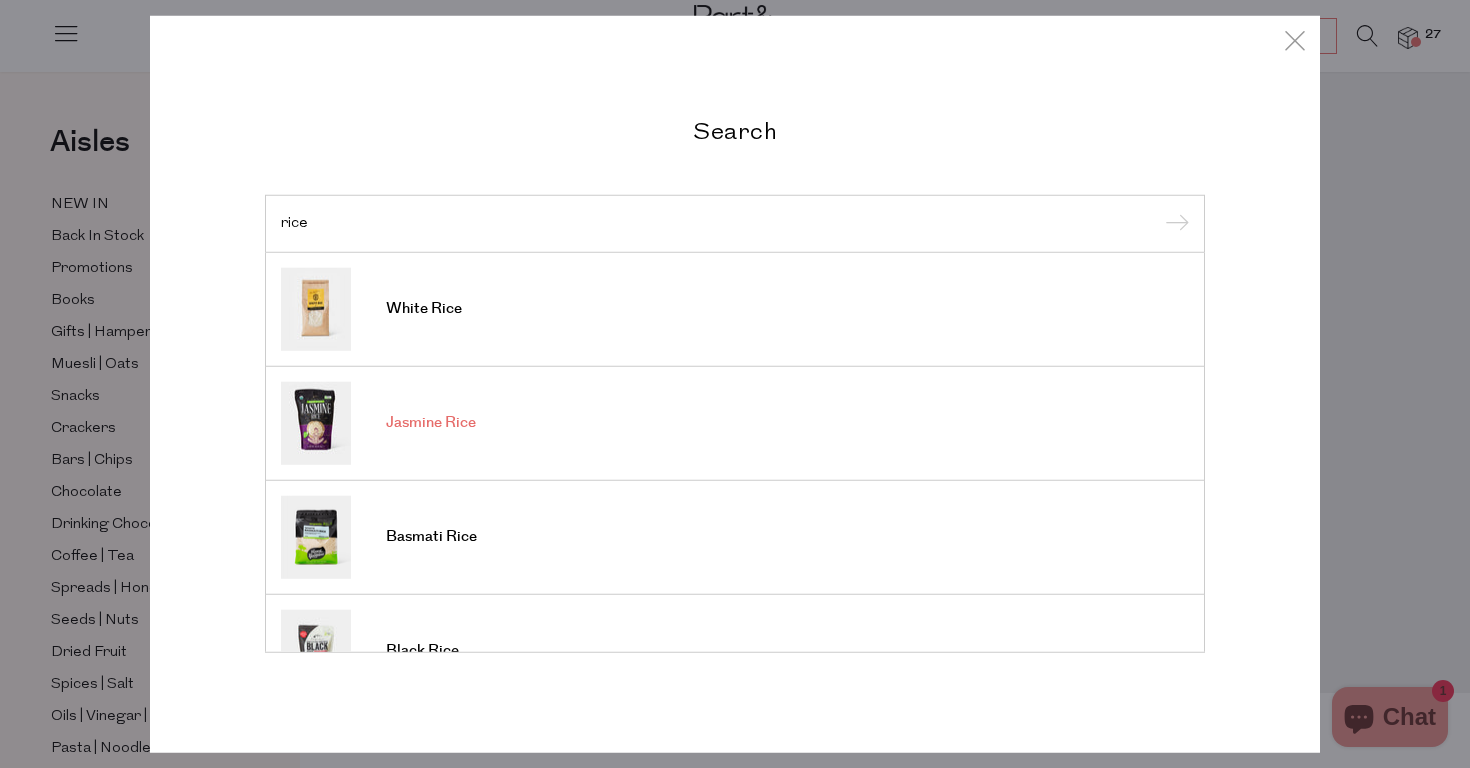 type on "rice" 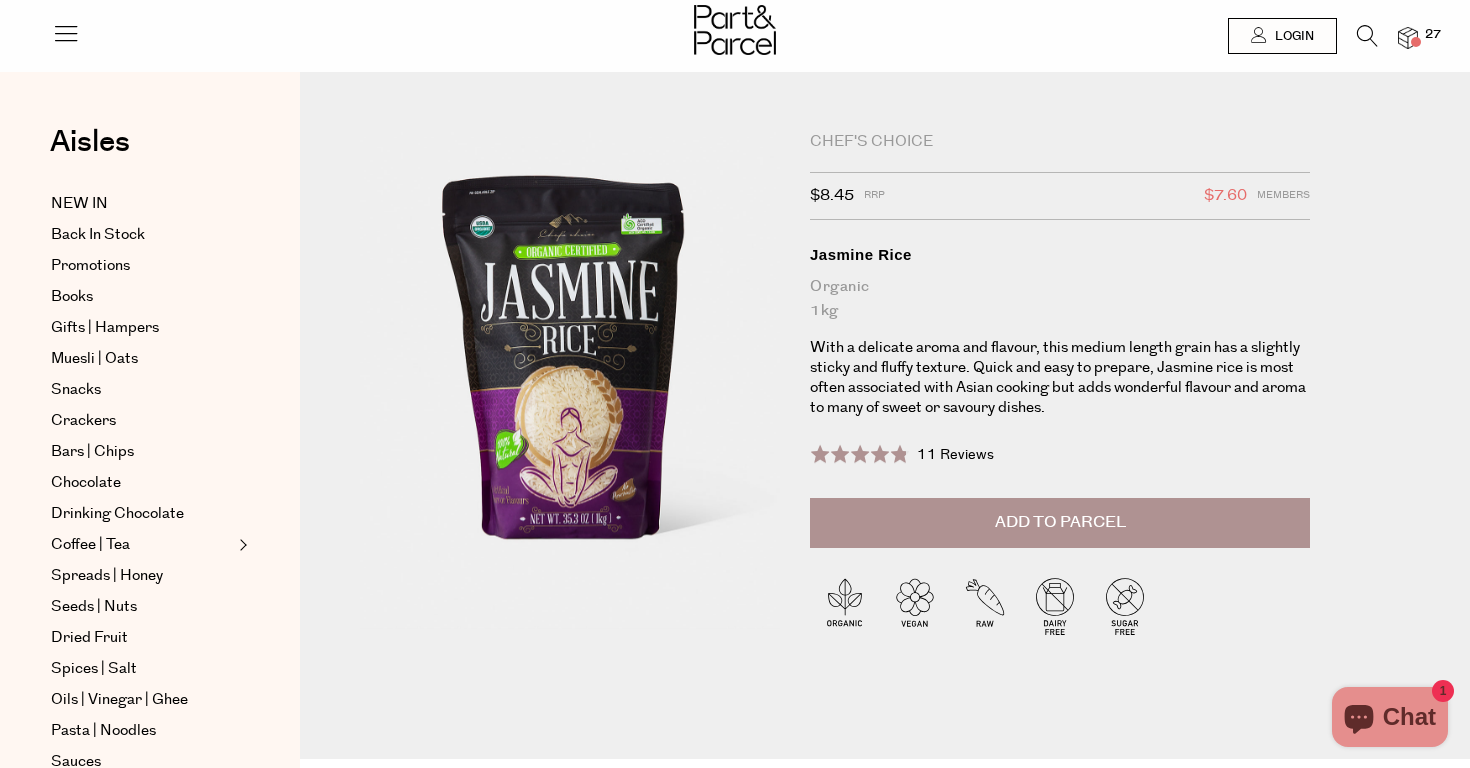 scroll, scrollTop: 0, scrollLeft: 0, axis: both 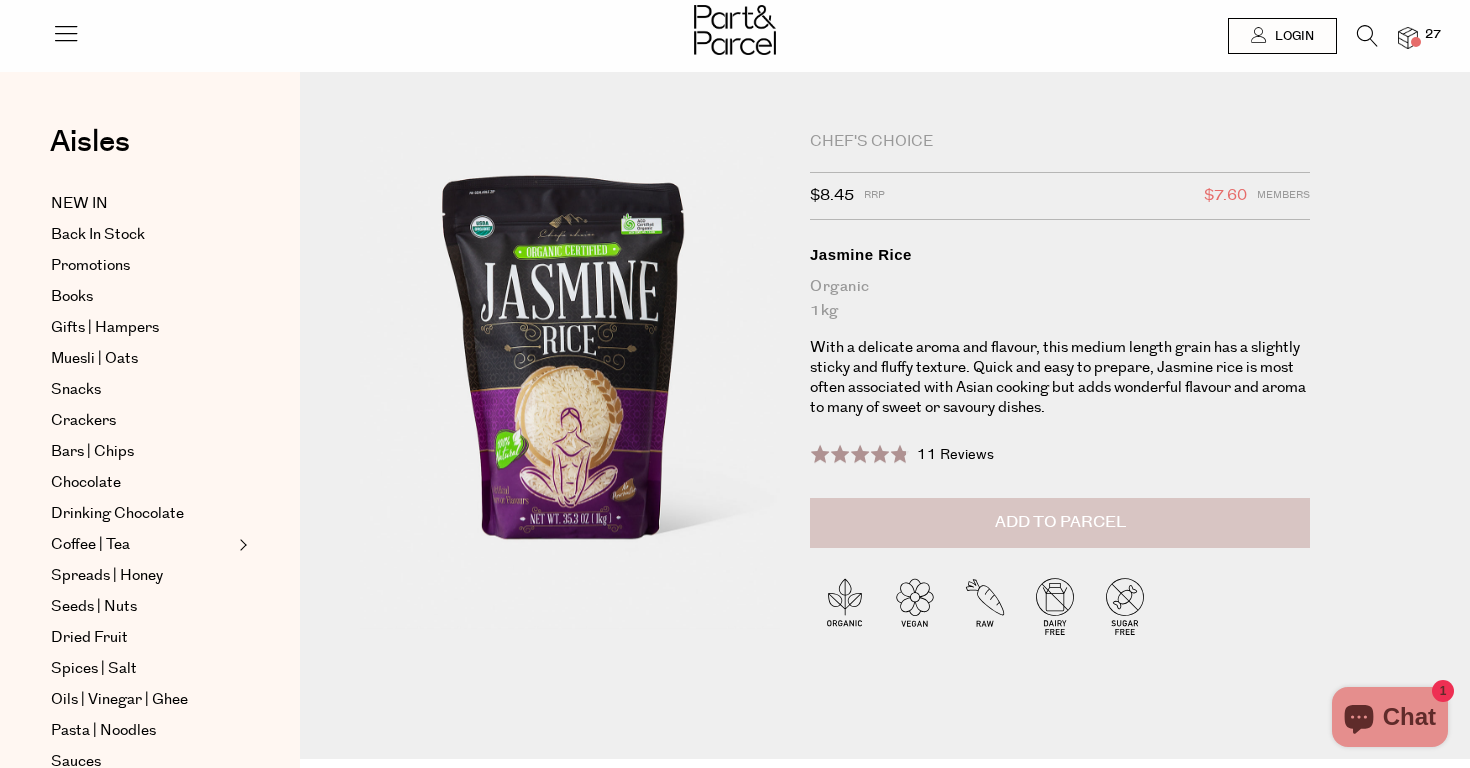 click on "Add to Parcel" at bounding box center (1060, 523) 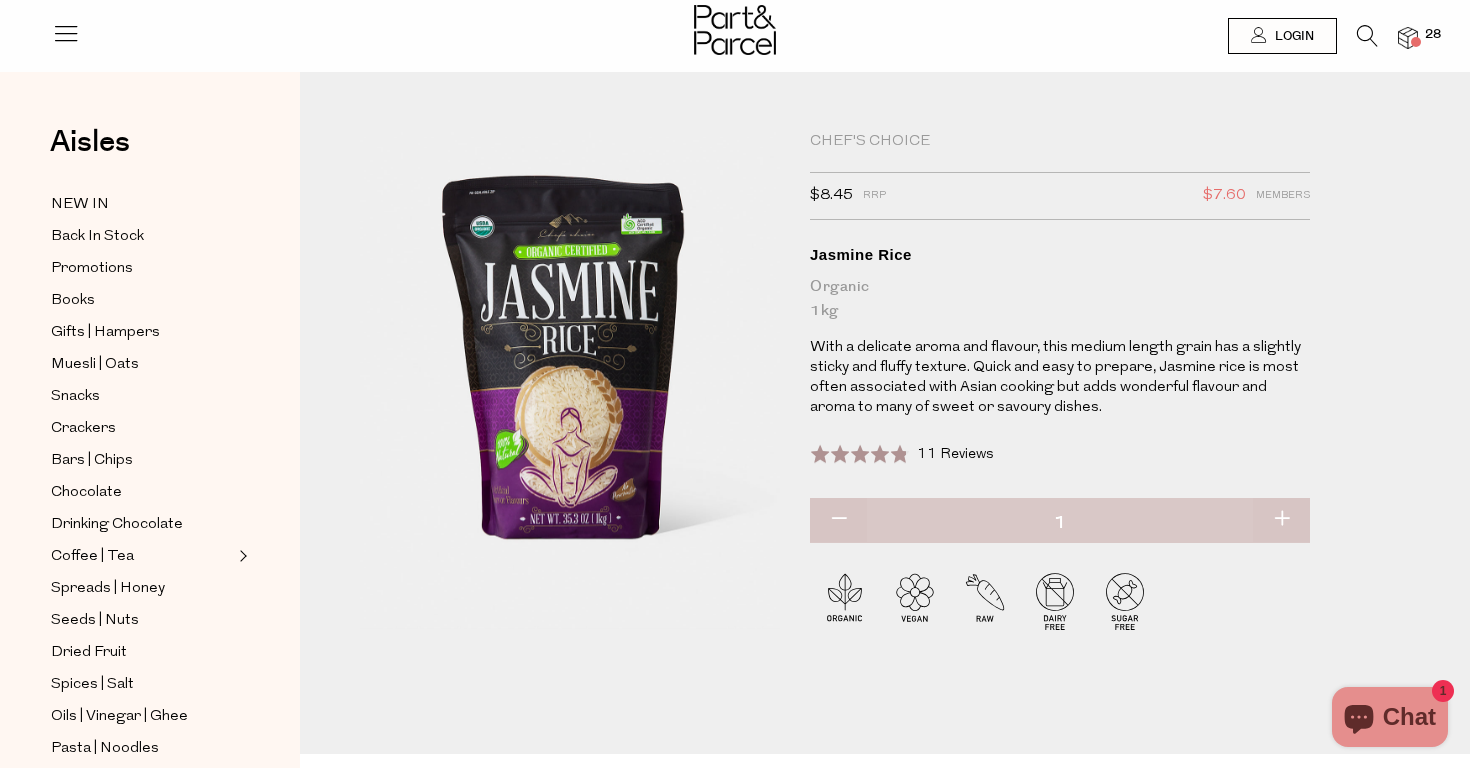 click at bounding box center (1367, 36) 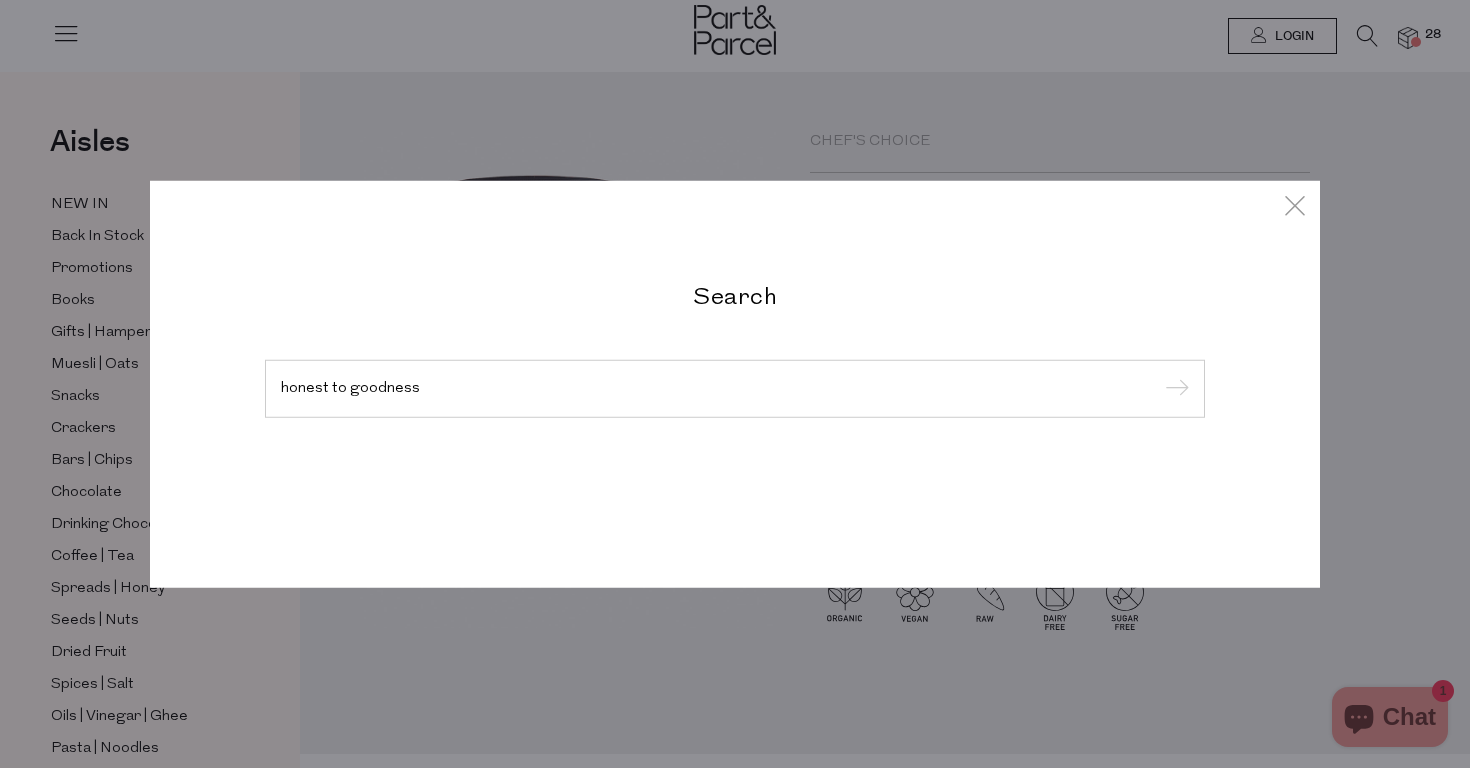 type on "honest to goodness" 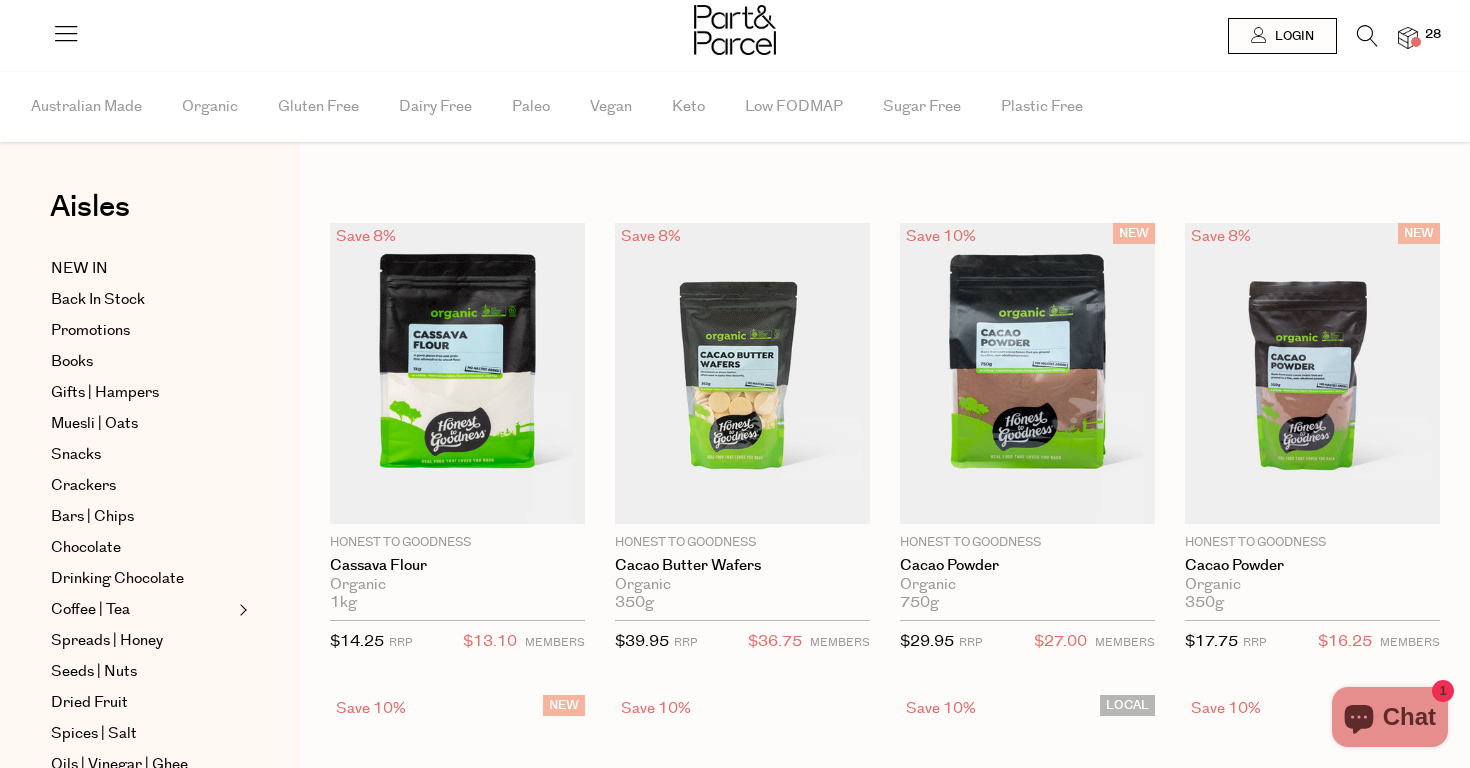 scroll, scrollTop: 0, scrollLeft: 0, axis: both 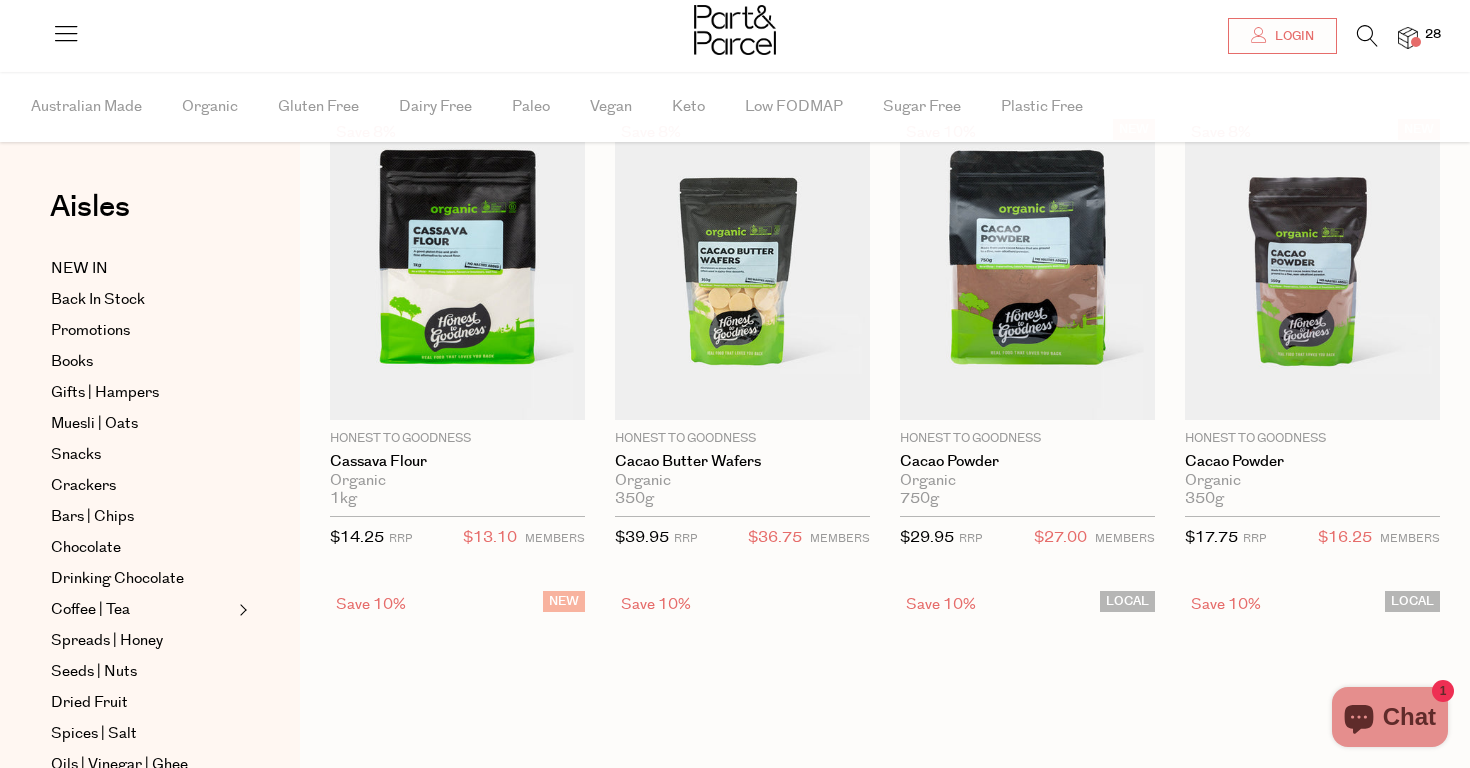 type on "3" 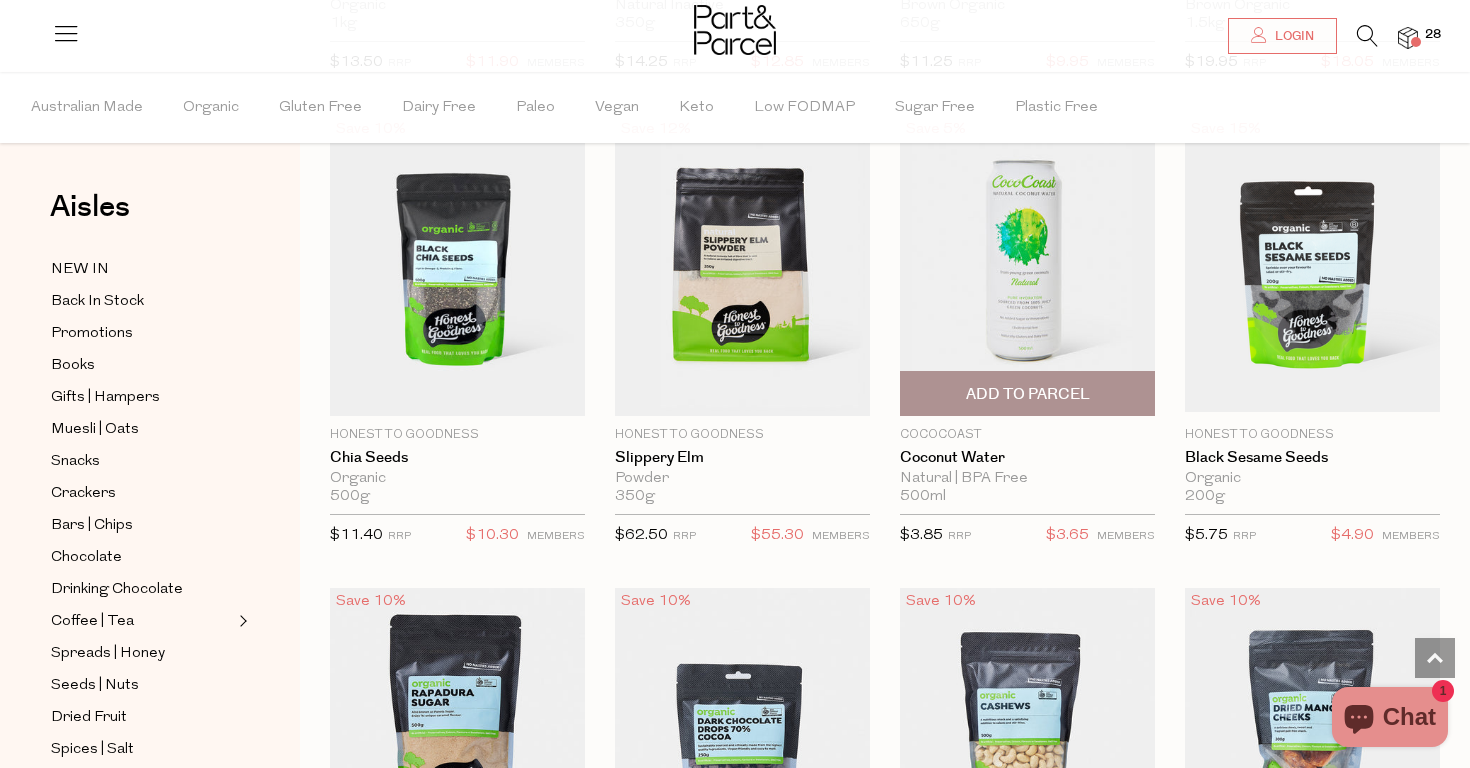 scroll, scrollTop: 2002, scrollLeft: 0, axis: vertical 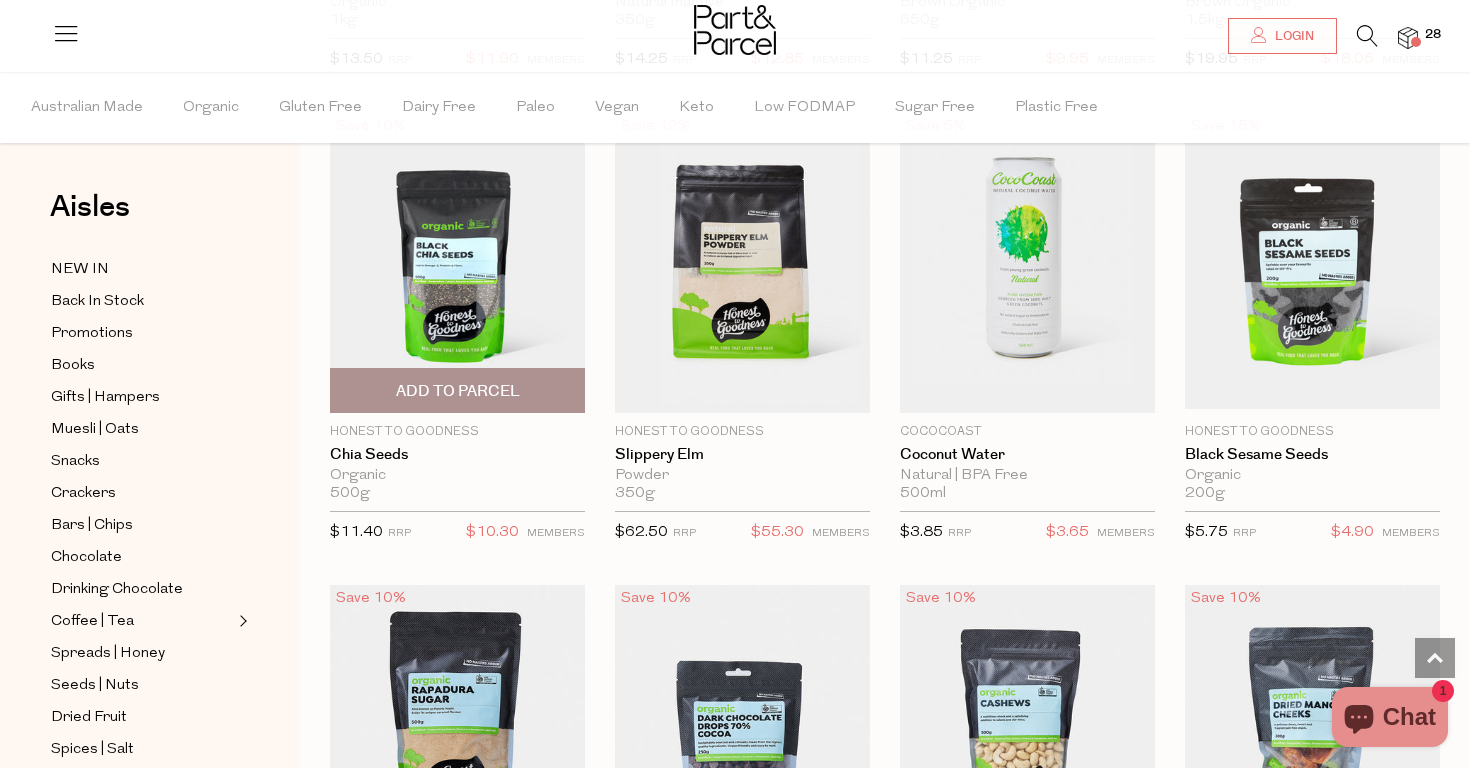 click on "Add To Parcel" at bounding box center (458, 391) 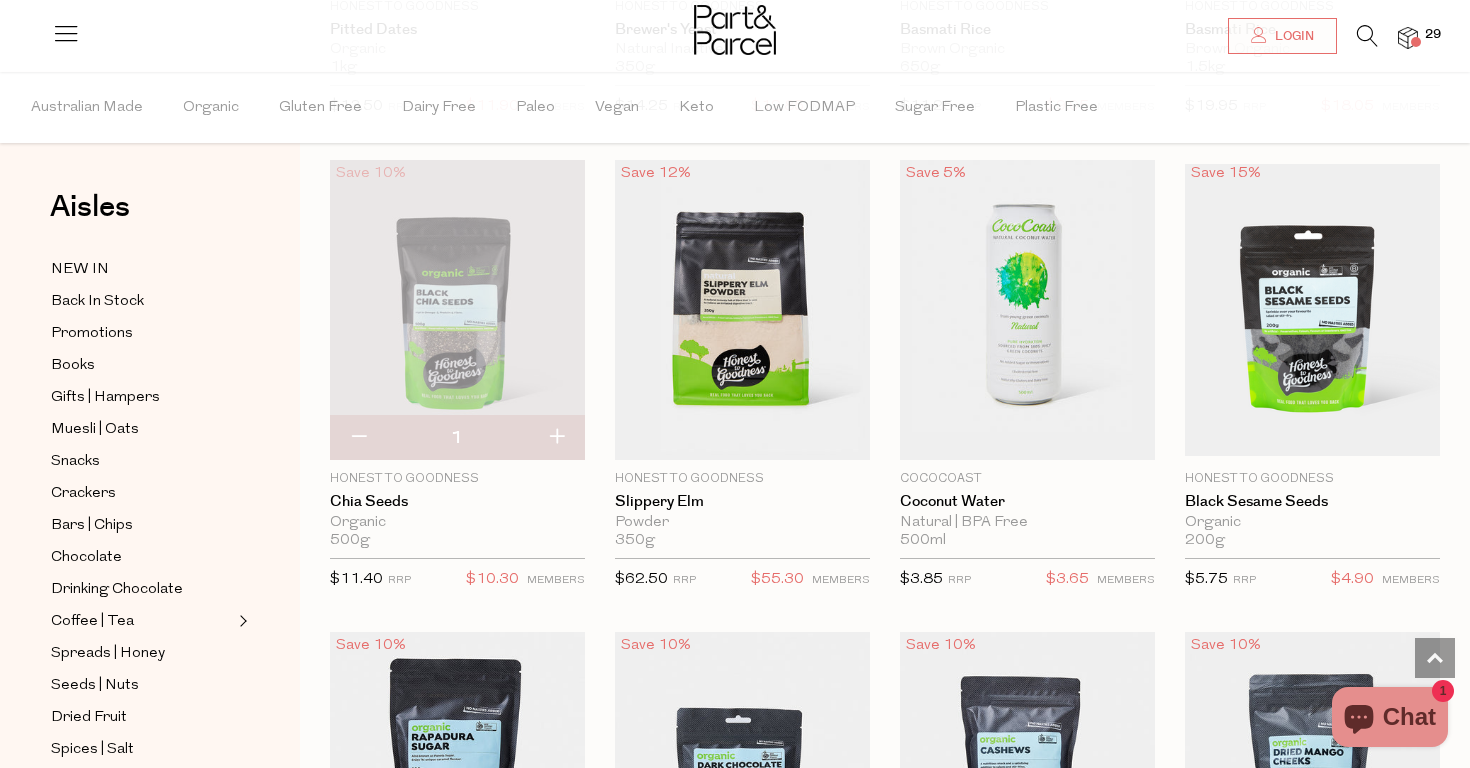scroll, scrollTop: 2026, scrollLeft: 0, axis: vertical 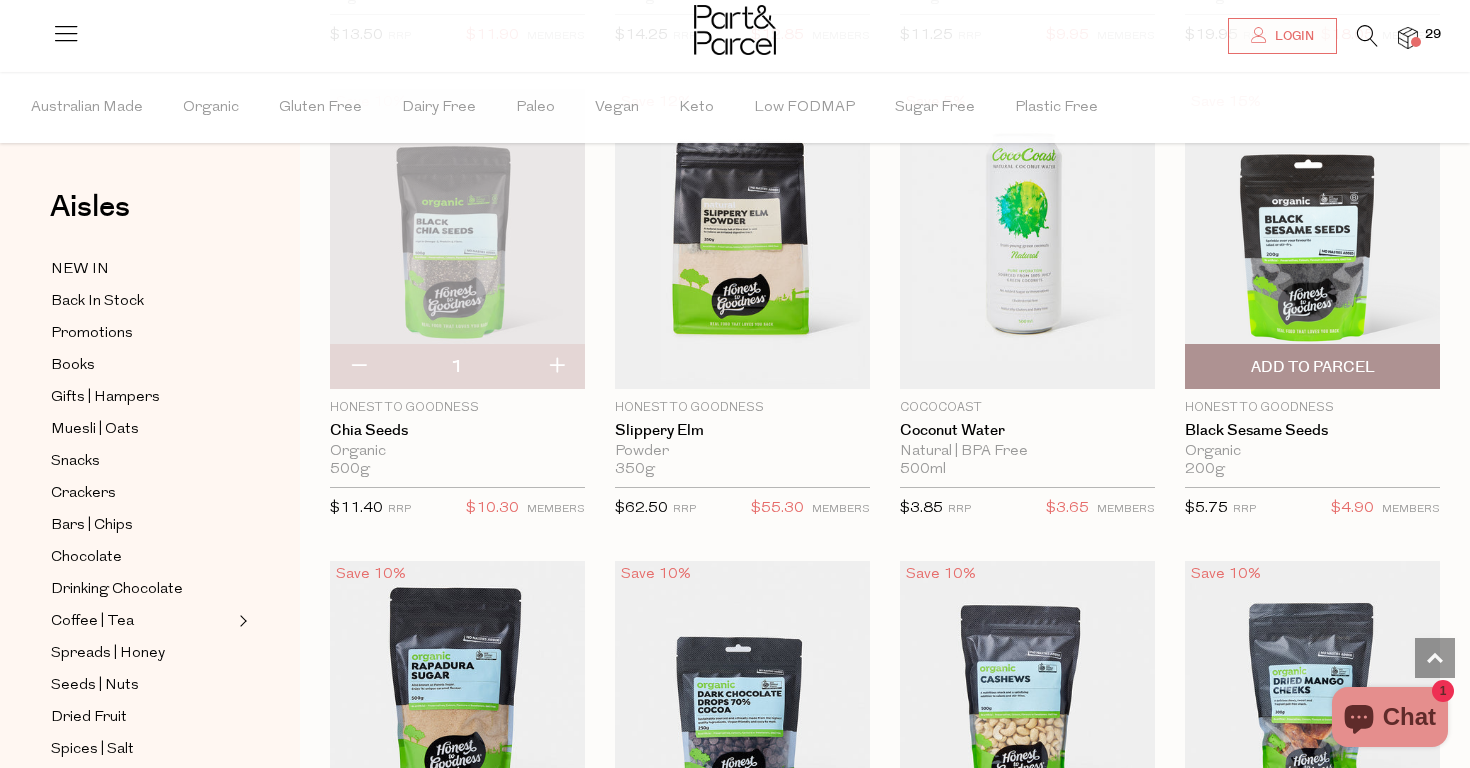 click on "Add To Parcel" at bounding box center (1313, 367) 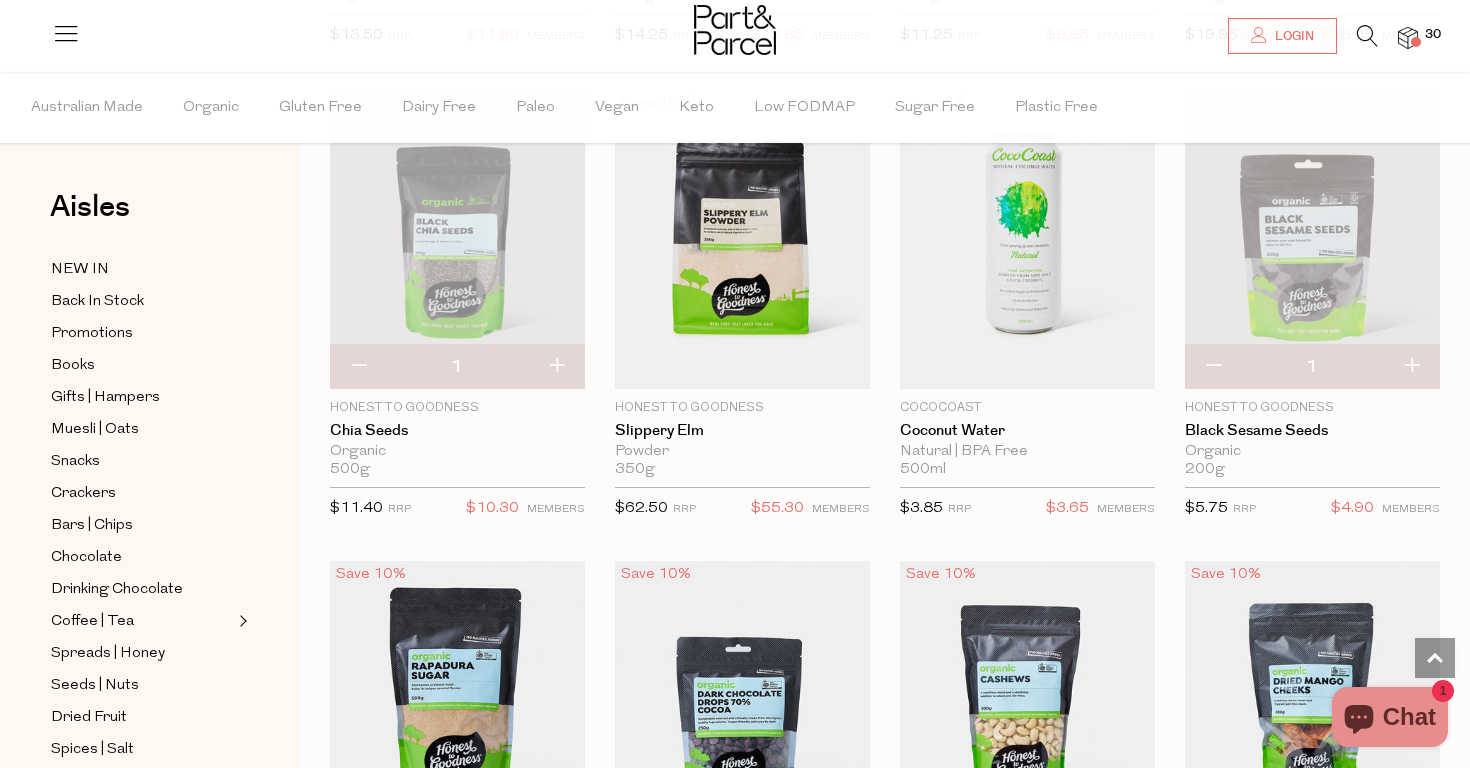 click at bounding box center [1408, 38] 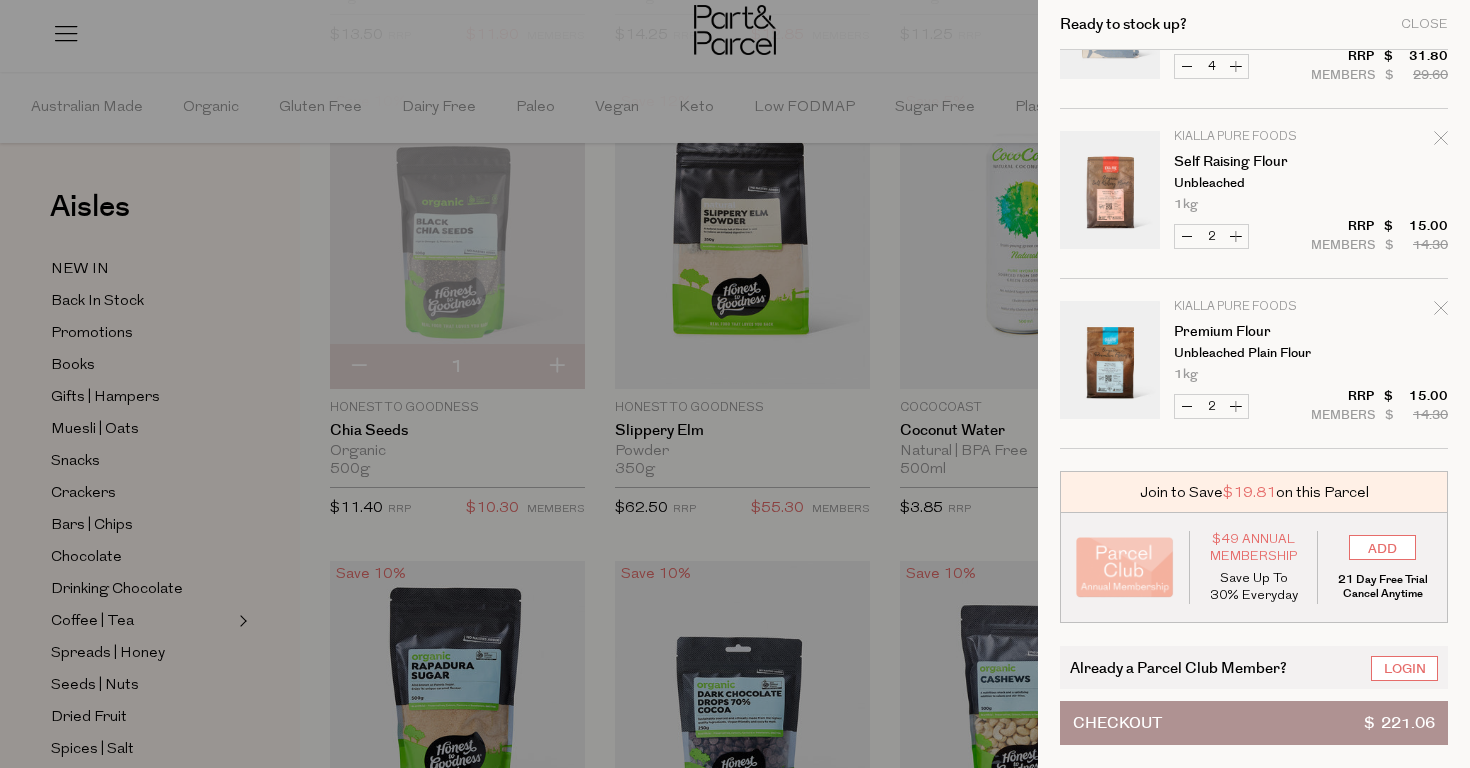 scroll, scrollTop: 2661, scrollLeft: 0, axis: vertical 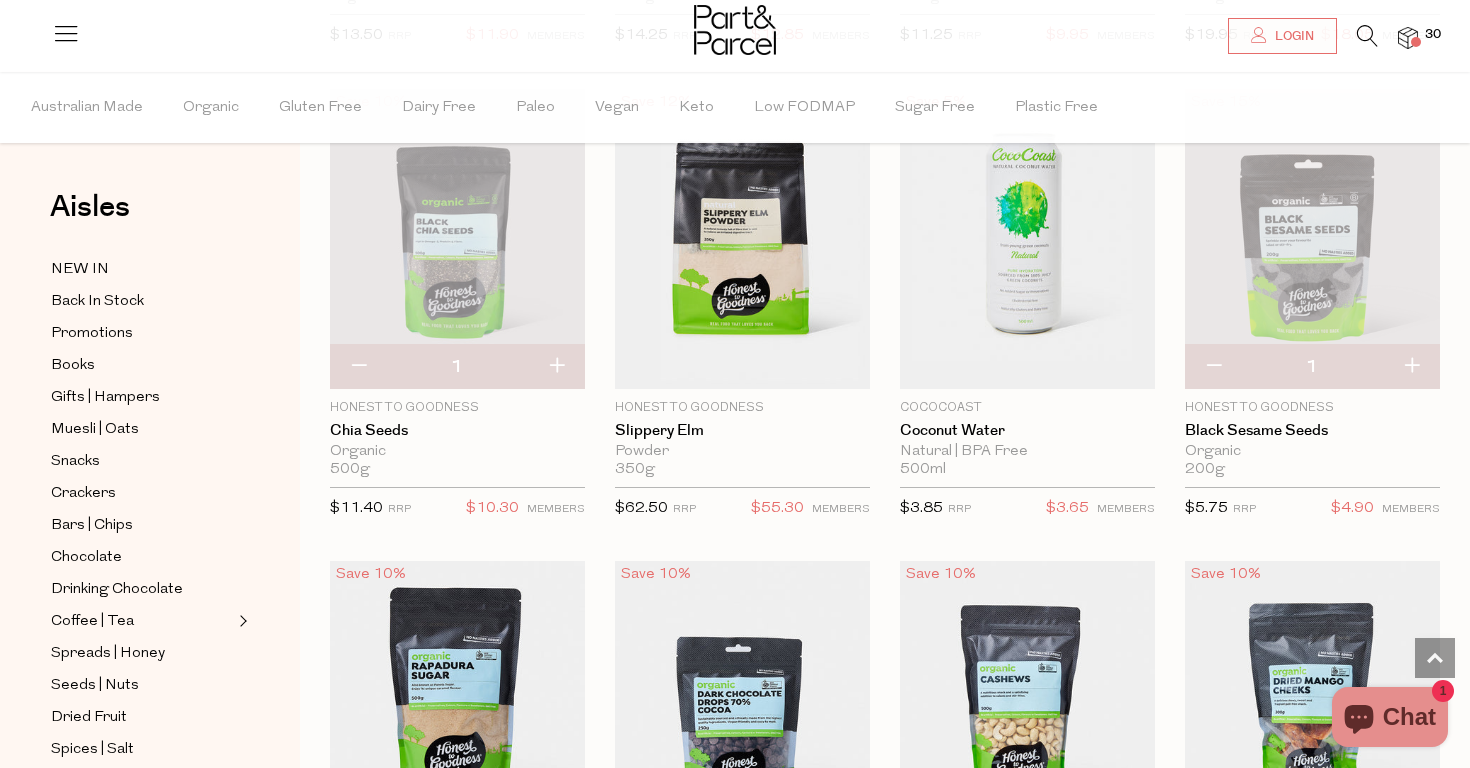 click at bounding box center (1367, 36) 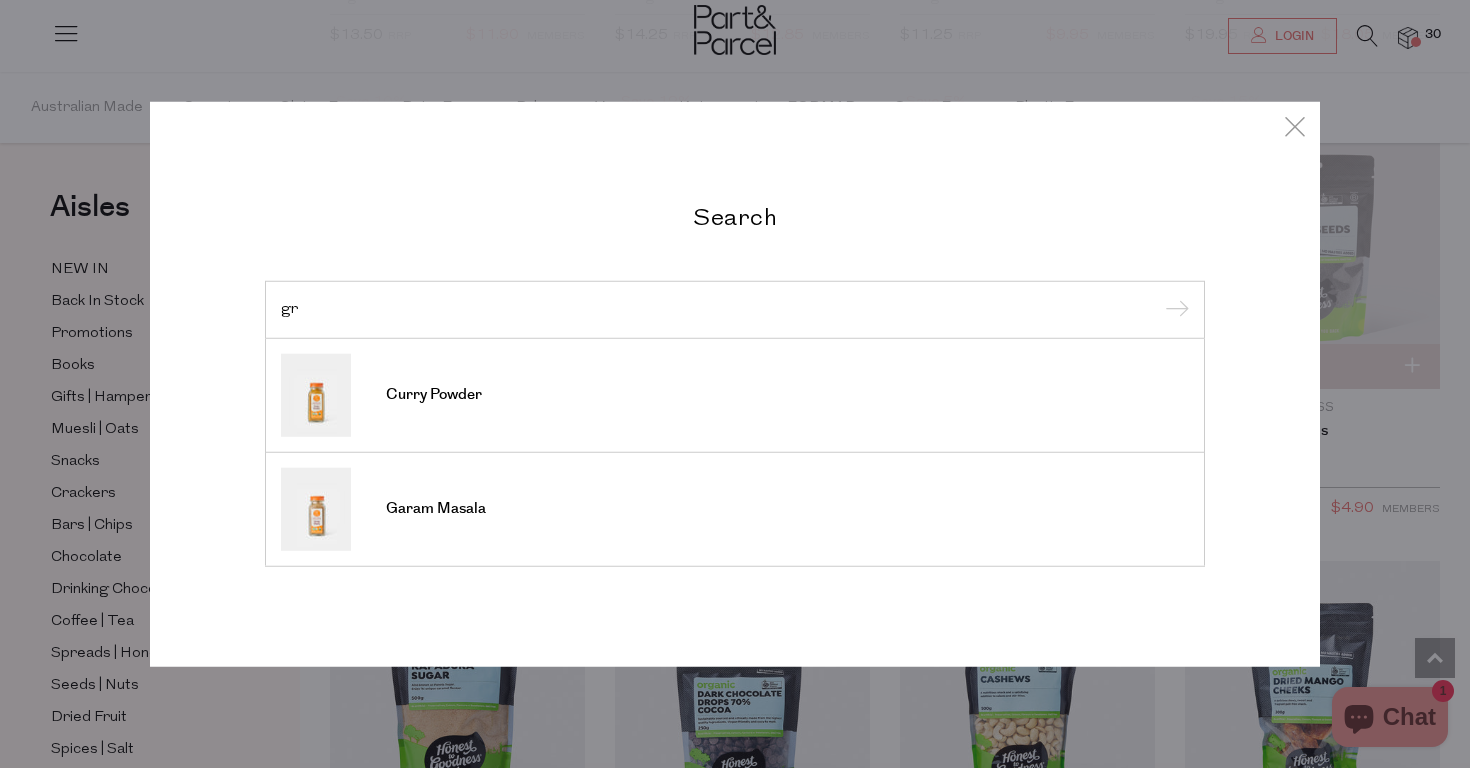 type on "g" 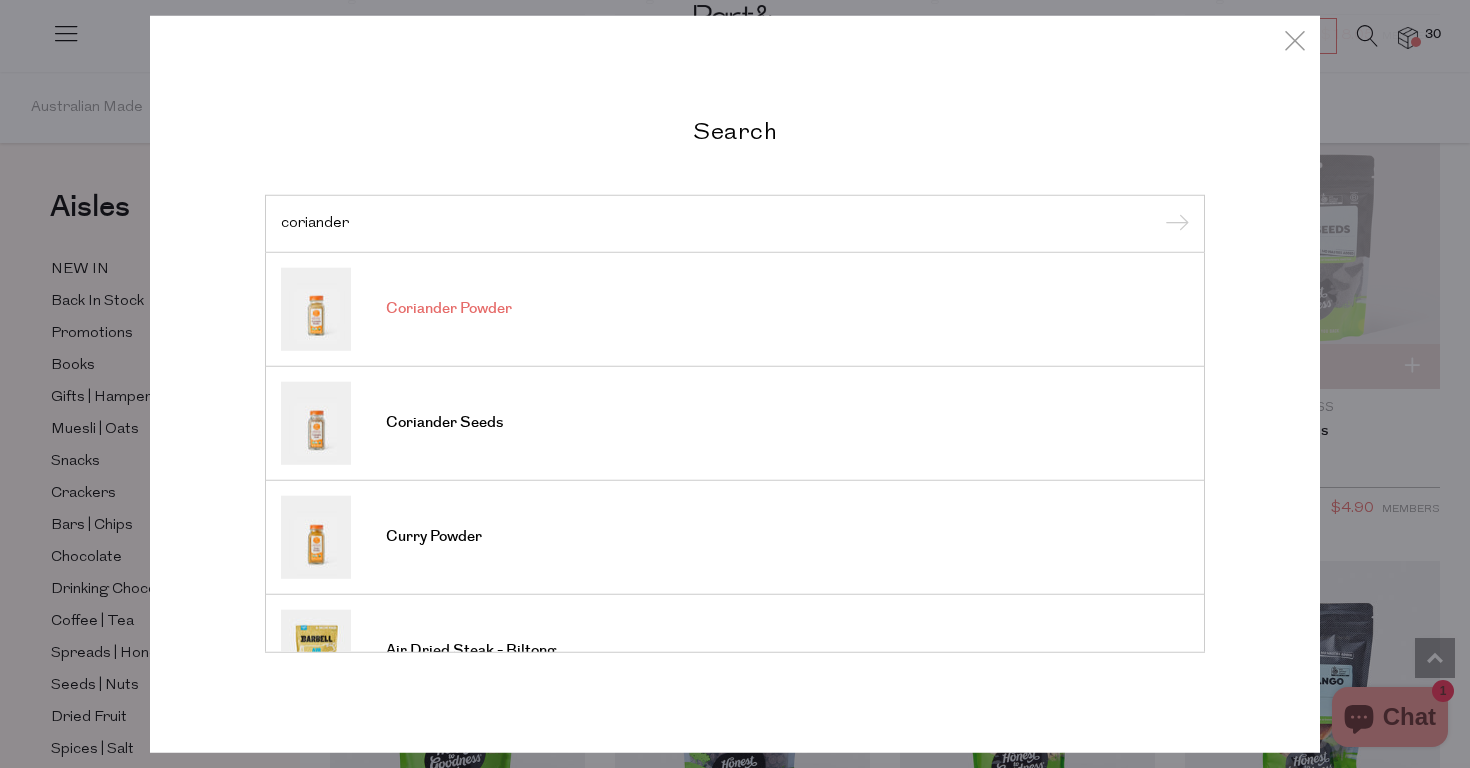 type on "coriander" 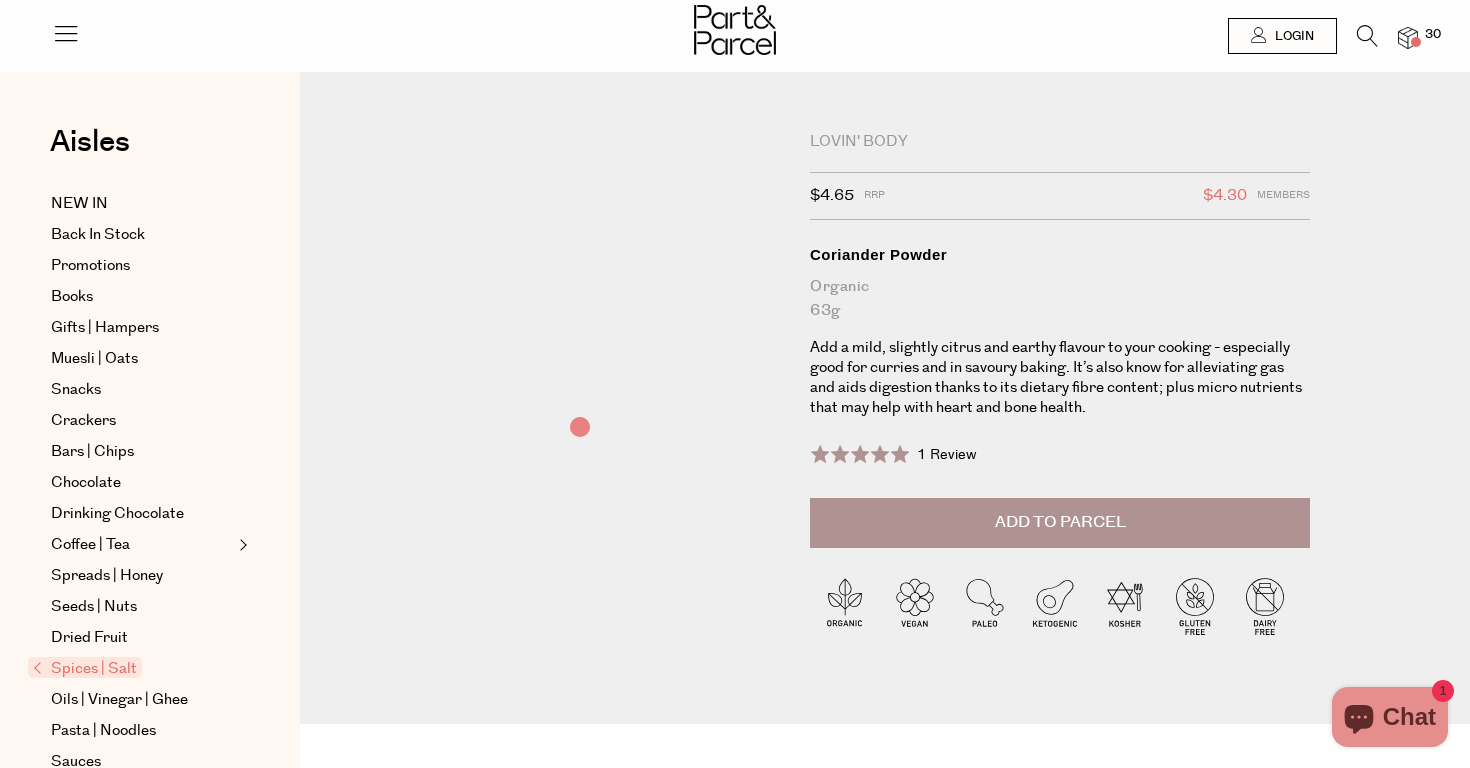 scroll, scrollTop: 0, scrollLeft: 0, axis: both 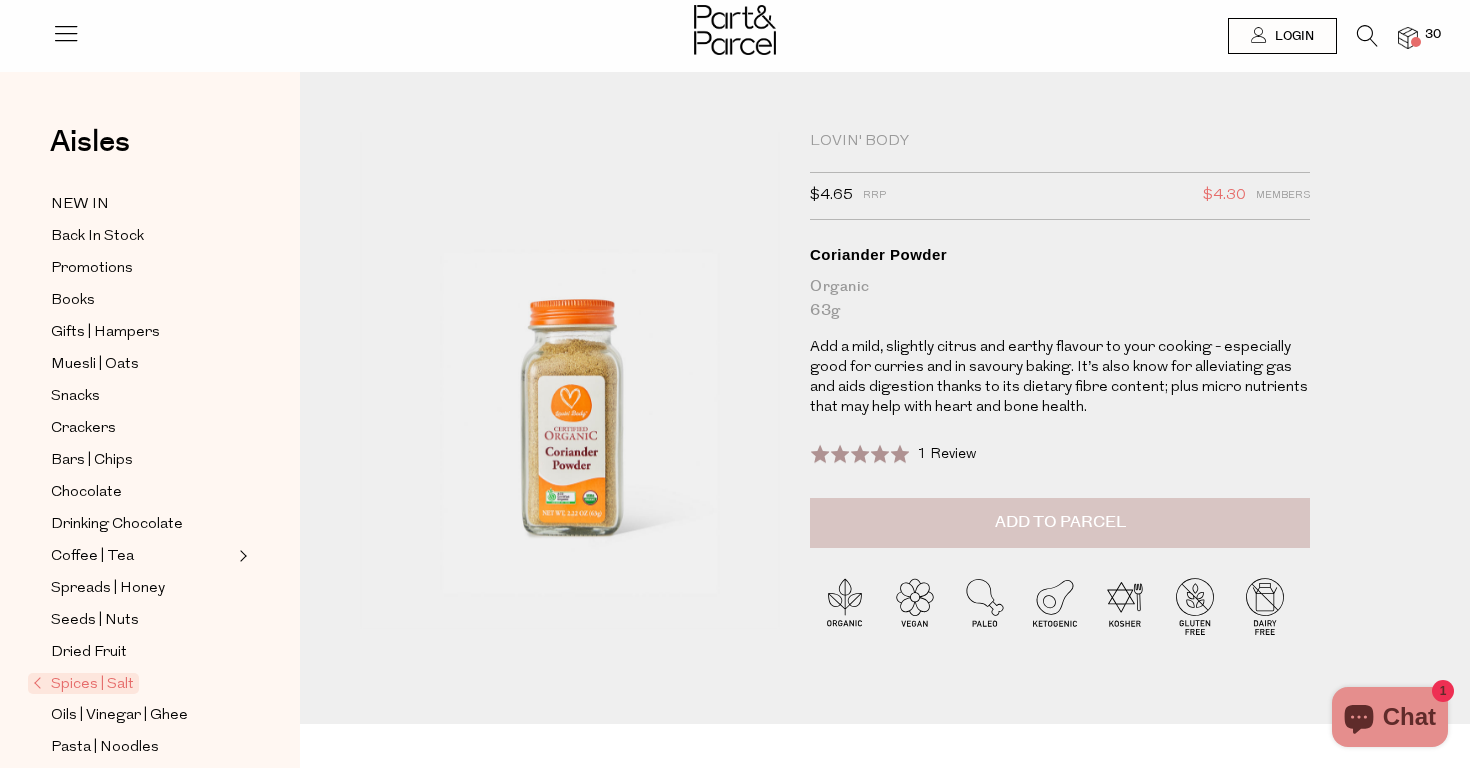 click on "Add to Parcel" at bounding box center (1060, 523) 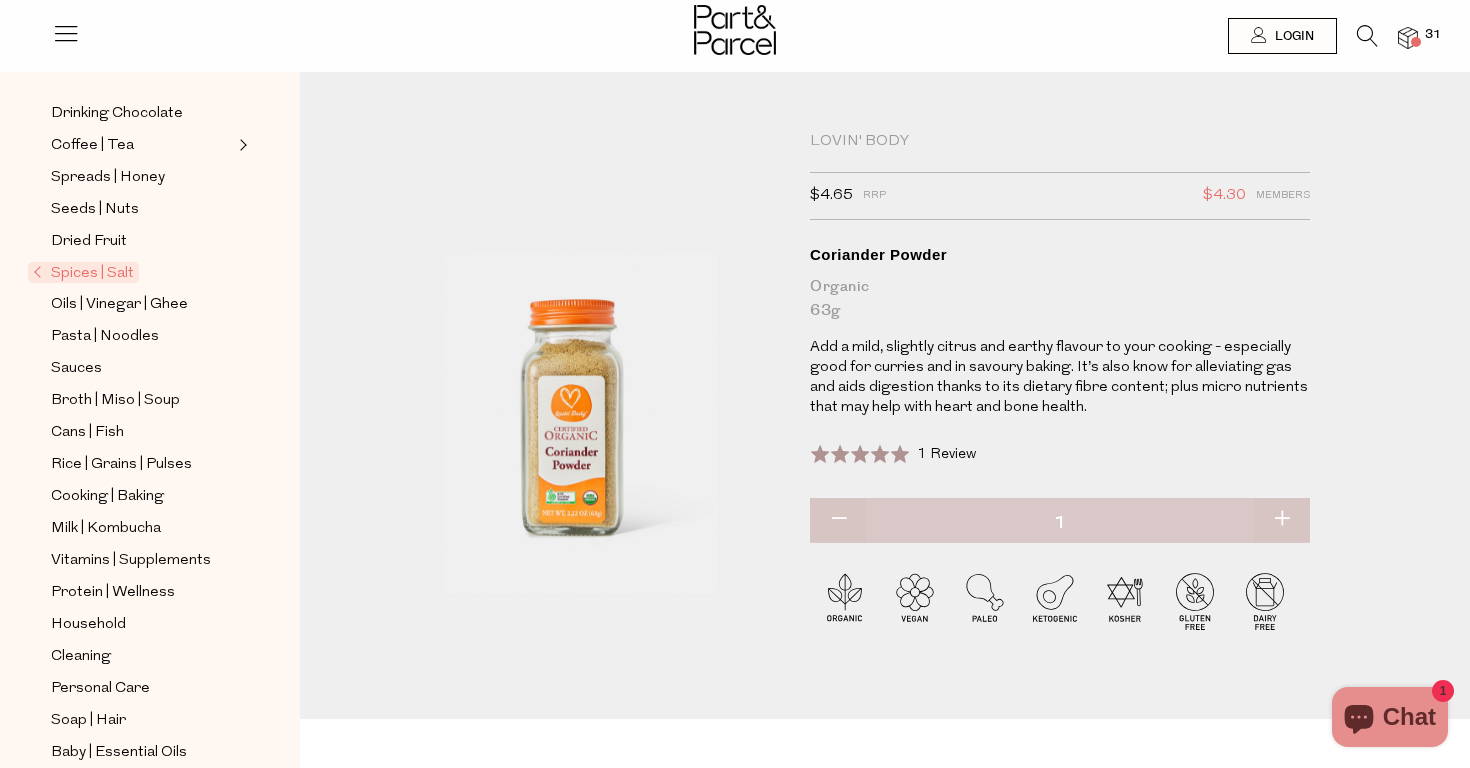 scroll, scrollTop: 413, scrollLeft: 0, axis: vertical 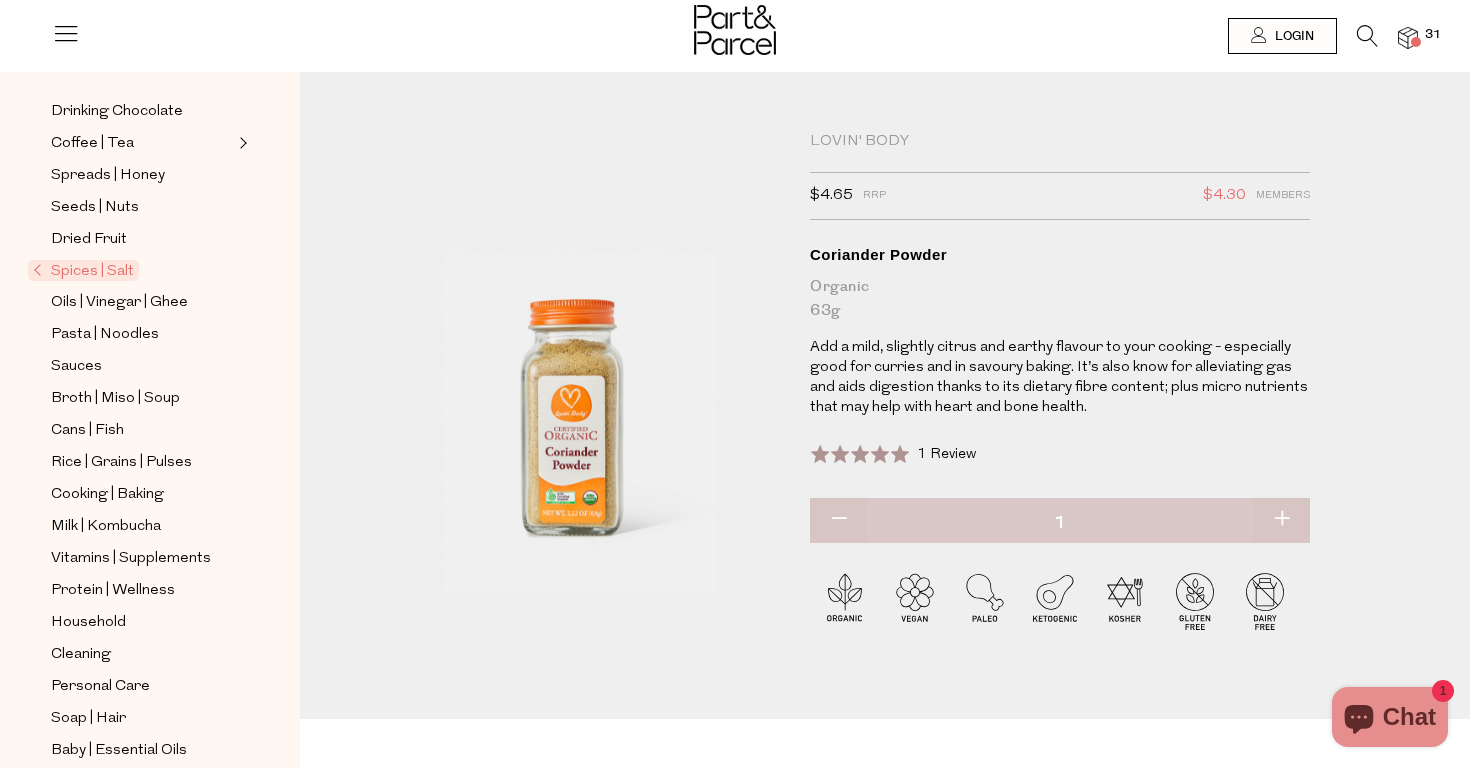 click at bounding box center [1367, 36] 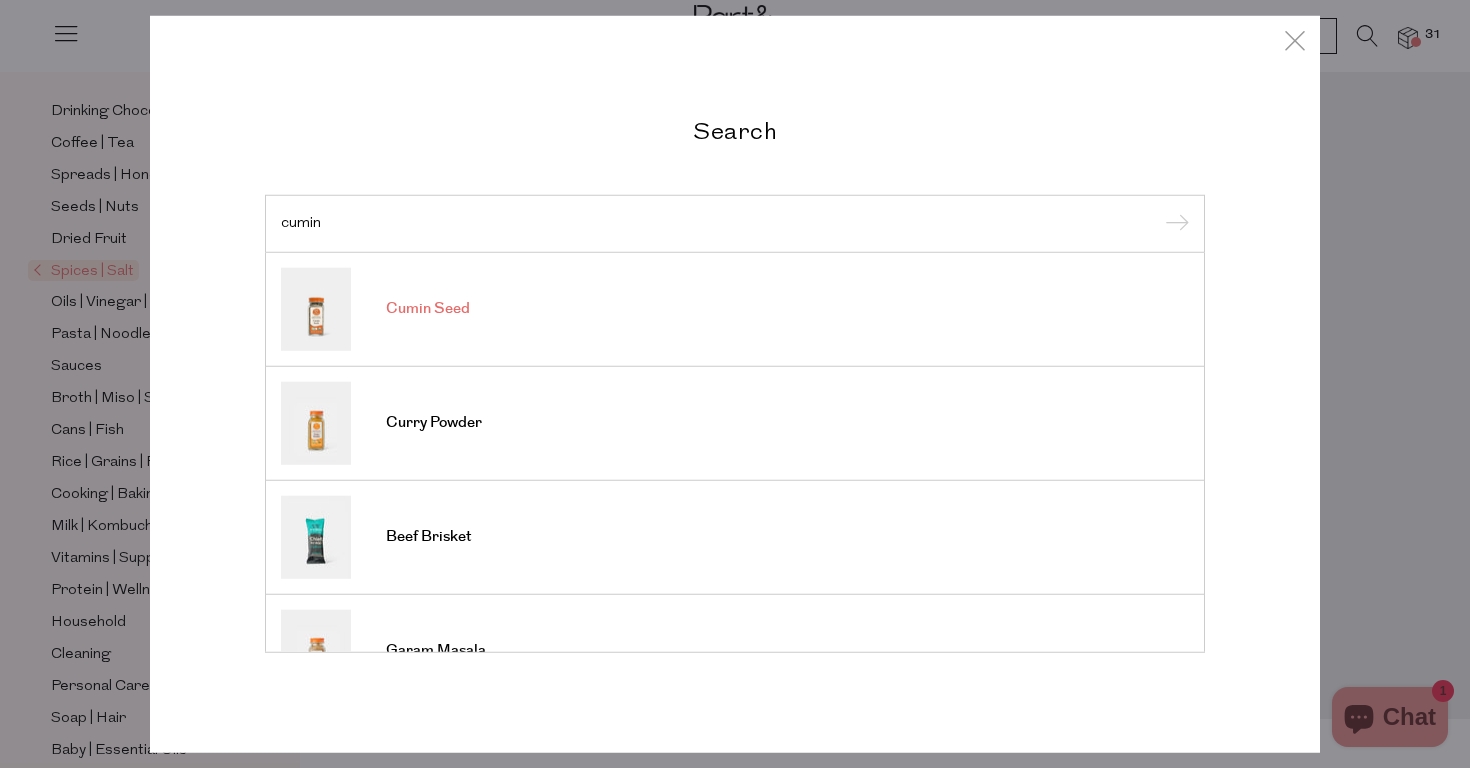 type on "cumin" 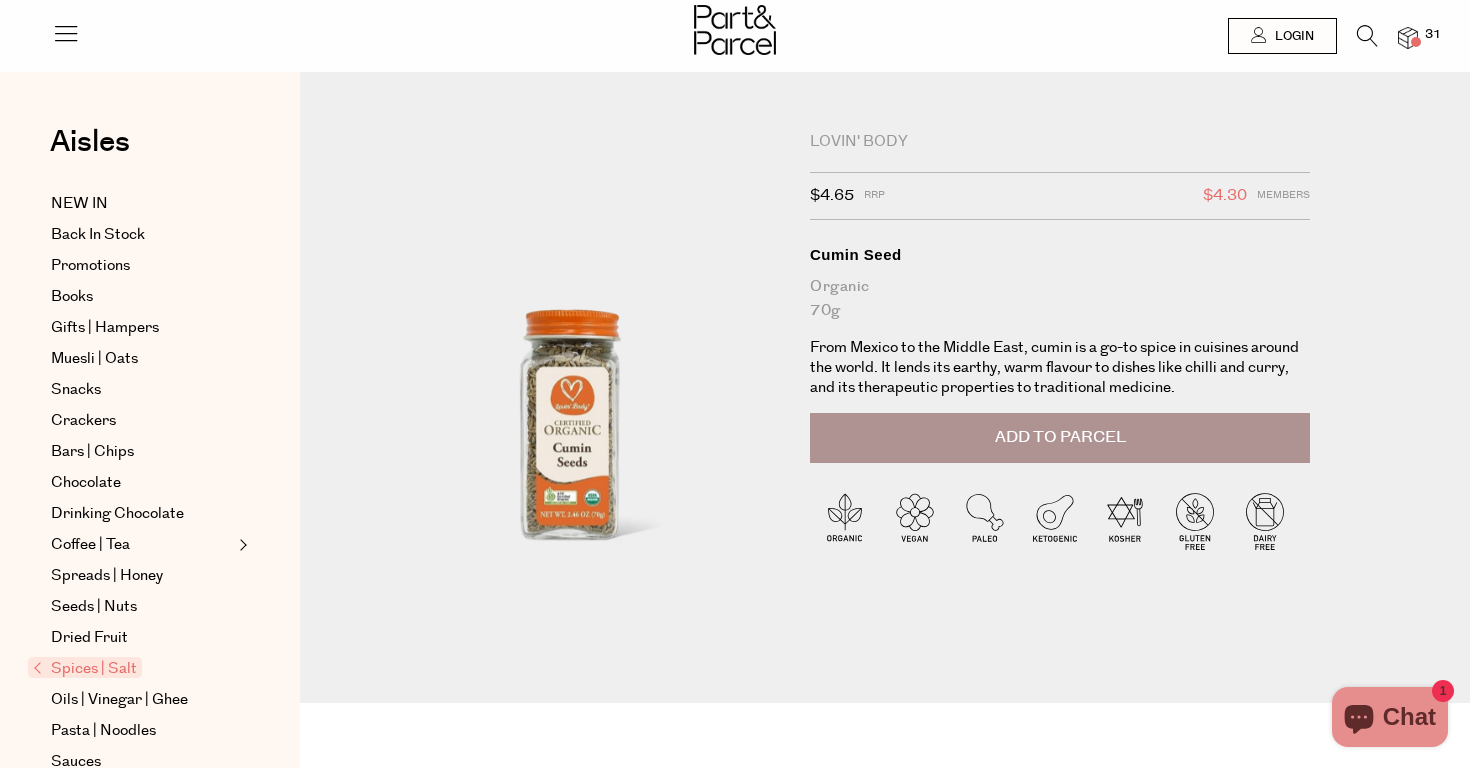 scroll, scrollTop: 0, scrollLeft: 0, axis: both 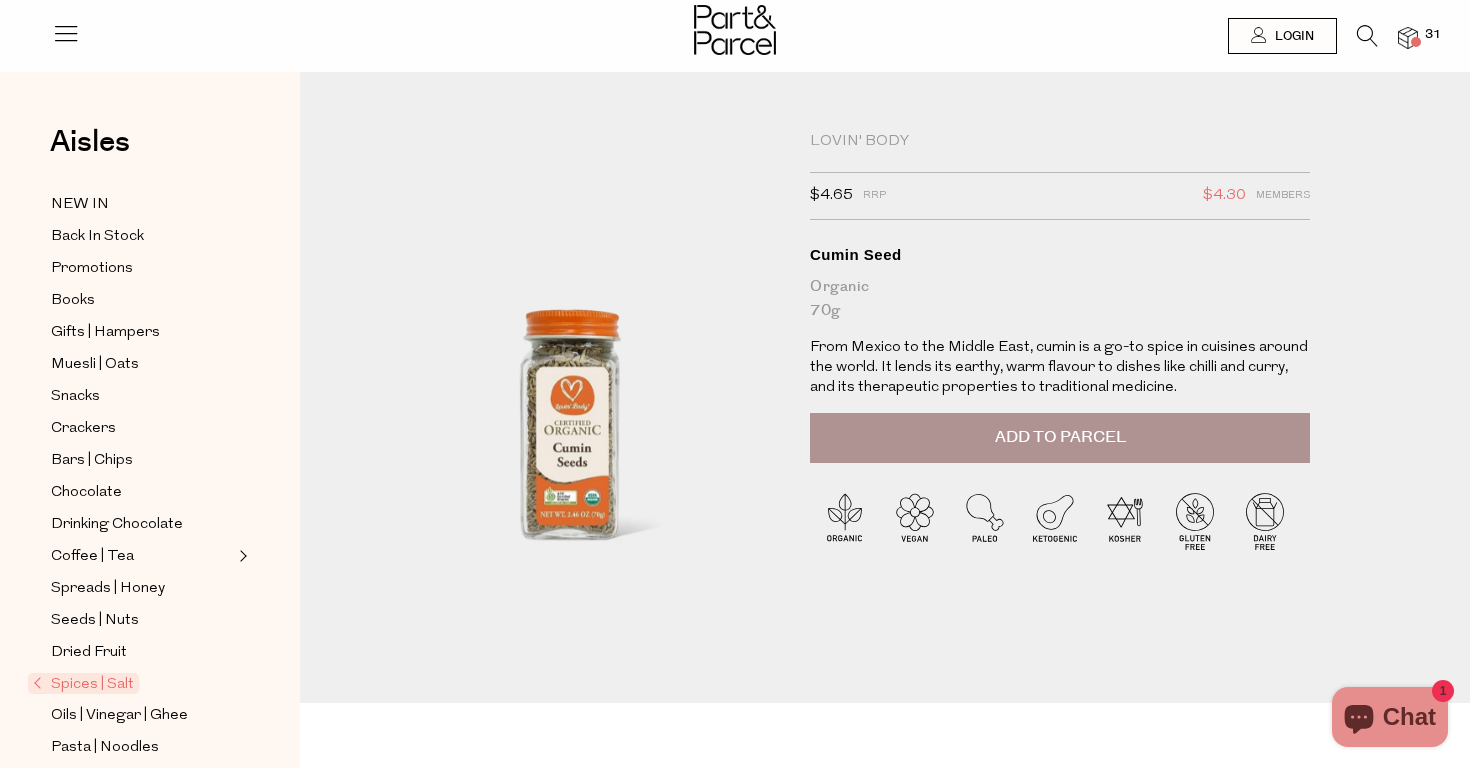 click at bounding box center [1367, 36] 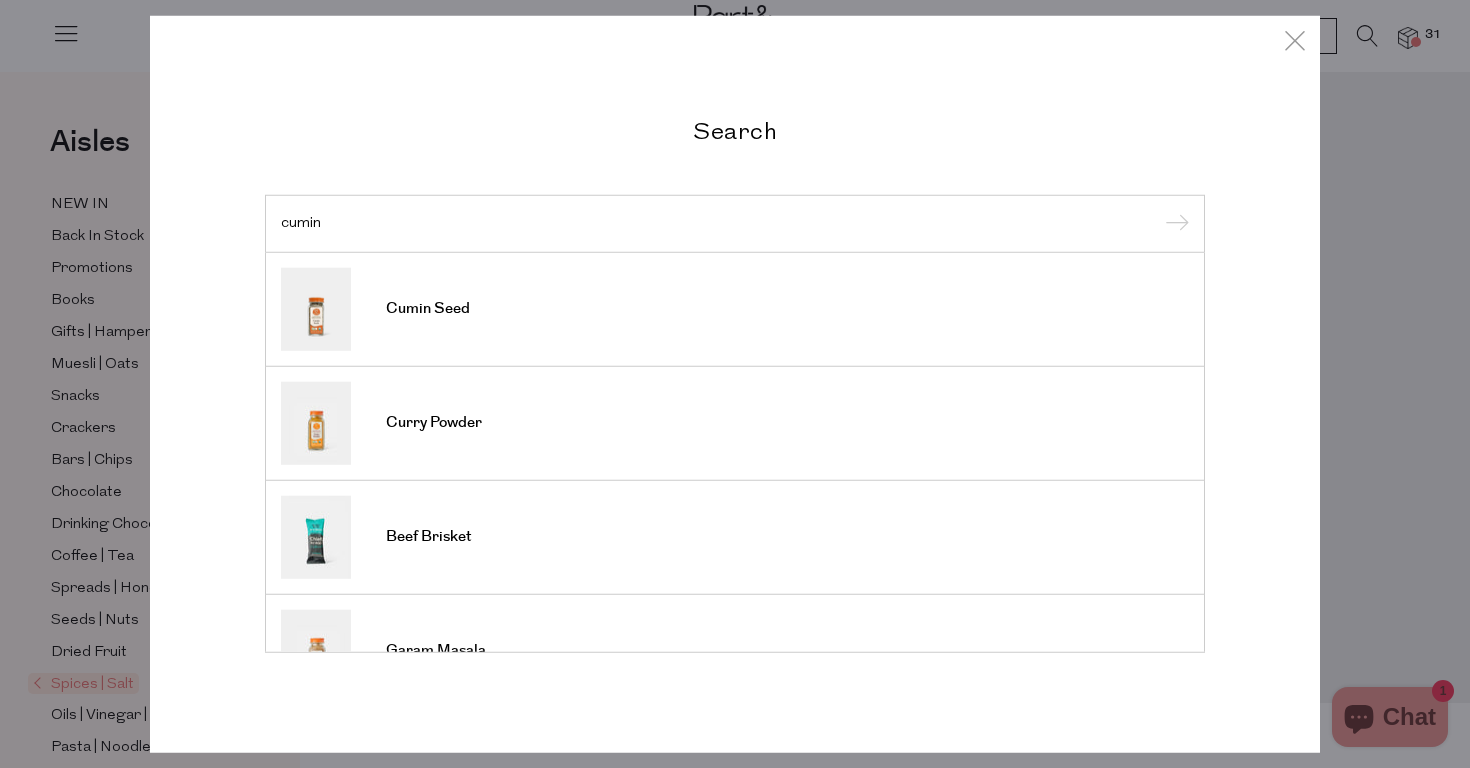 scroll, scrollTop: 0, scrollLeft: 0, axis: both 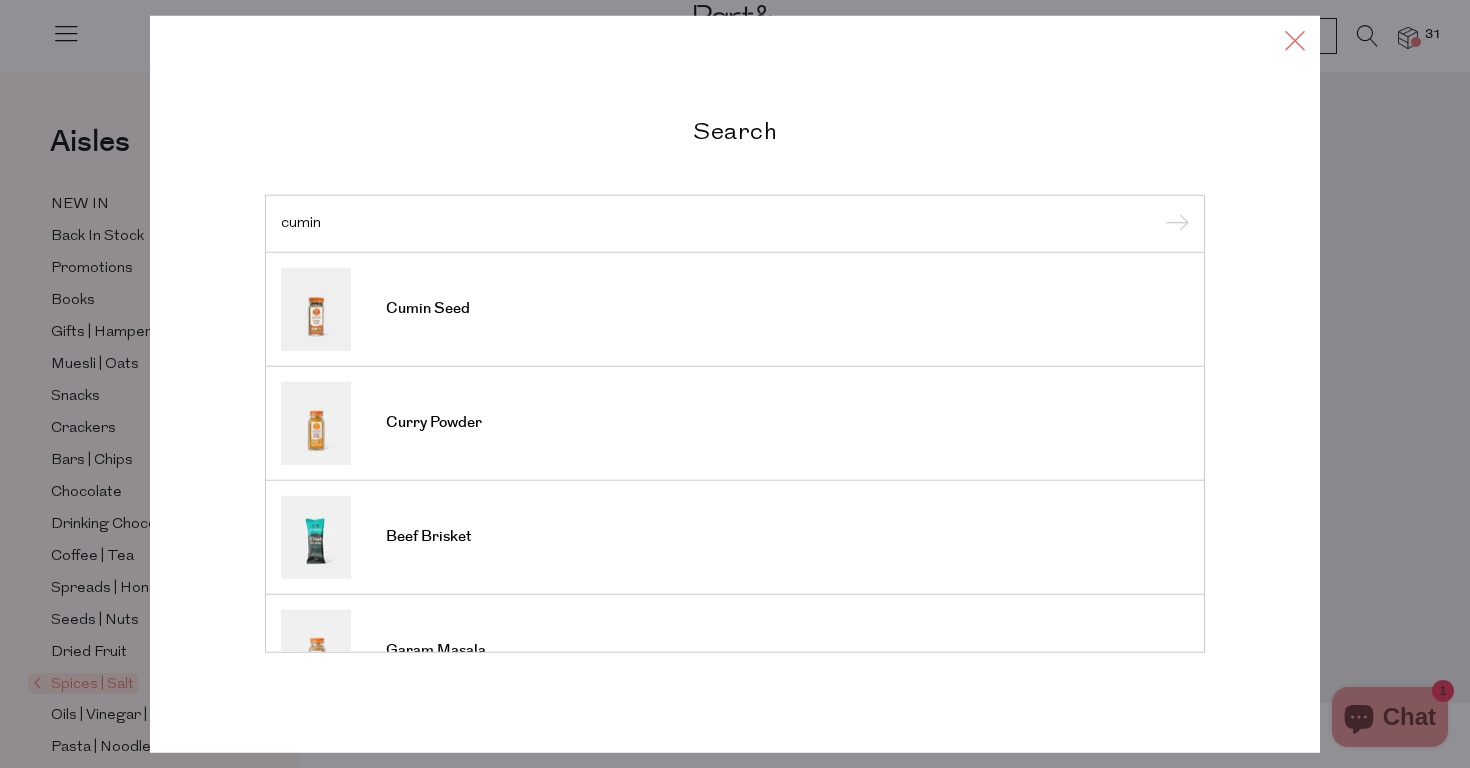 click at bounding box center [1295, 40] 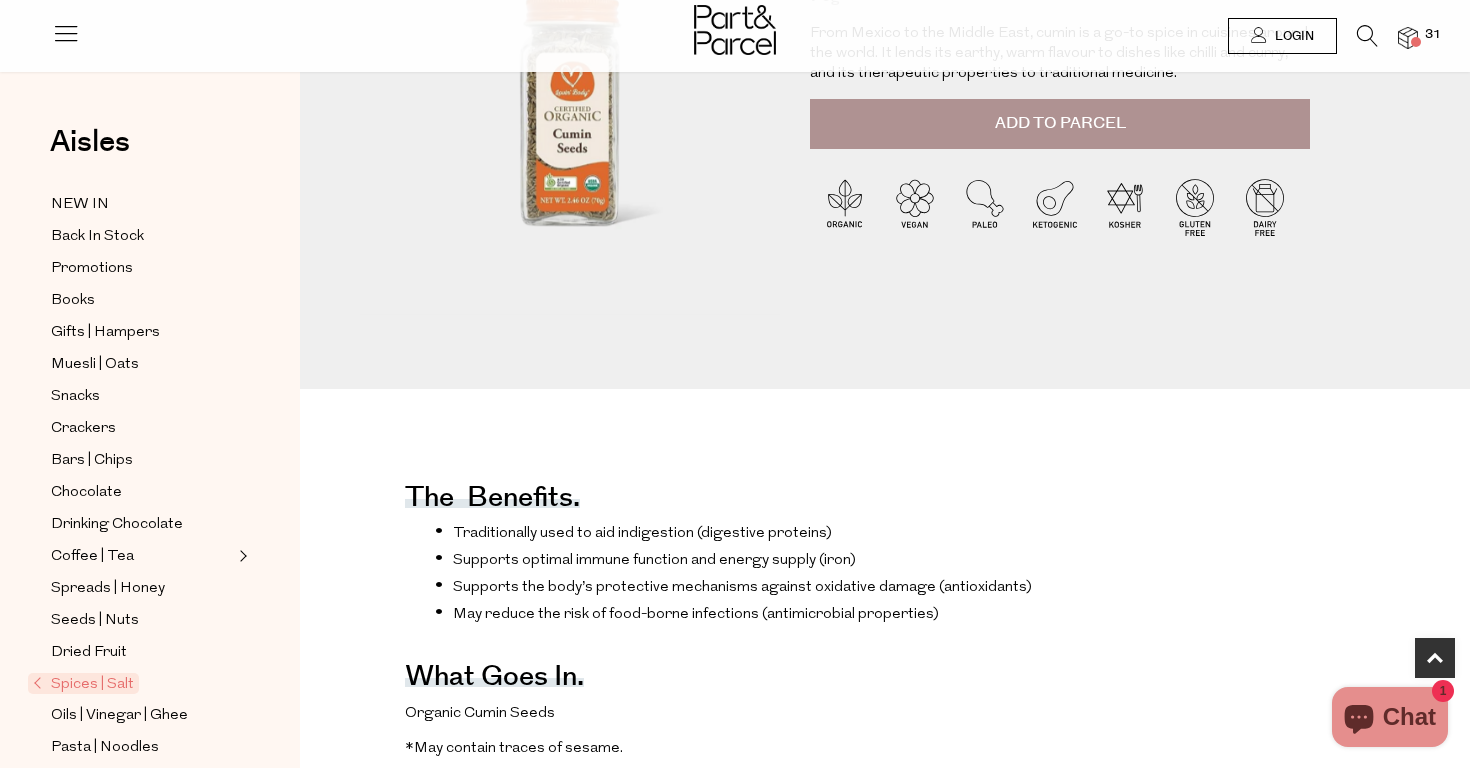 scroll, scrollTop: 324, scrollLeft: 0, axis: vertical 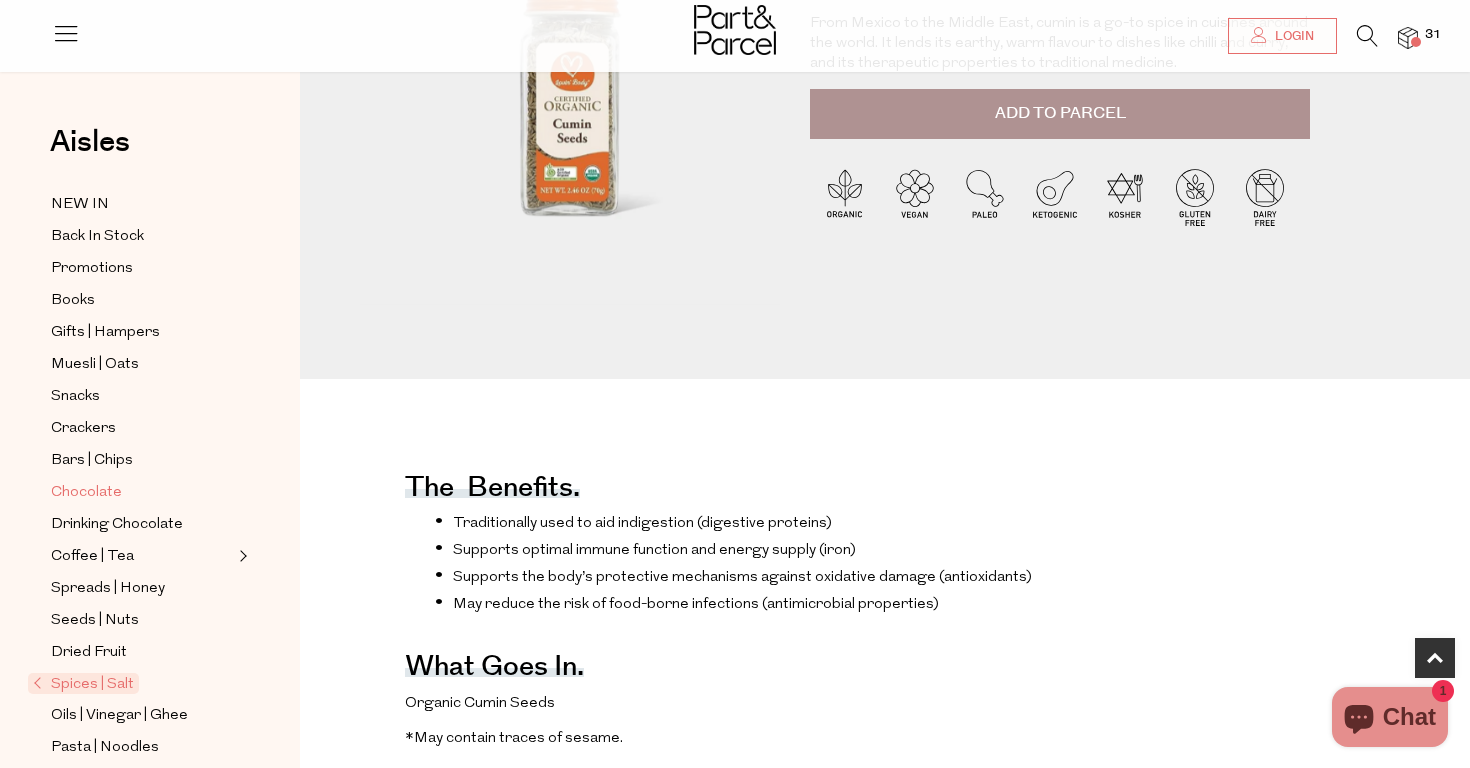 click on "Chocolate" at bounding box center (86, 493) 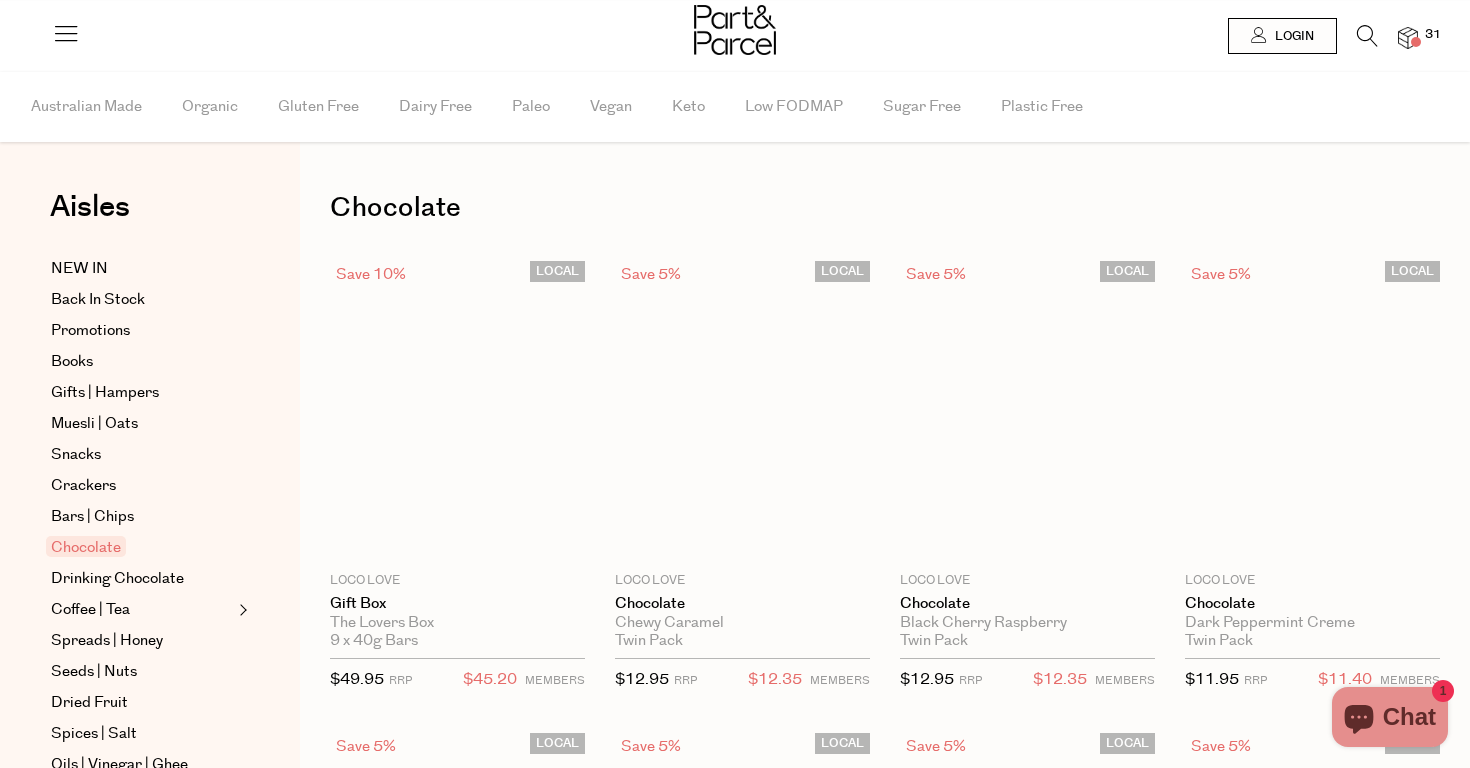 scroll, scrollTop: 0, scrollLeft: 0, axis: both 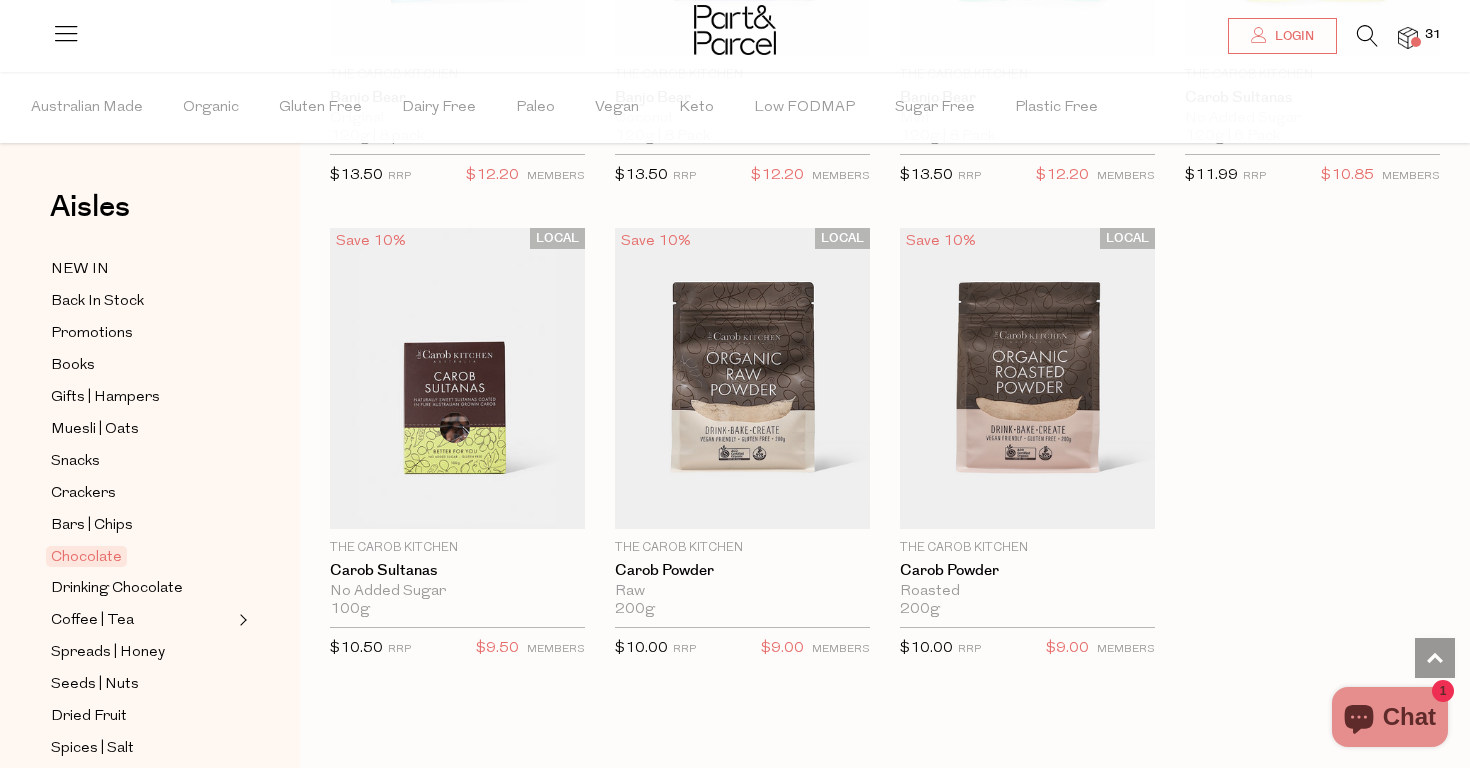 click at bounding box center [1357, 40] 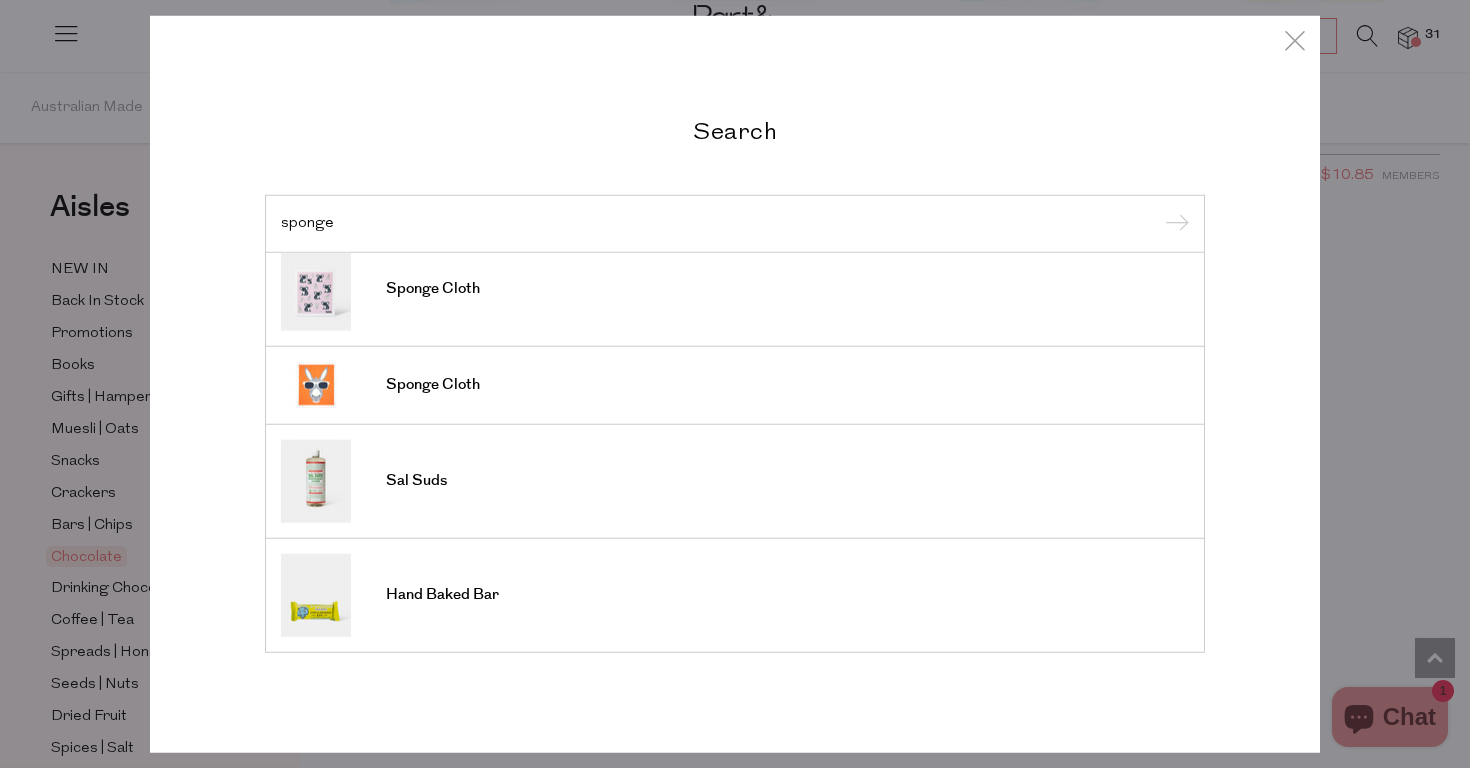 scroll, scrollTop: 704, scrollLeft: 0, axis: vertical 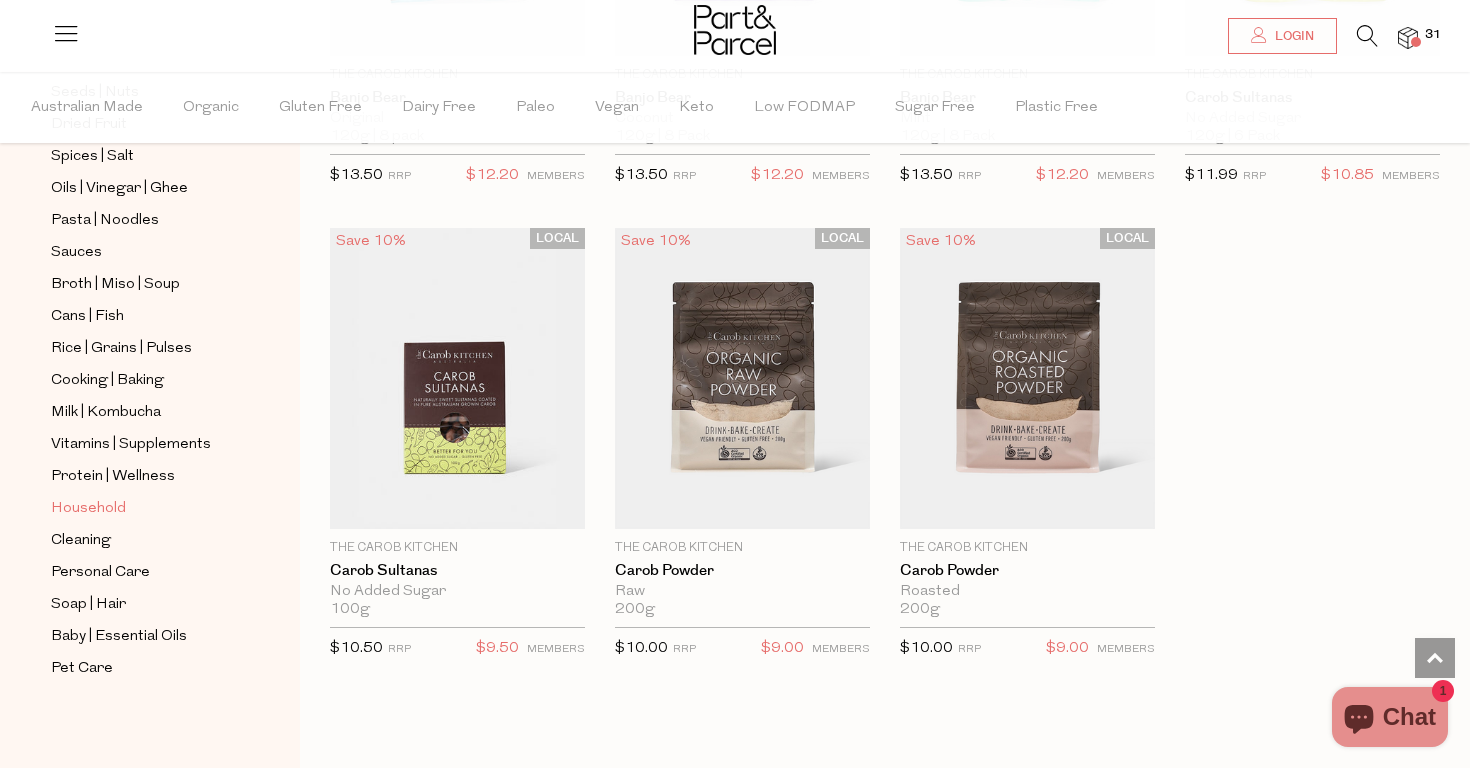 click on "Household" at bounding box center [88, 509] 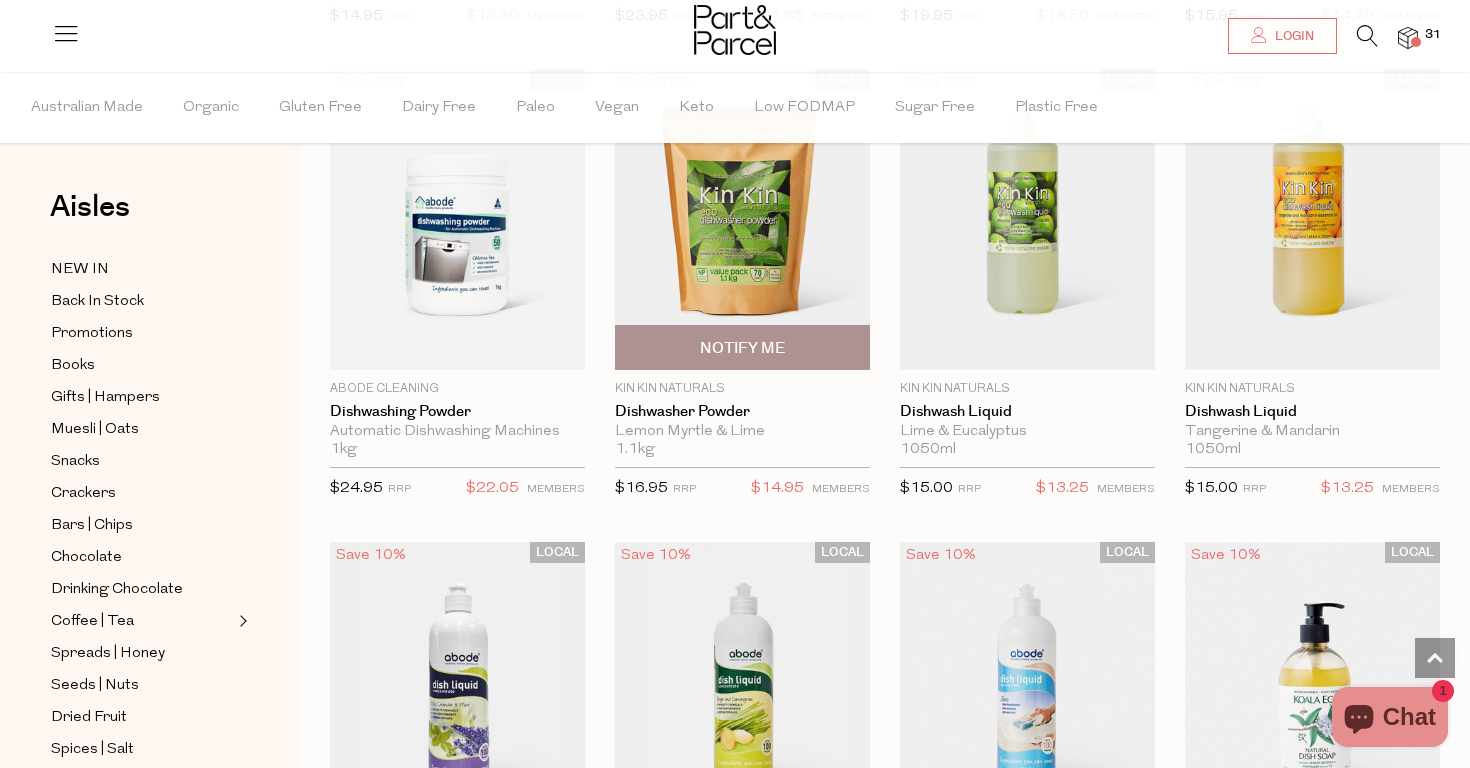 scroll, scrollTop: 3510, scrollLeft: 0, axis: vertical 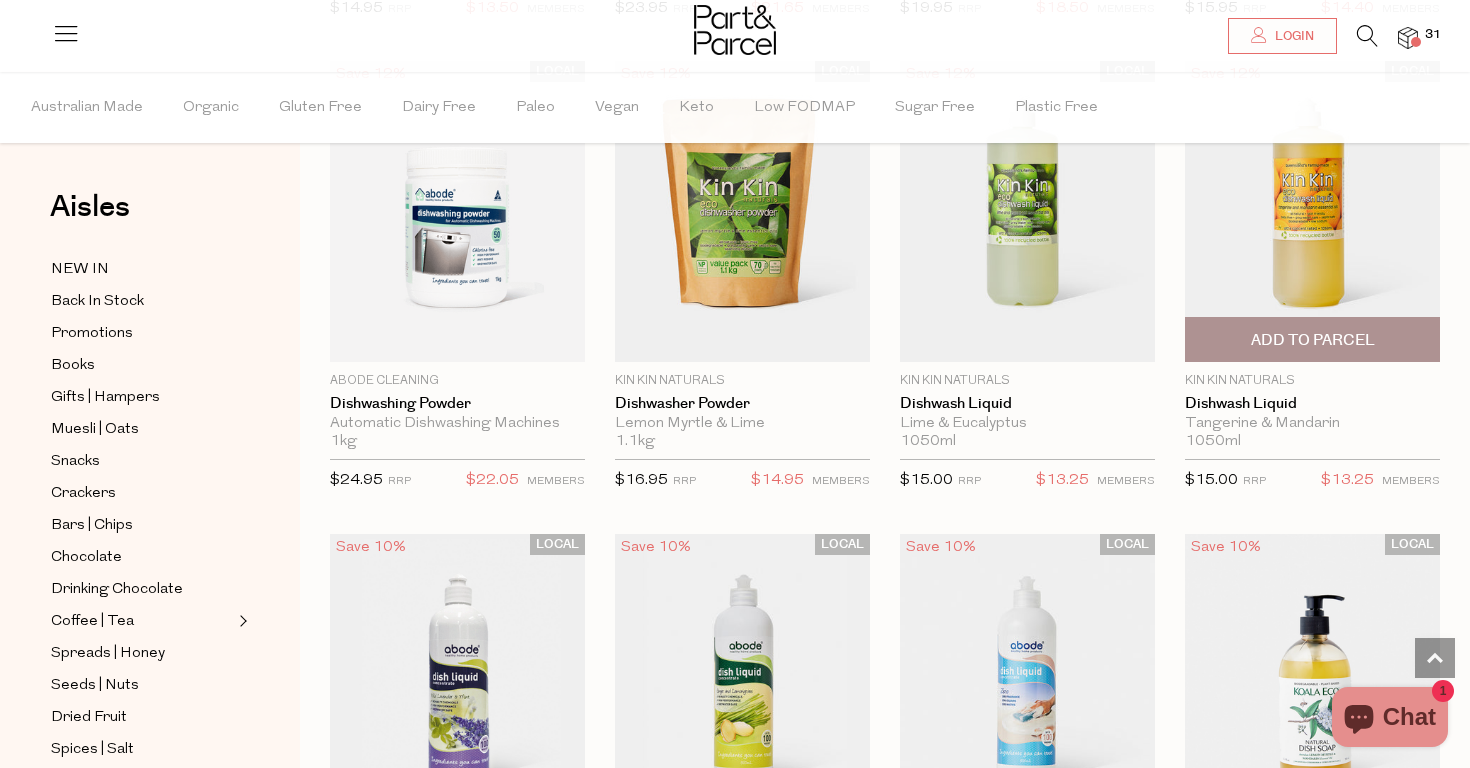 click on "Add To Parcel" at bounding box center [1313, 340] 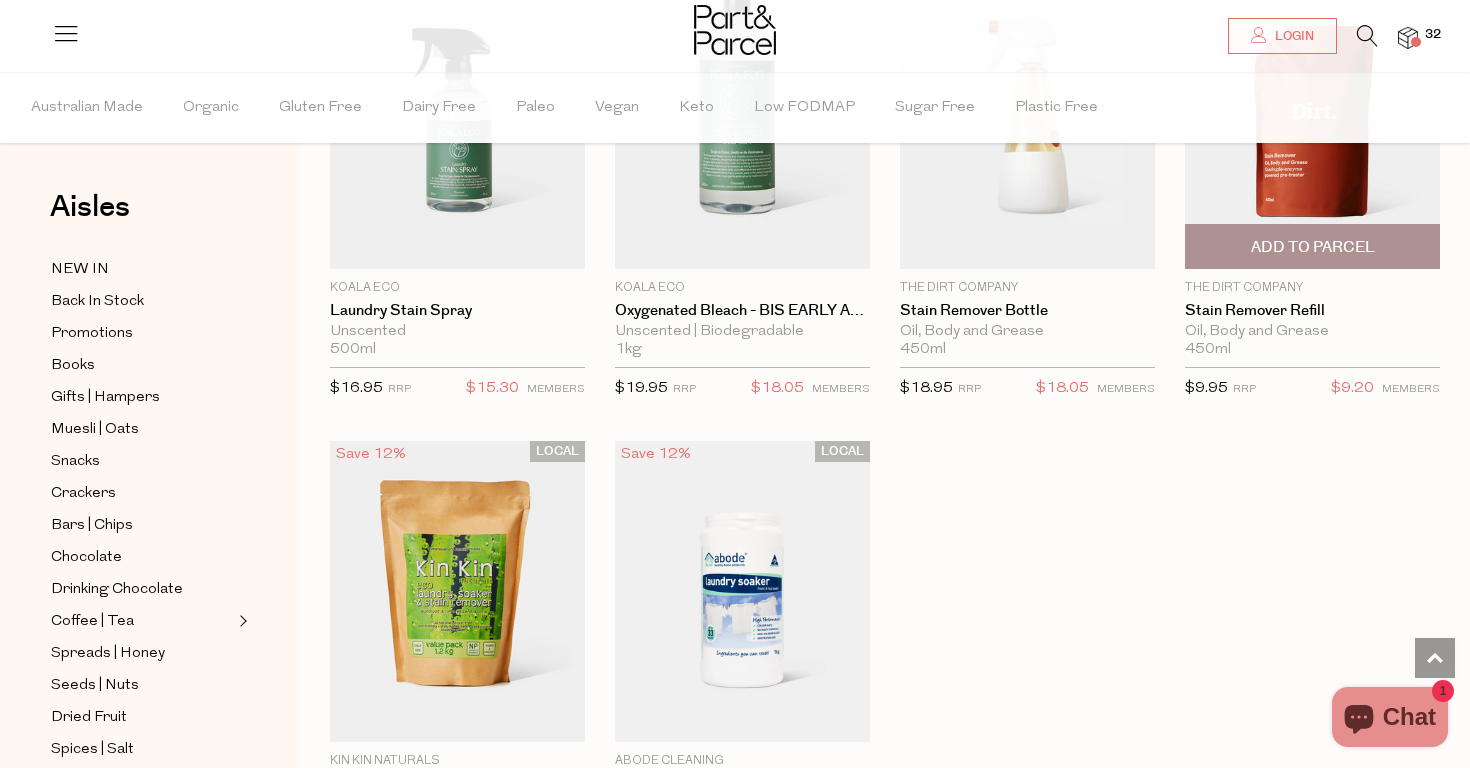 scroll, scrollTop: 5523, scrollLeft: 0, axis: vertical 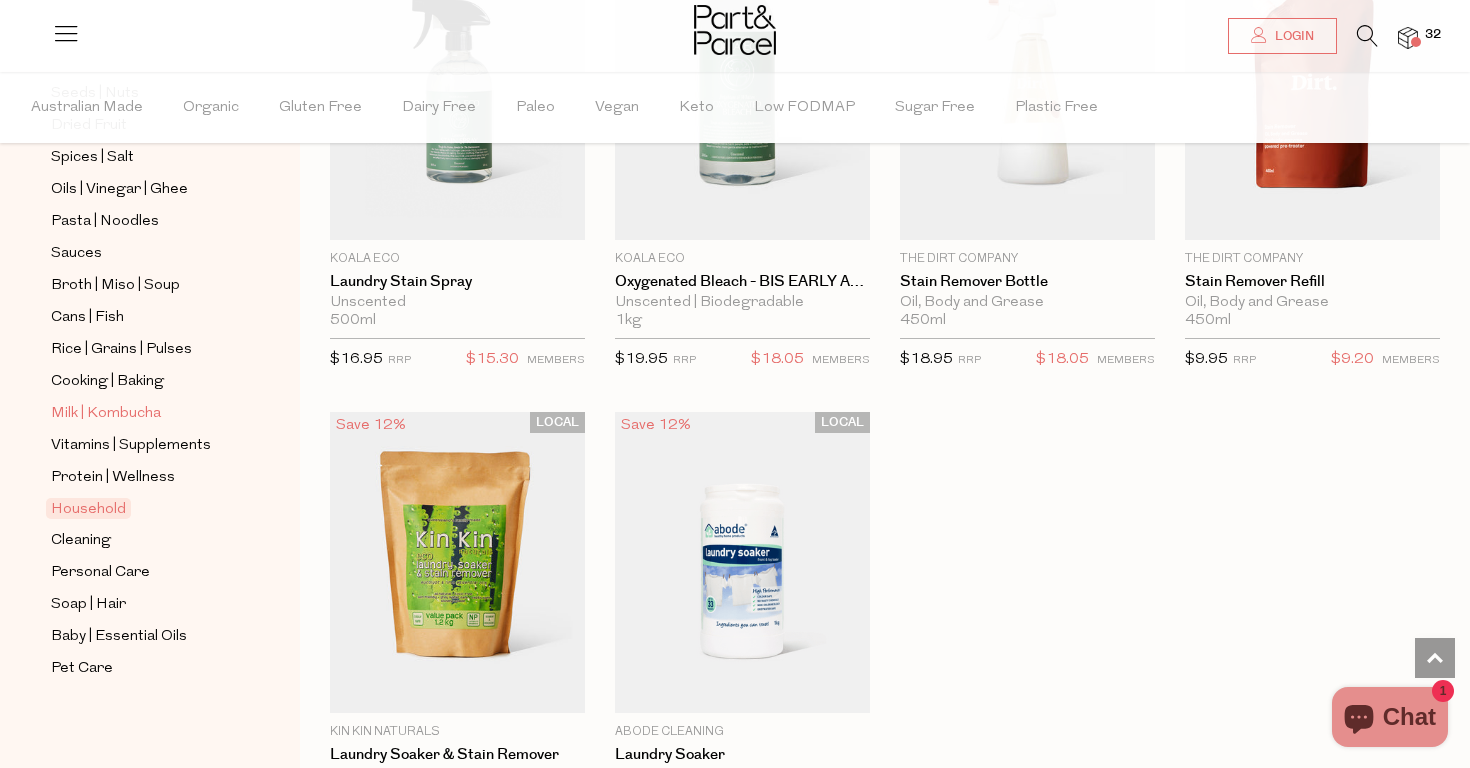 click on "Milk | Kombucha" at bounding box center (106, 414) 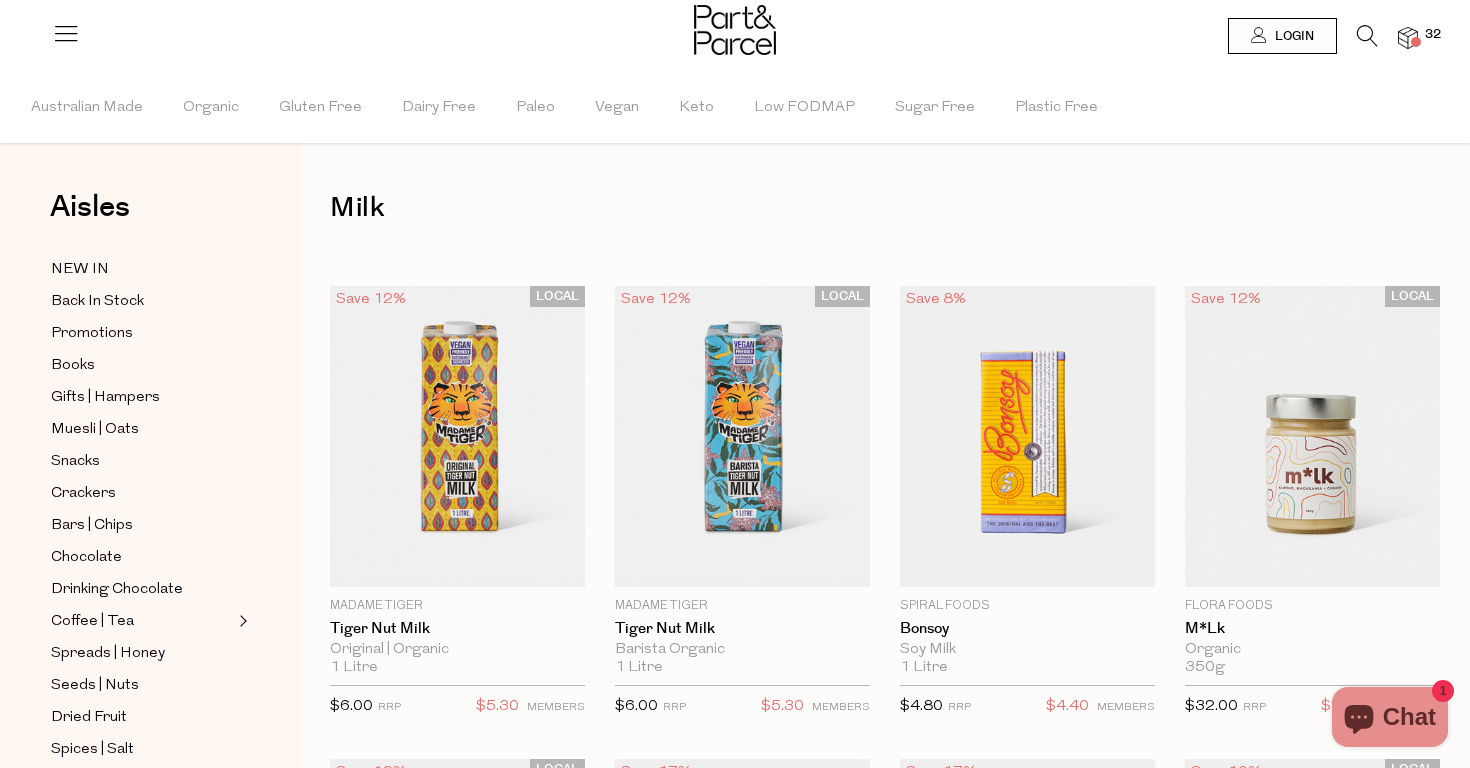scroll, scrollTop: 0, scrollLeft: 0, axis: both 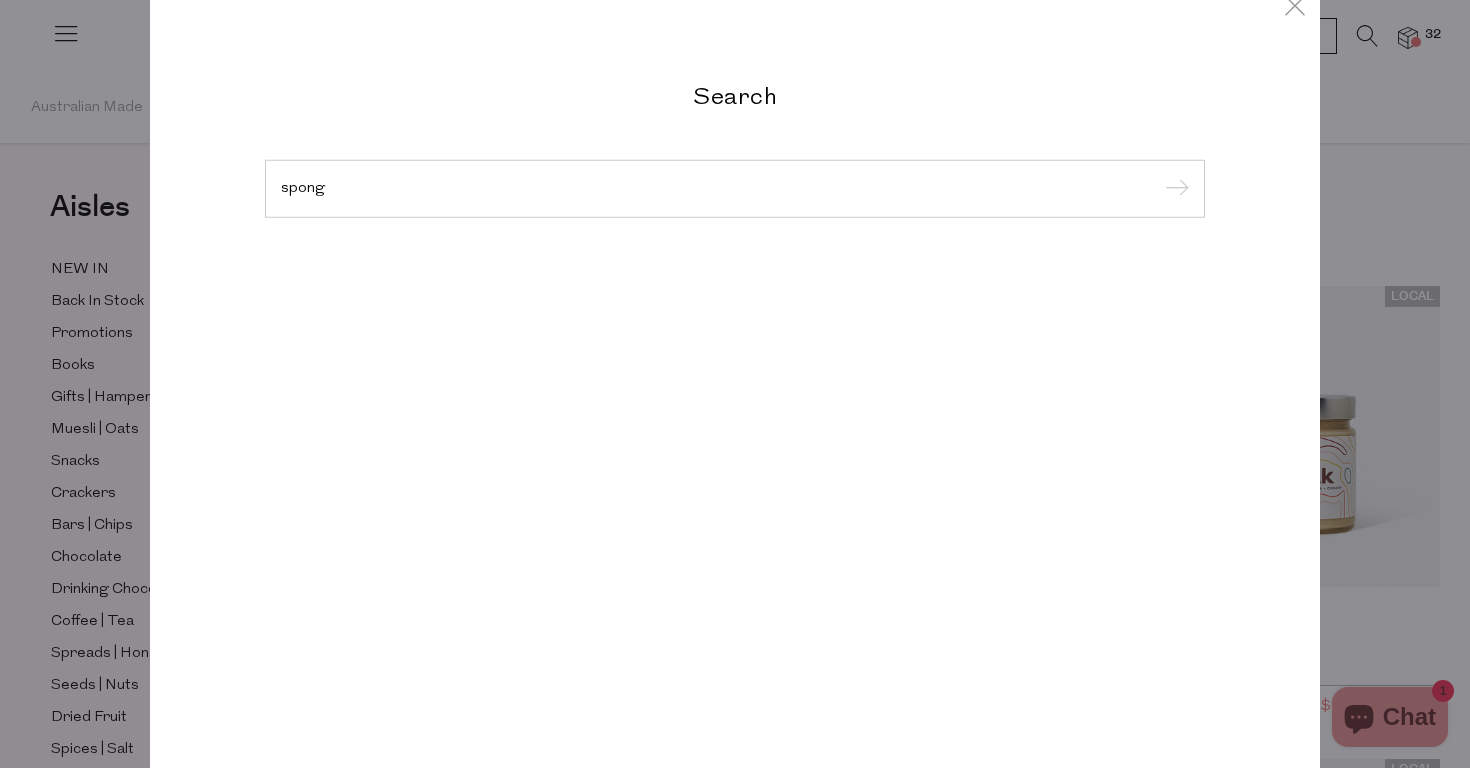 type on "sponge" 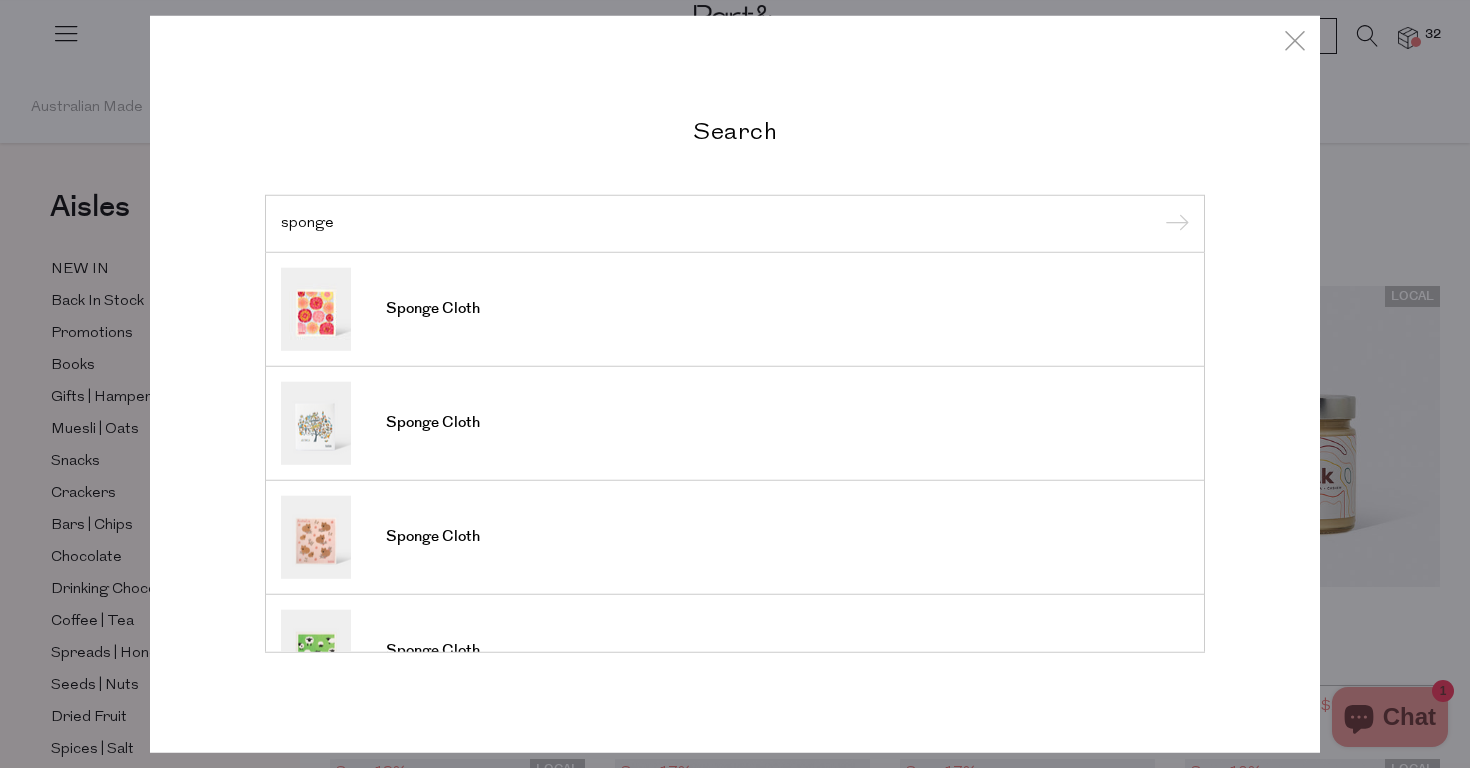click at bounding box center (1174, 225) 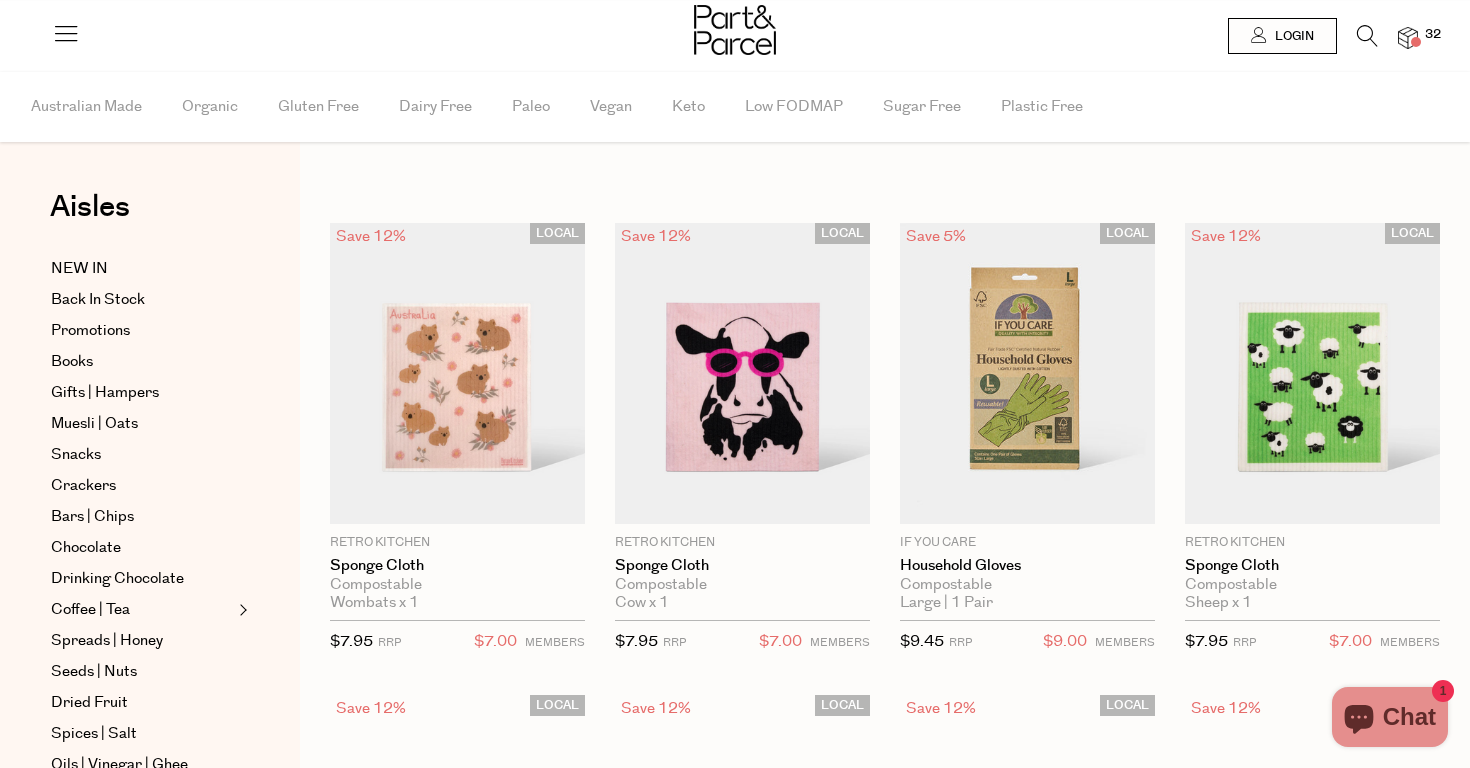 scroll, scrollTop: 0, scrollLeft: 0, axis: both 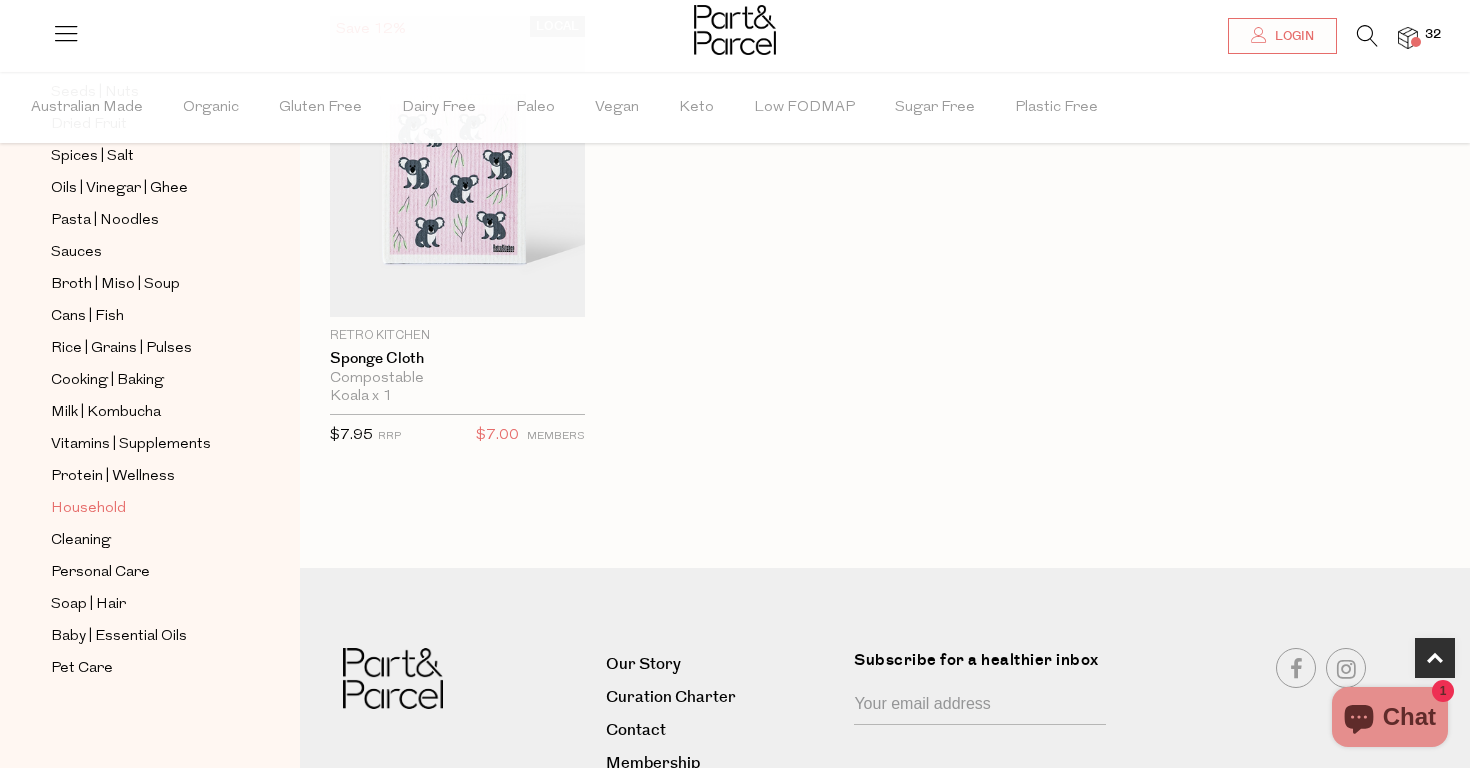 click on "Household" at bounding box center [88, 509] 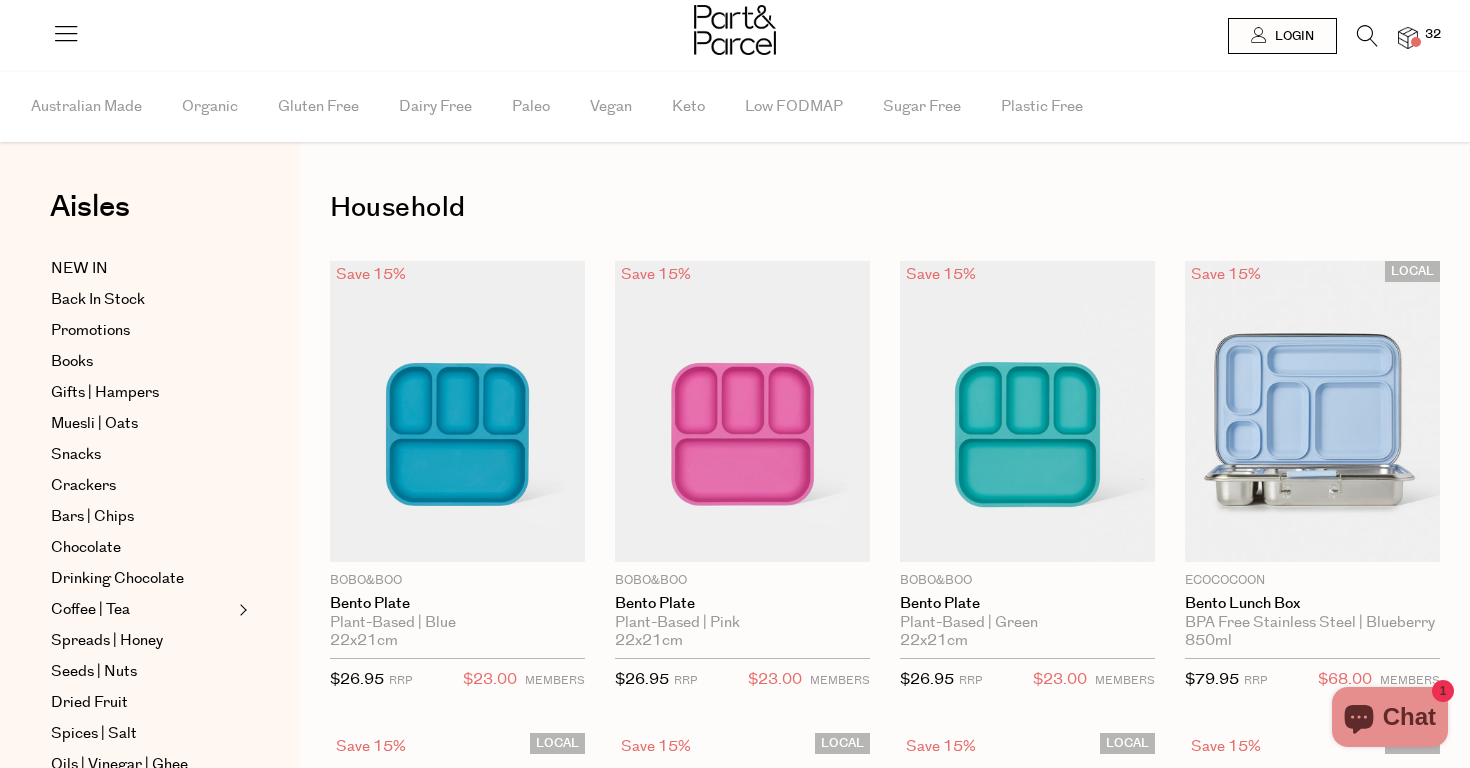 scroll, scrollTop: 0, scrollLeft: 0, axis: both 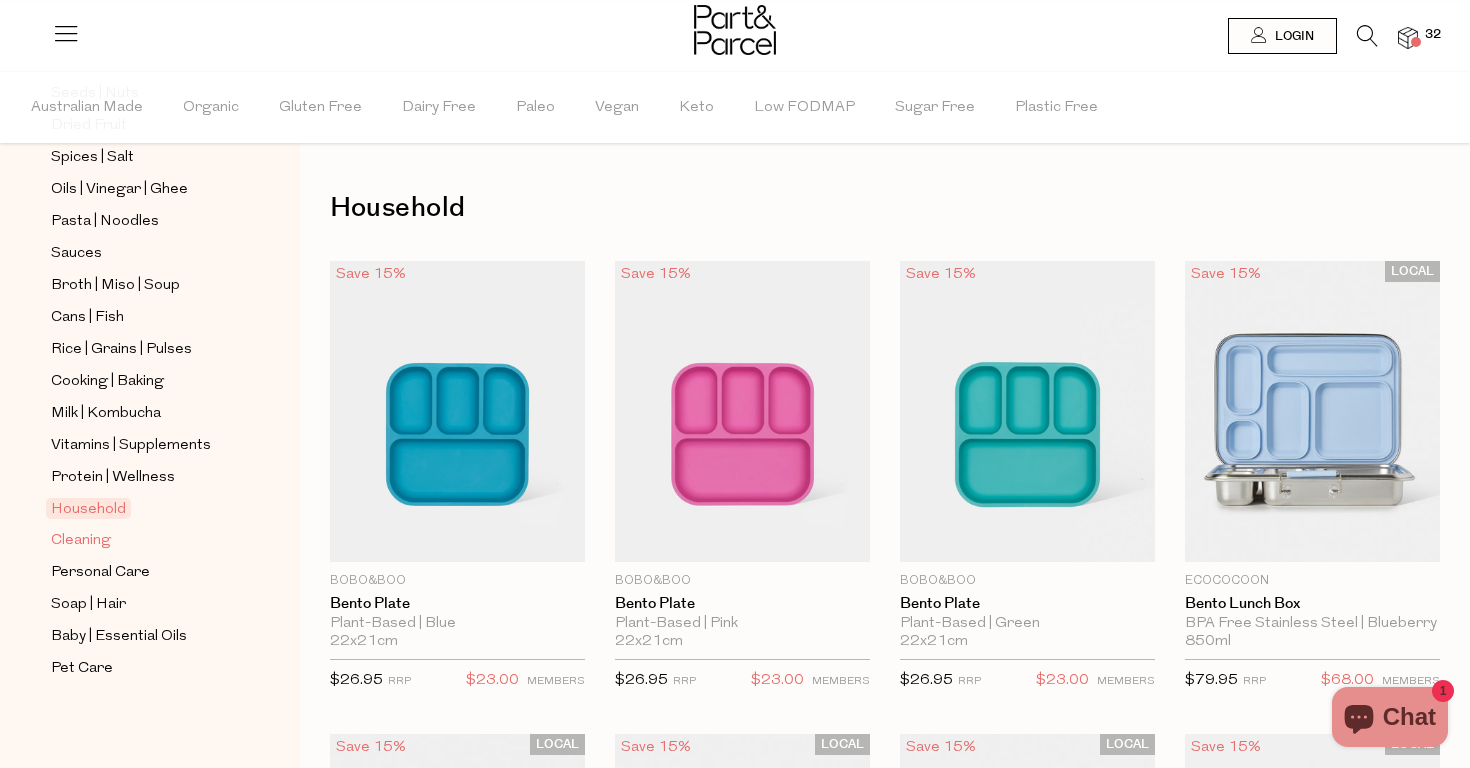 click on "Cleaning" at bounding box center (81, 541) 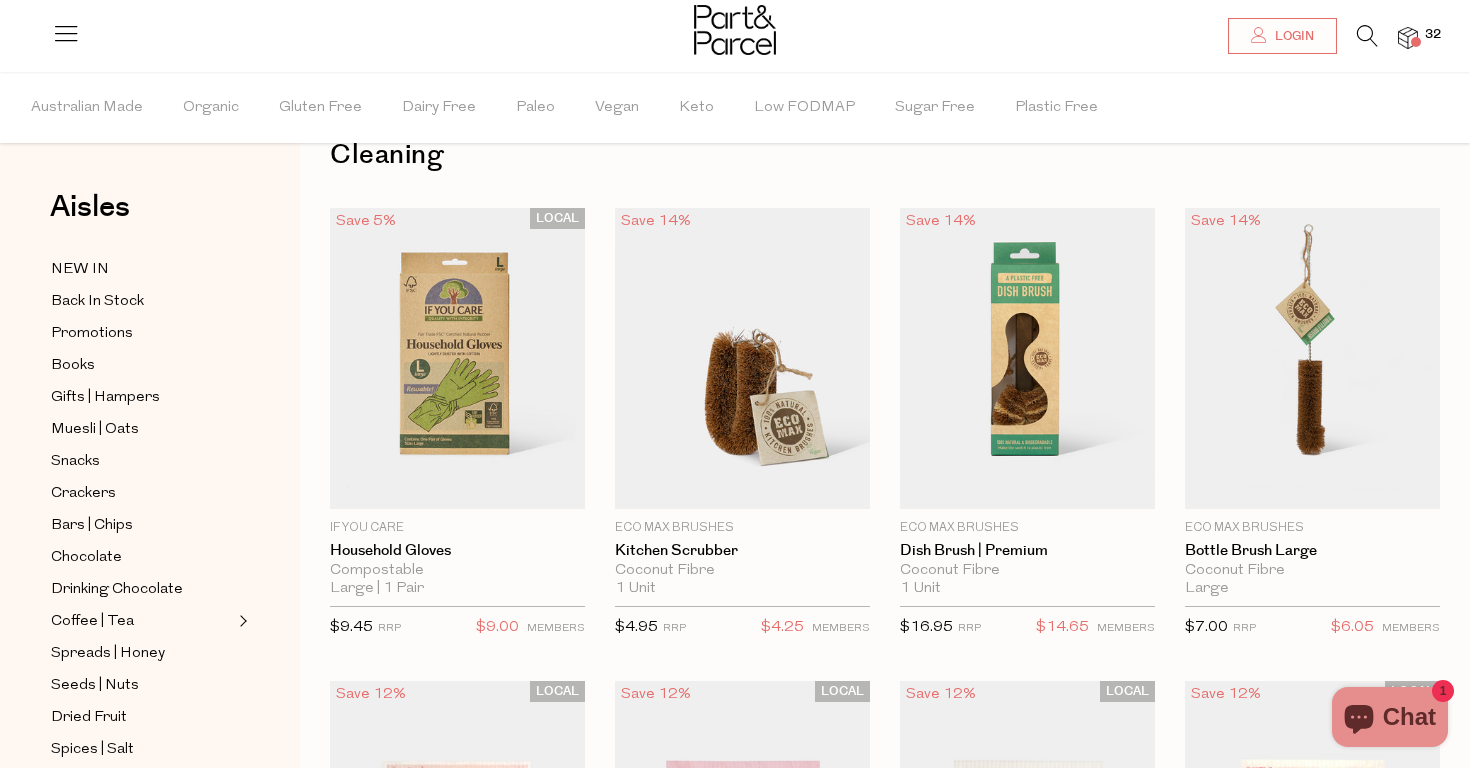 scroll, scrollTop: 52, scrollLeft: 0, axis: vertical 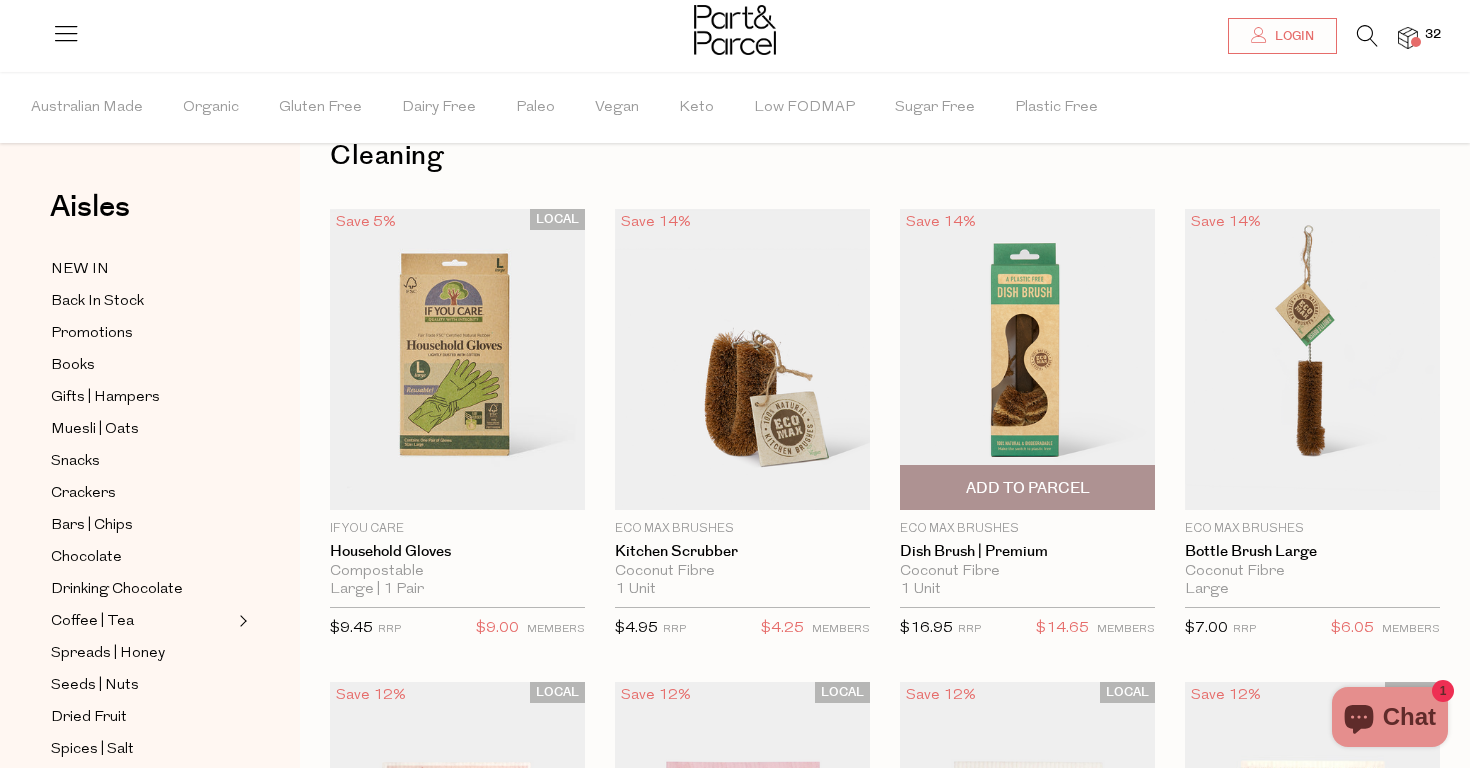 click at bounding box center [1027, 359] 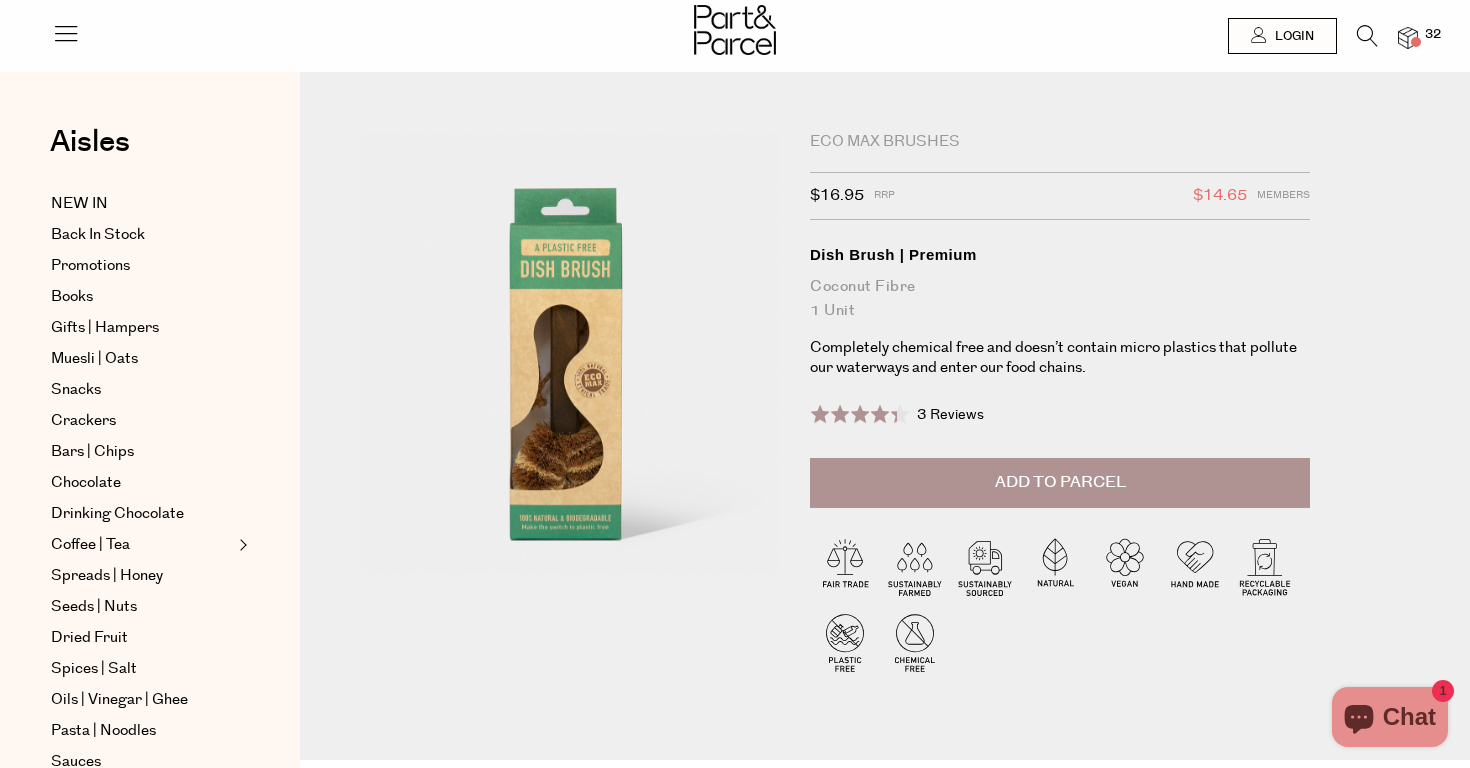 scroll, scrollTop: 0, scrollLeft: 0, axis: both 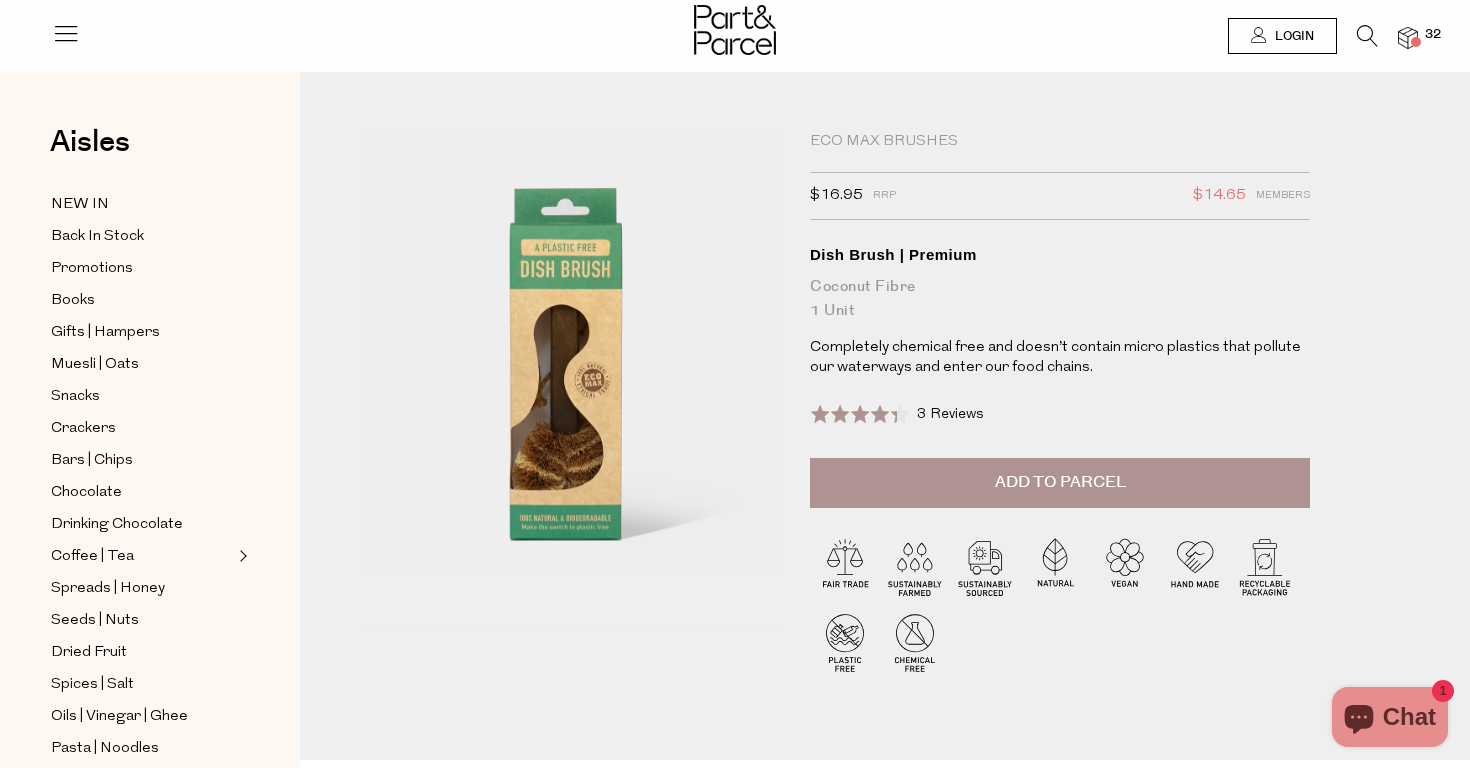 click on "3 Reviews" at bounding box center [950, 414] 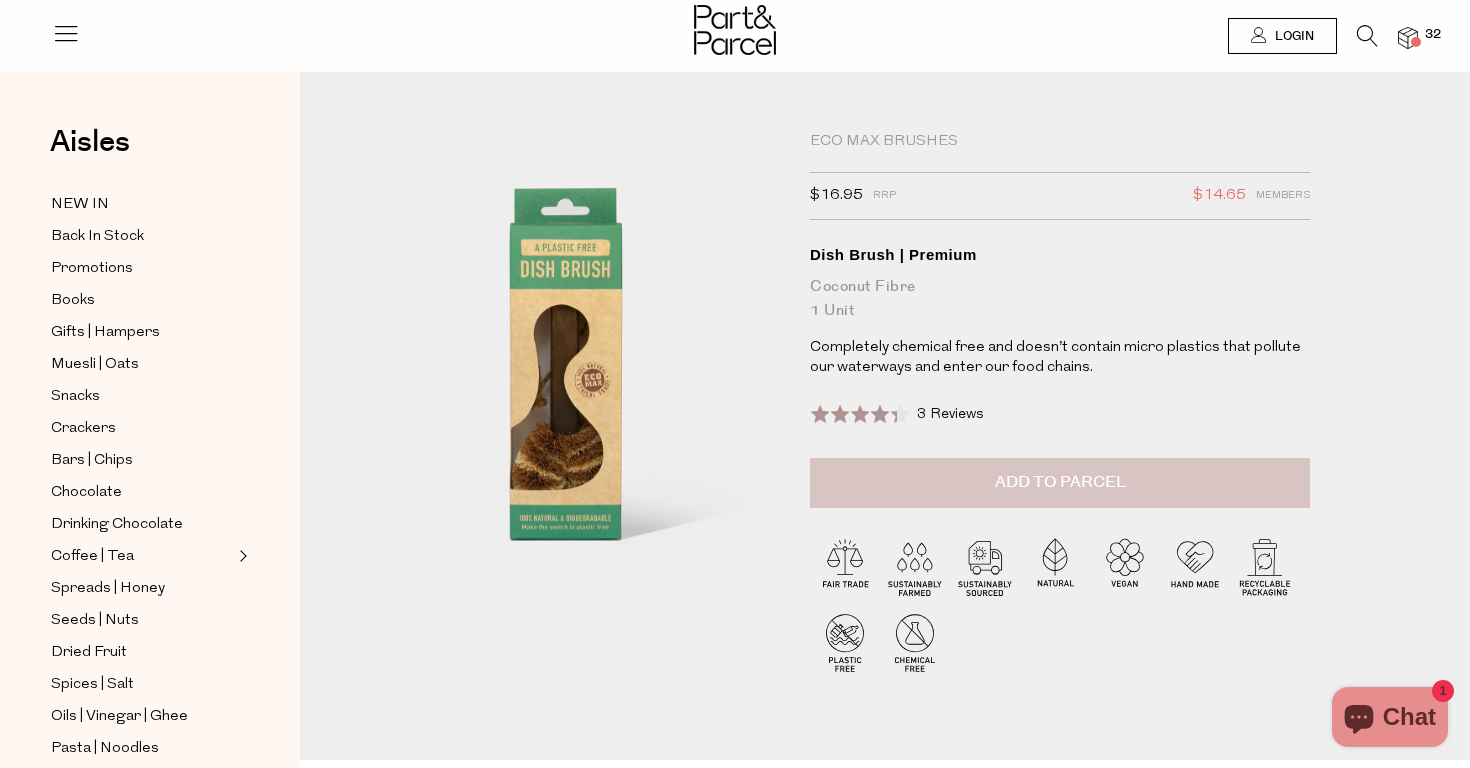 click on "Add to Parcel" at bounding box center (1060, 483) 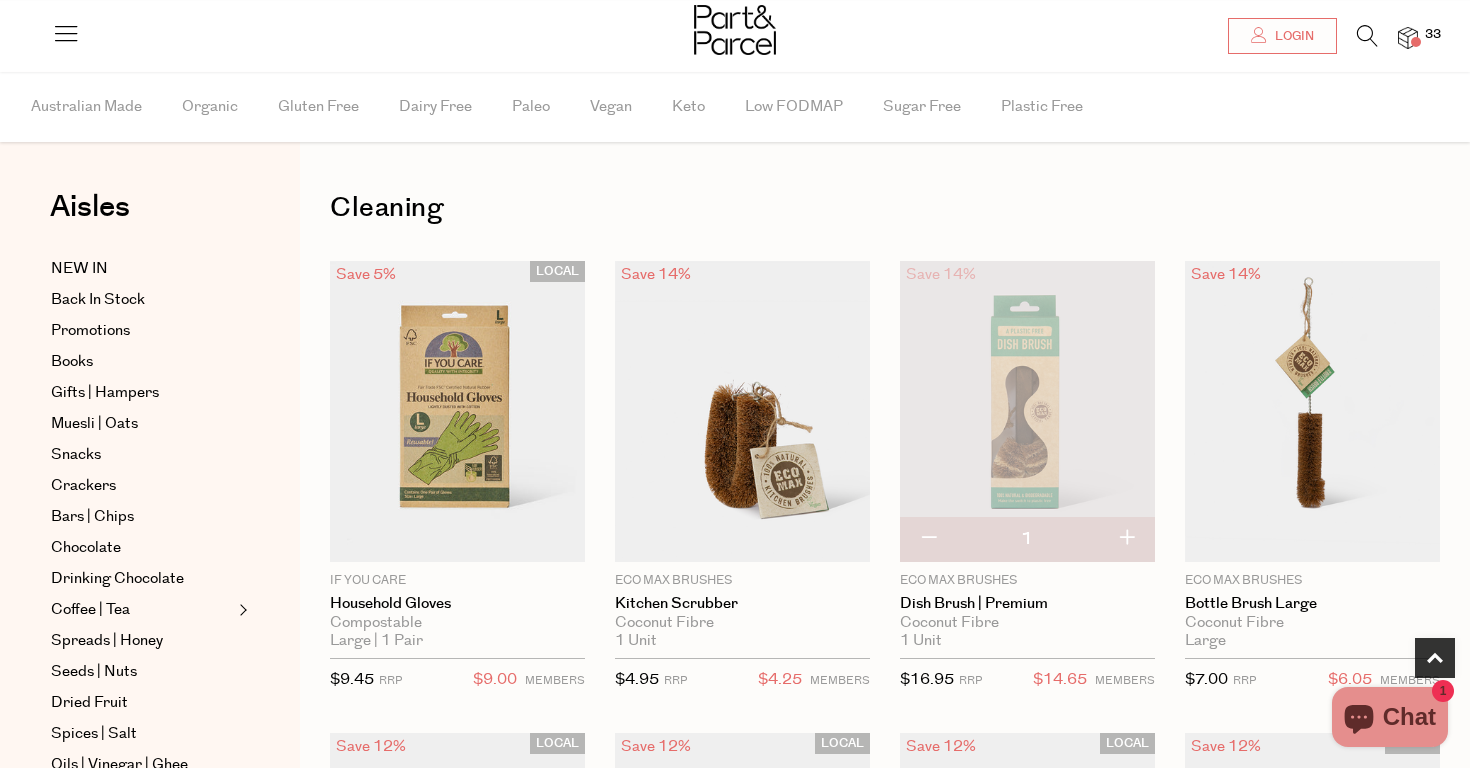 scroll, scrollTop: 474, scrollLeft: 0, axis: vertical 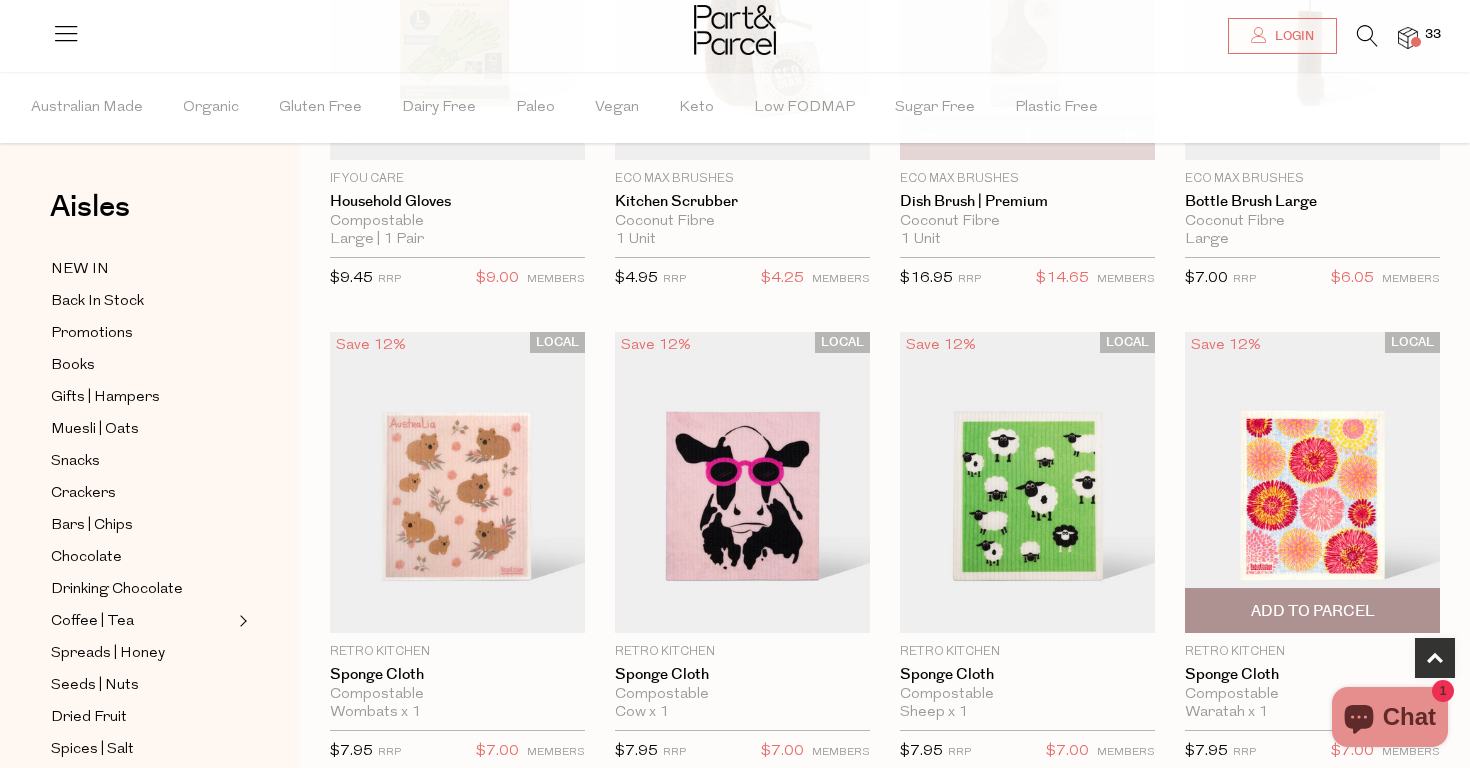 click at bounding box center (1312, 482) 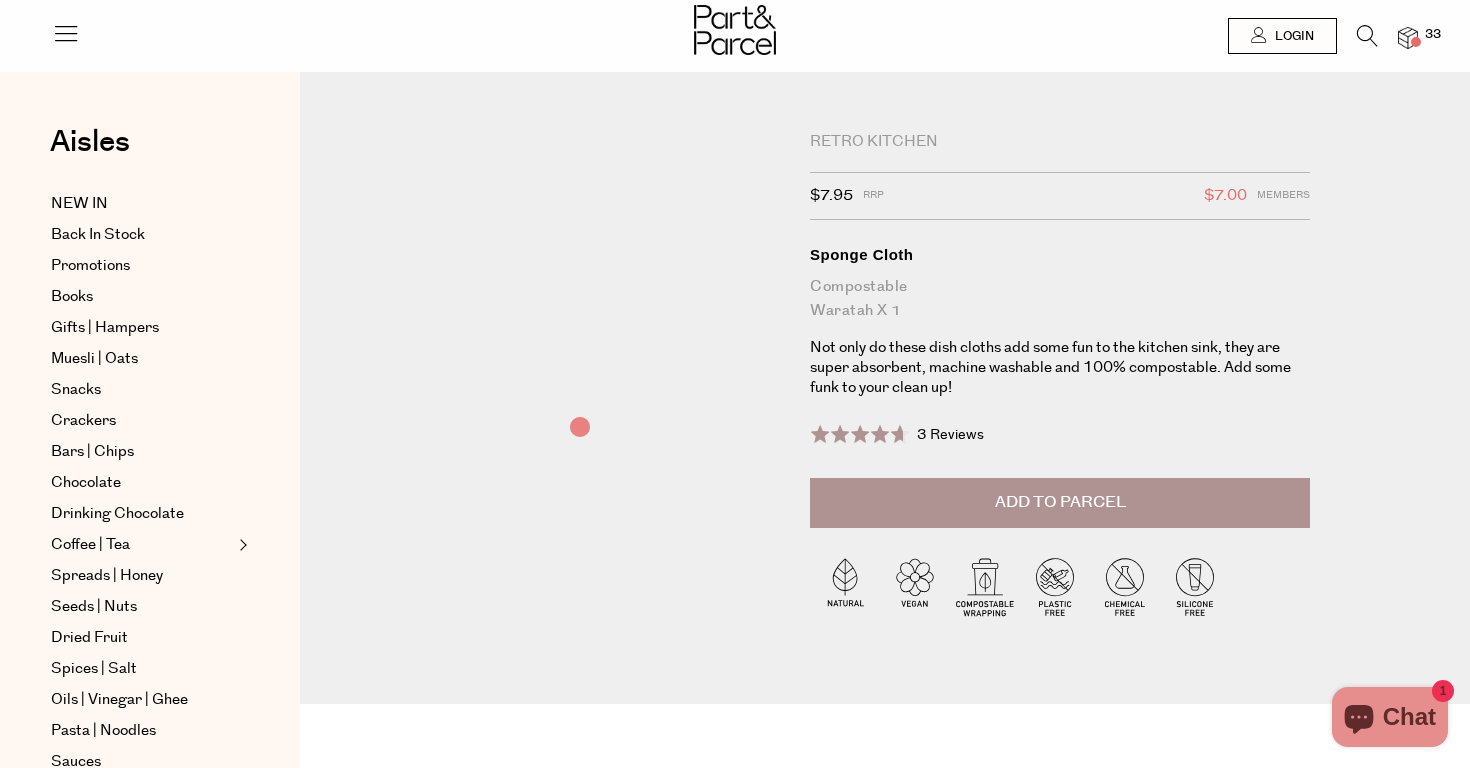 scroll, scrollTop: 0, scrollLeft: 0, axis: both 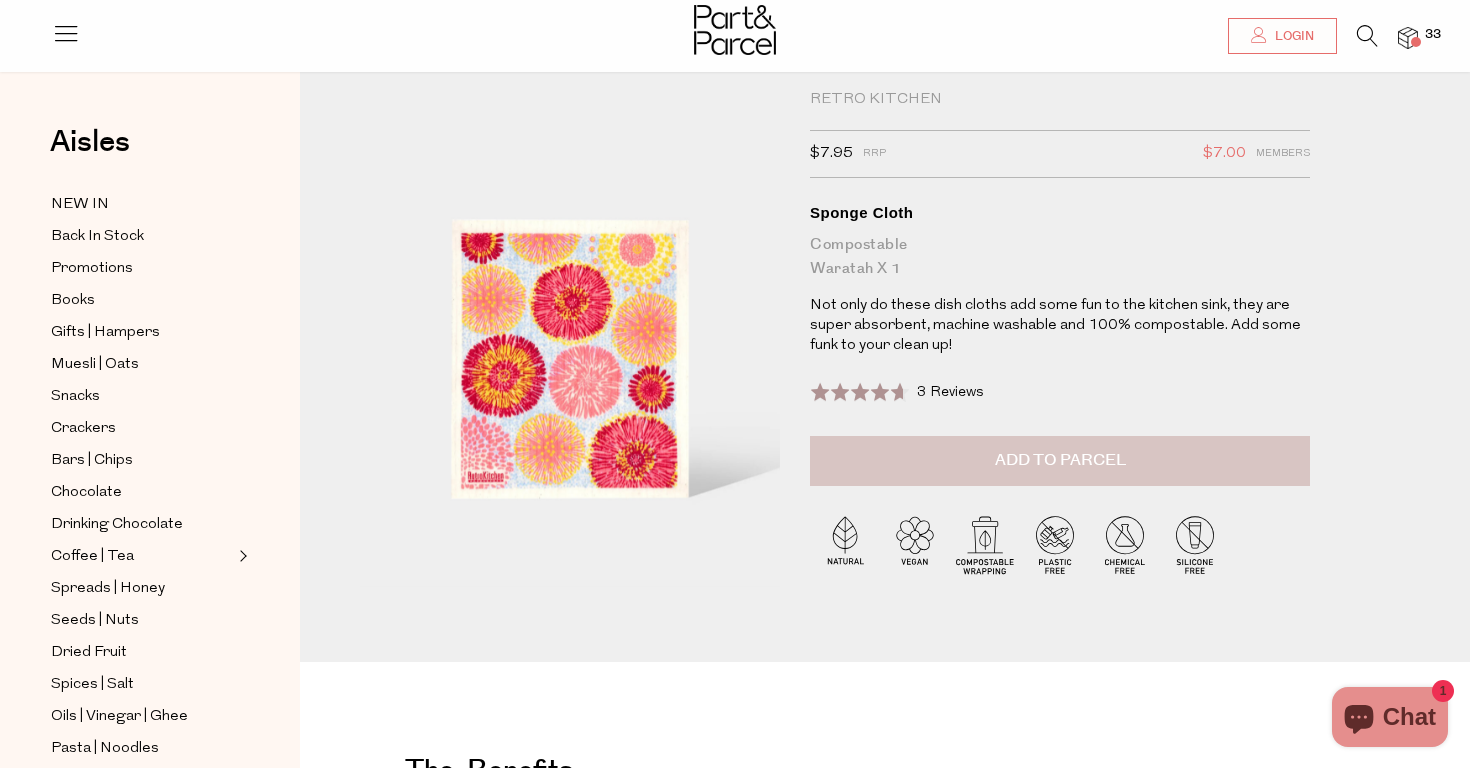 click on "Add to Parcel" at bounding box center [1060, 461] 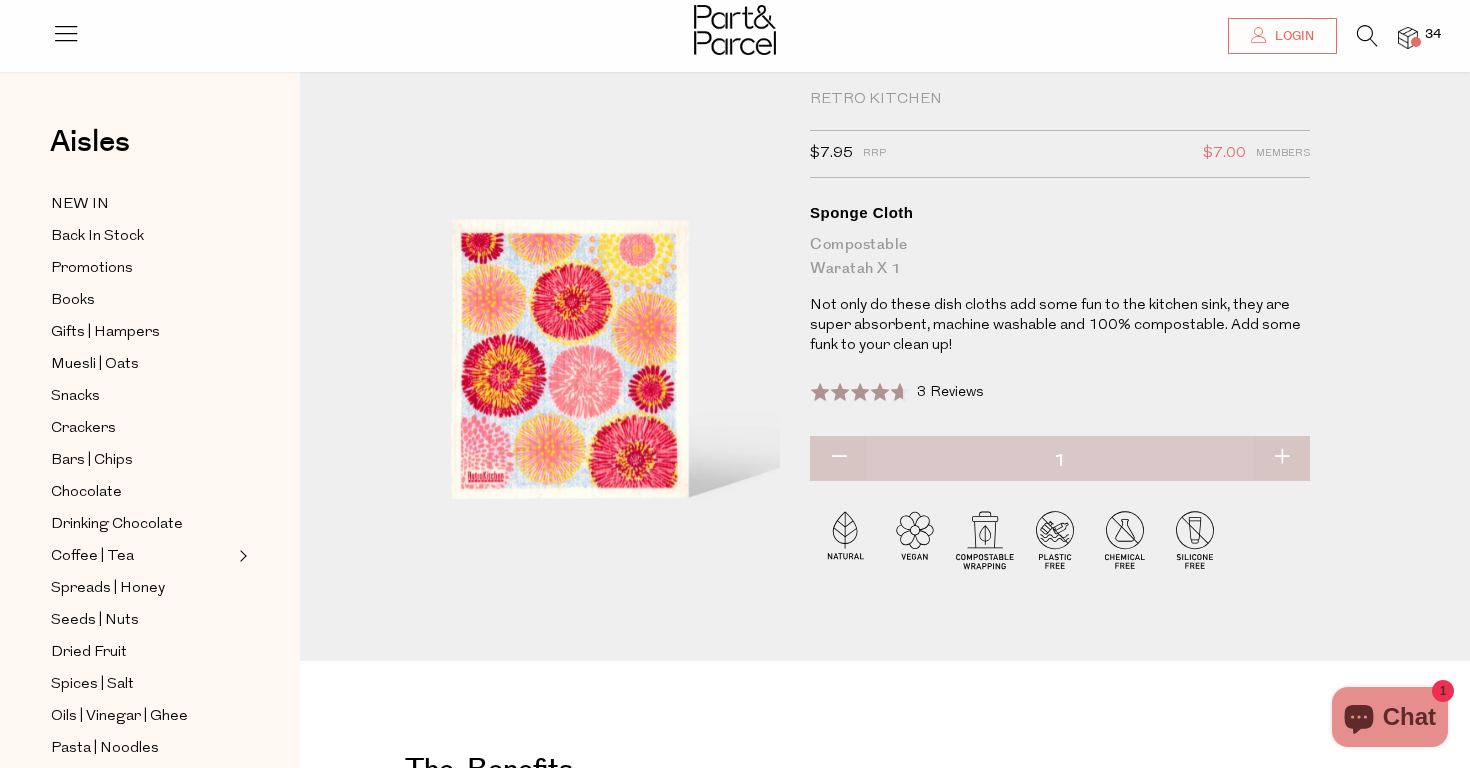 click at bounding box center [1281, 458] 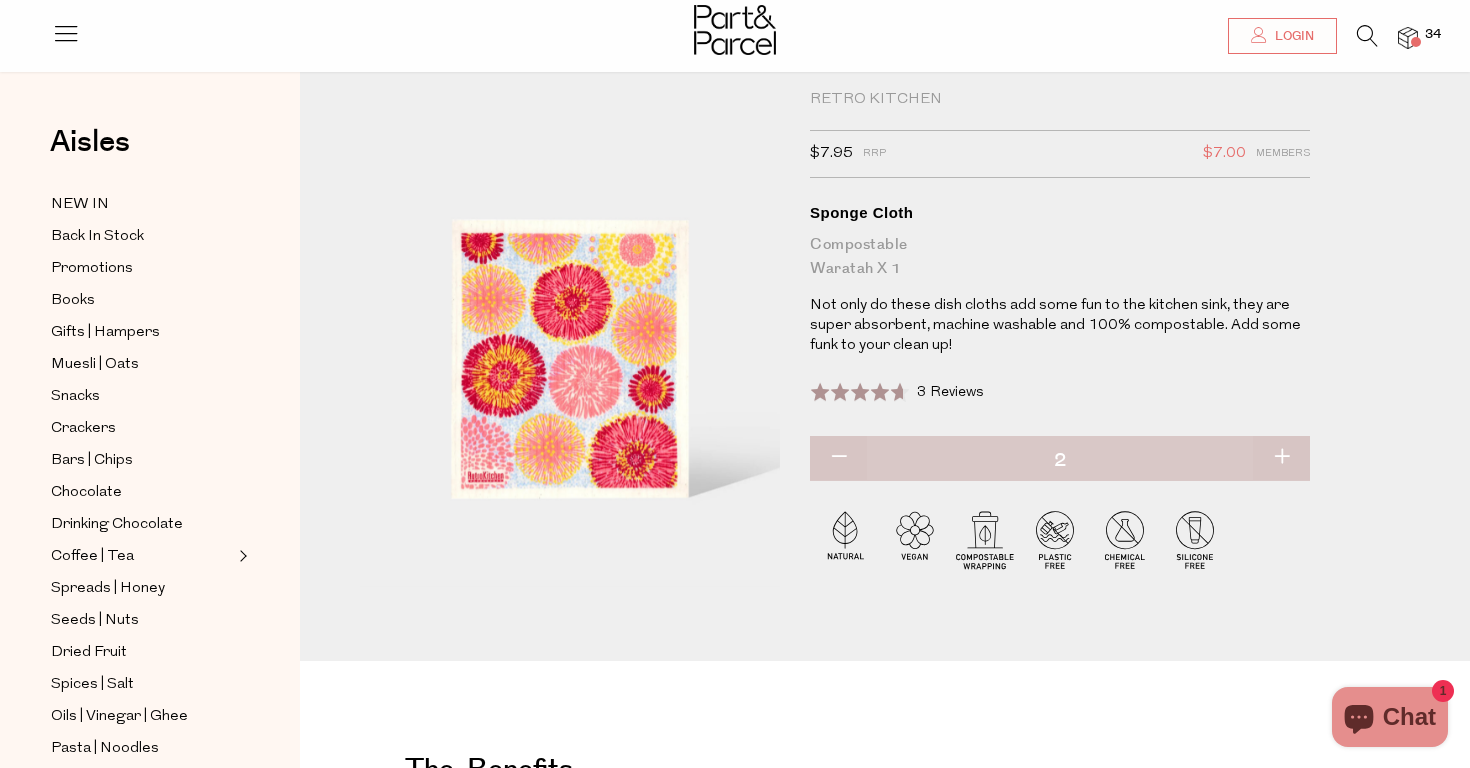 type on "2" 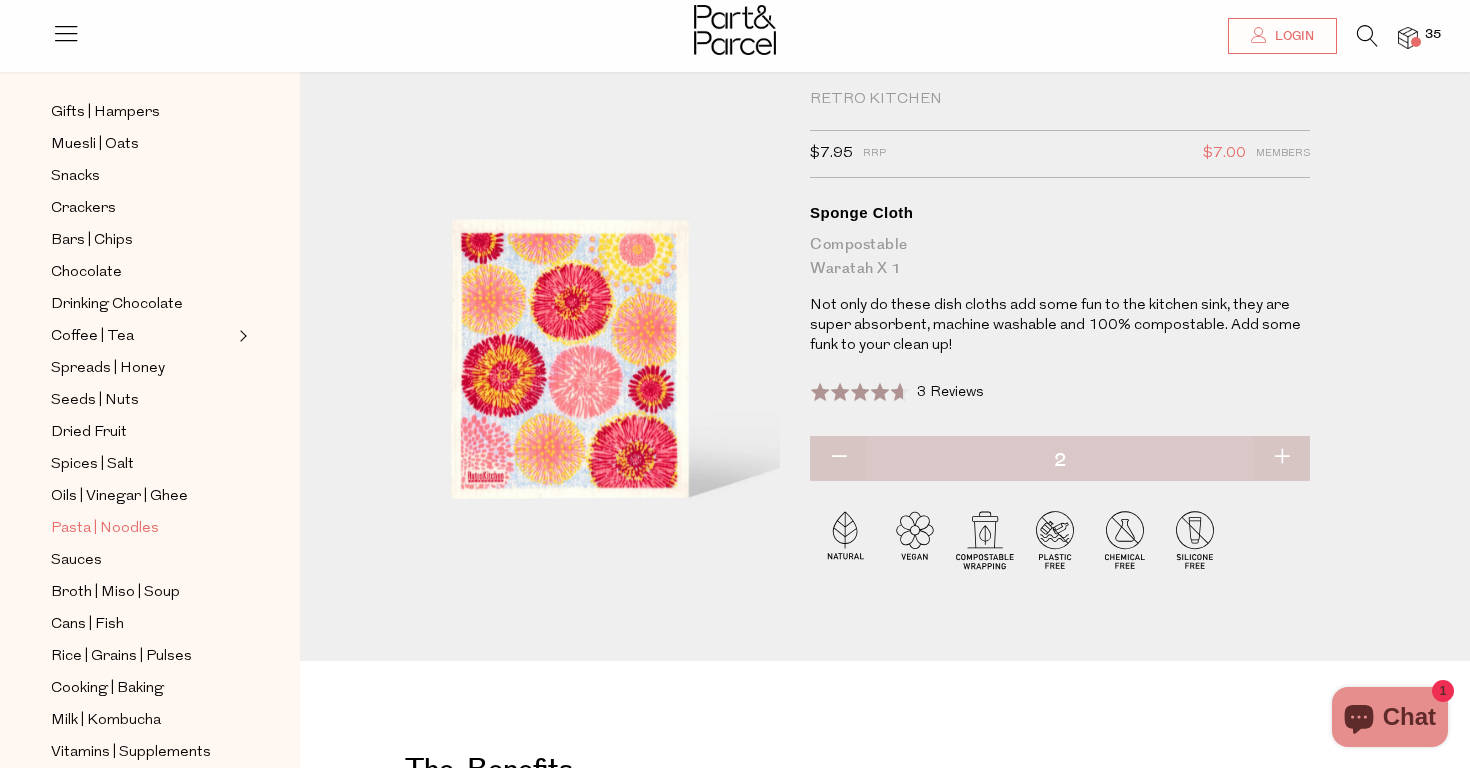 scroll, scrollTop: 253, scrollLeft: 0, axis: vertical 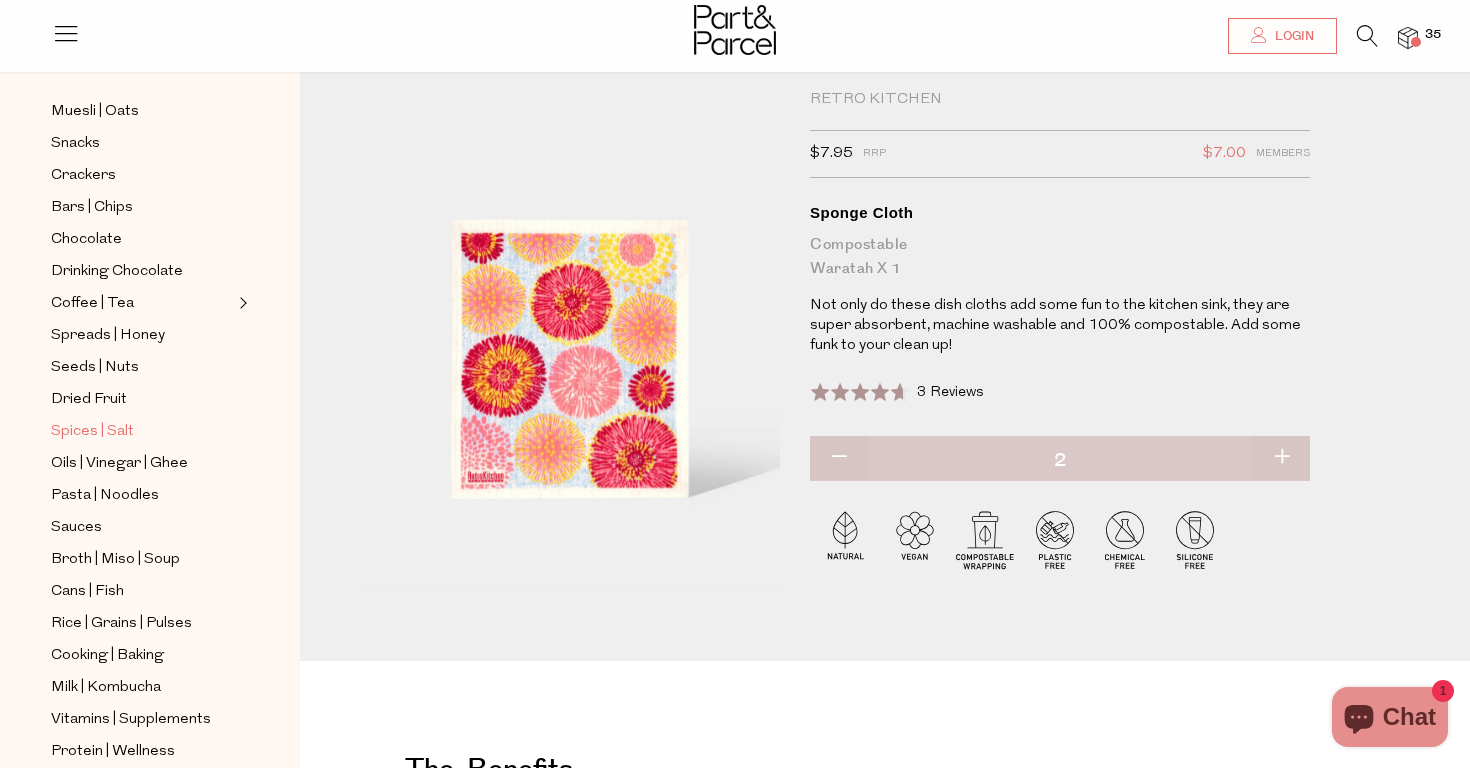 click on "Spices | Salt" at bounding box center [92, 432] 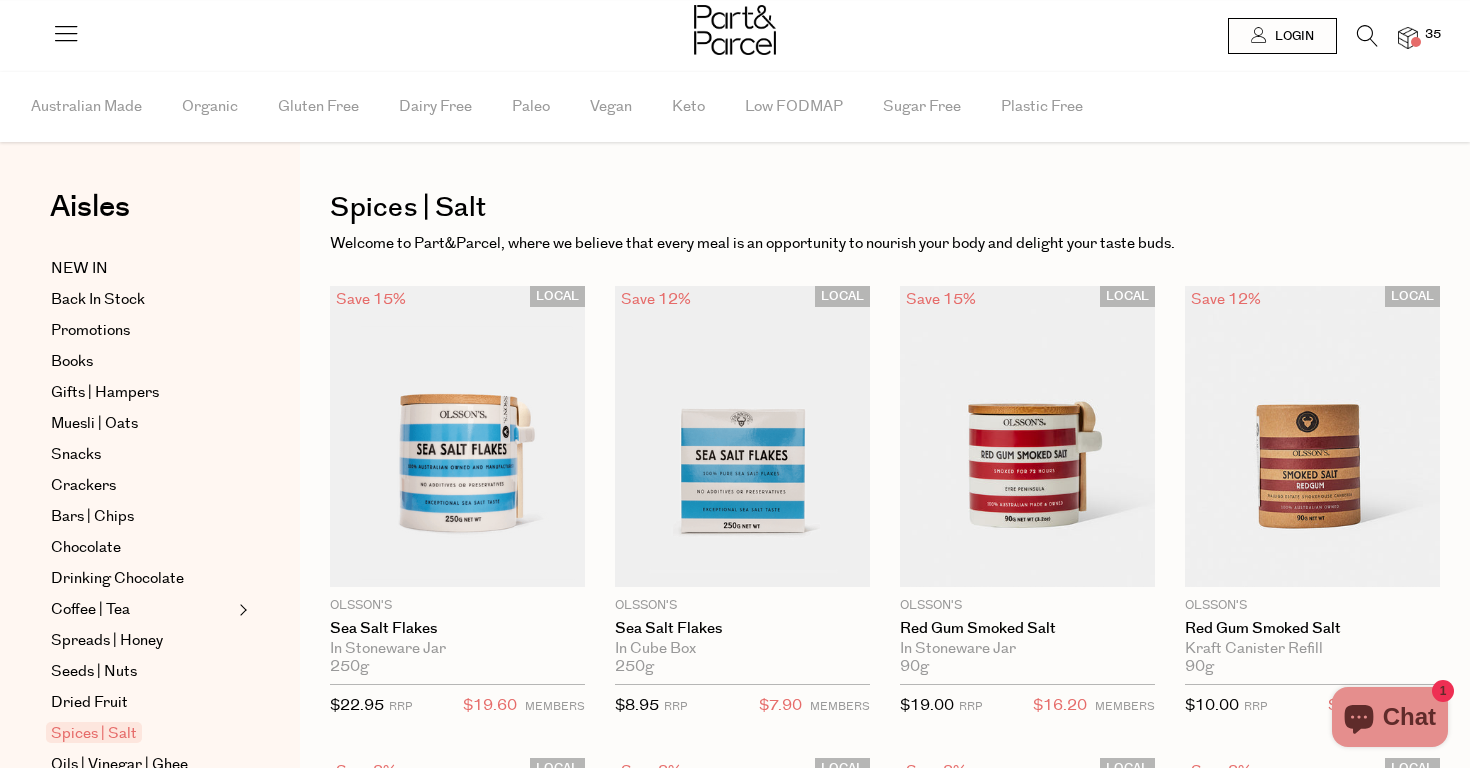 scroll, scrollTop: 0, scrollLeft: 0, axis: both 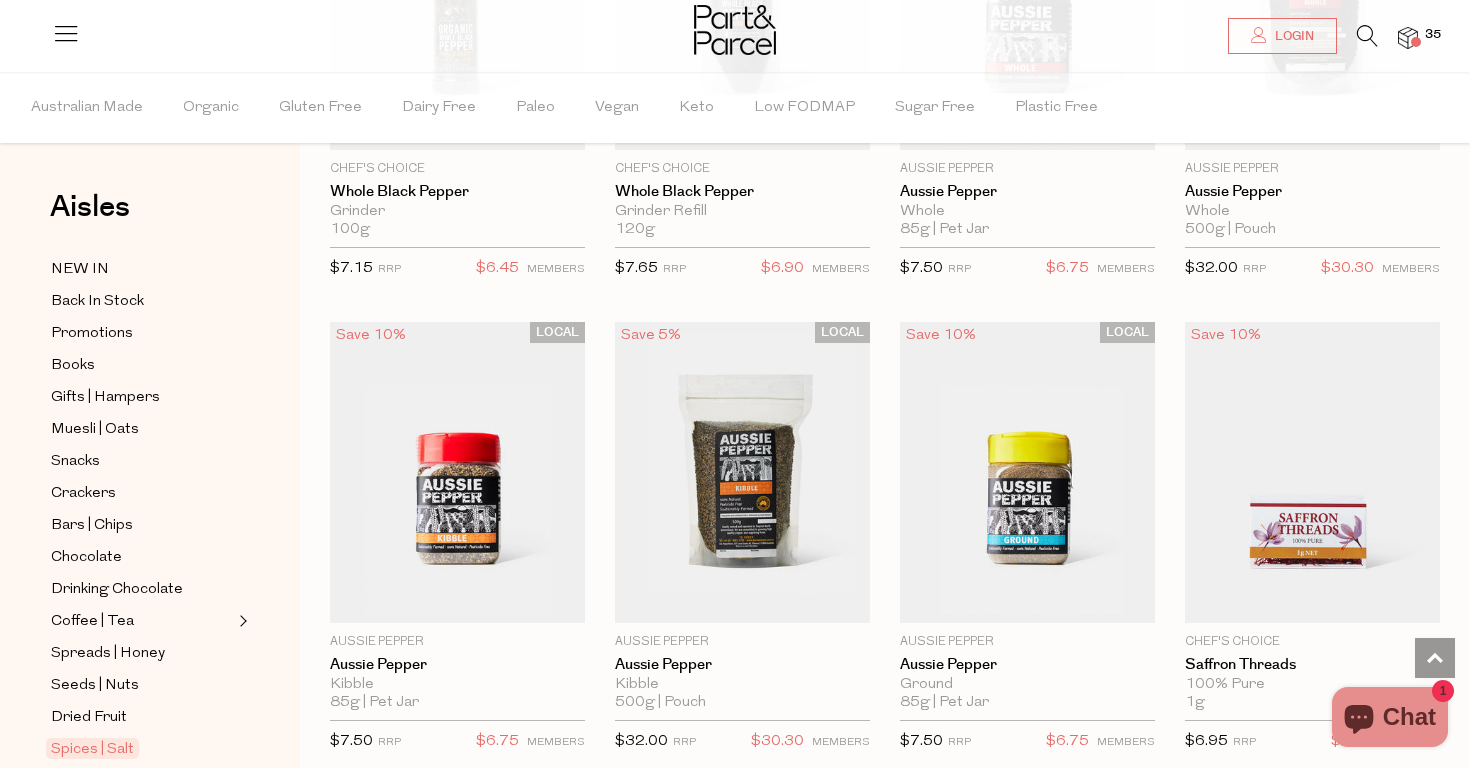 click at bounding box center [1367, 36] 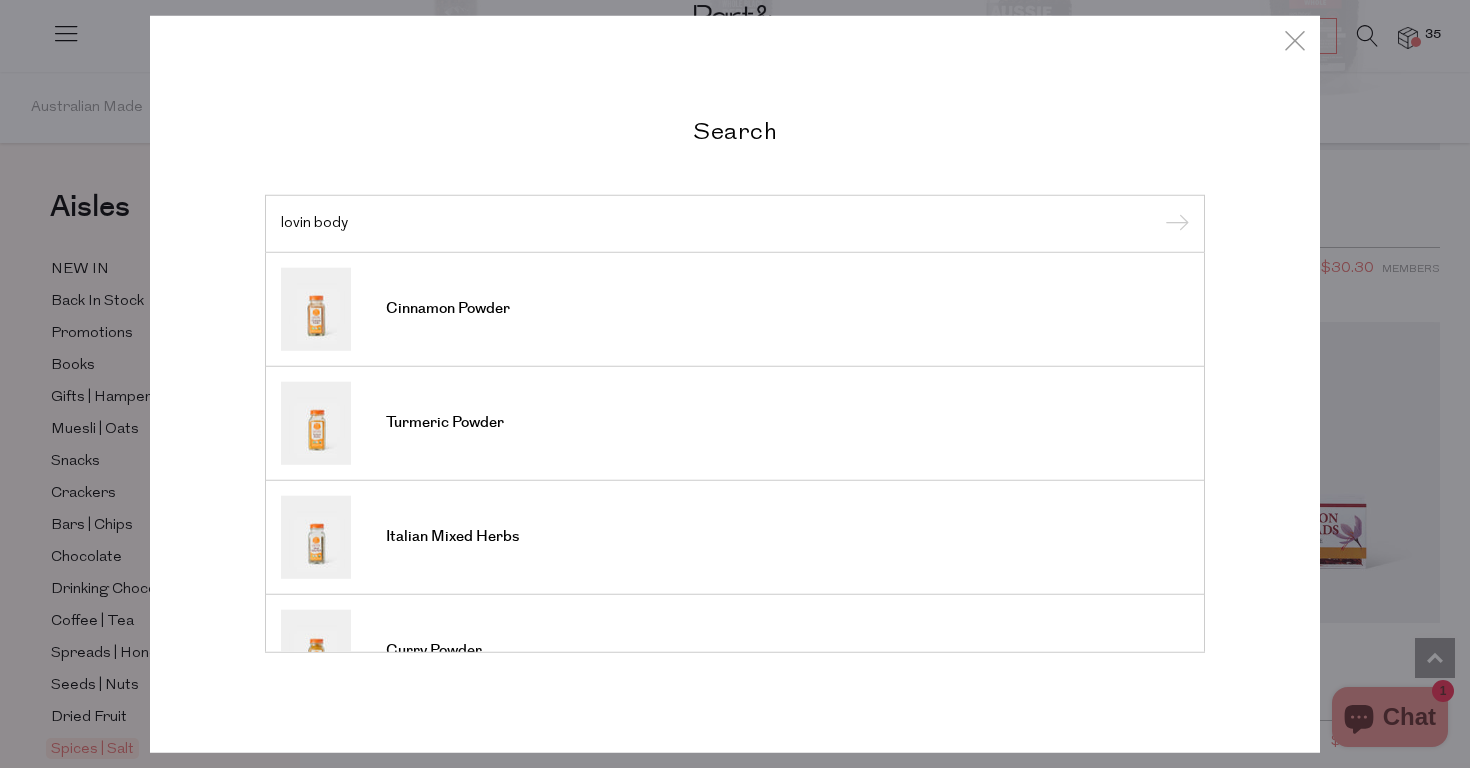 type on "lovin body" 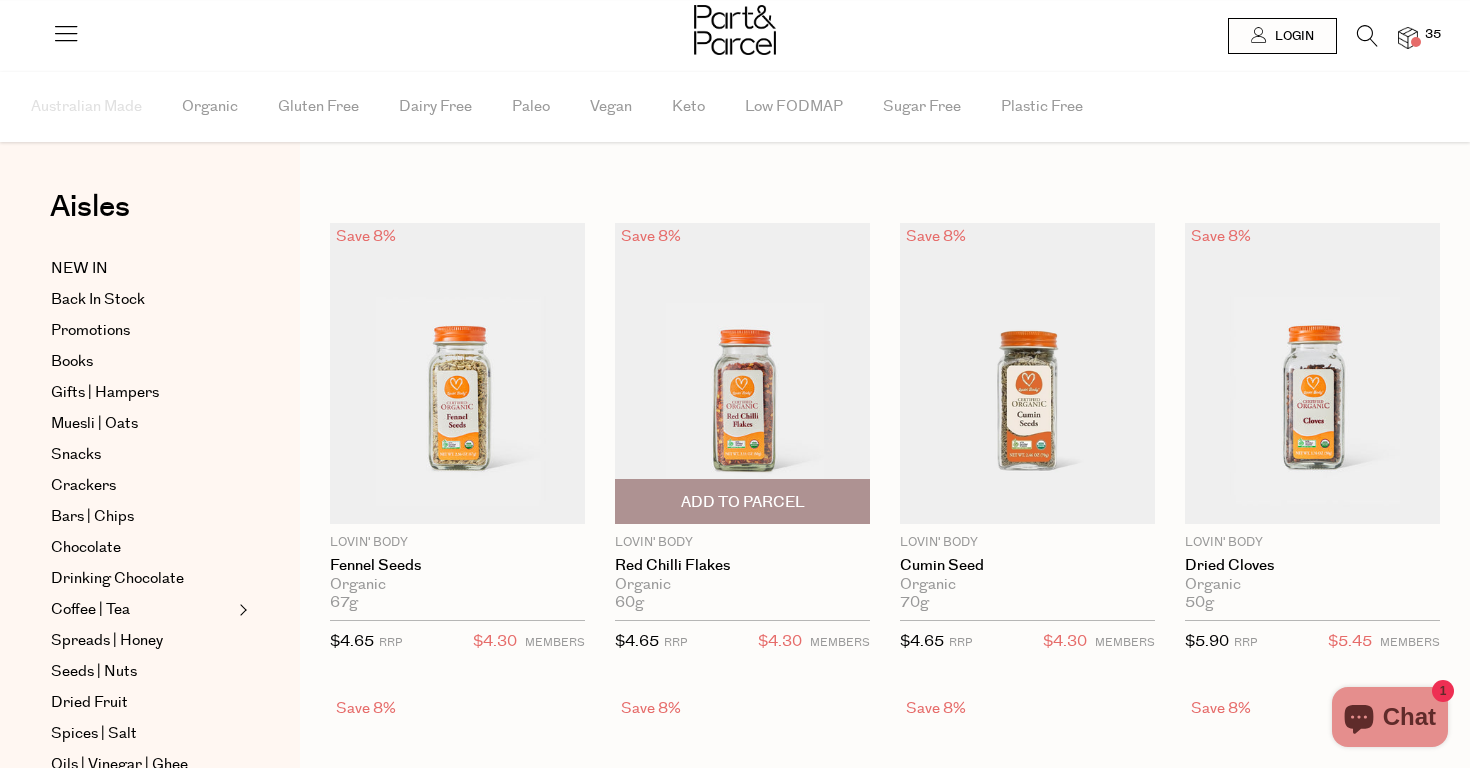 scroll, scrollTop: 0, scrollLeft: 0, axis: both 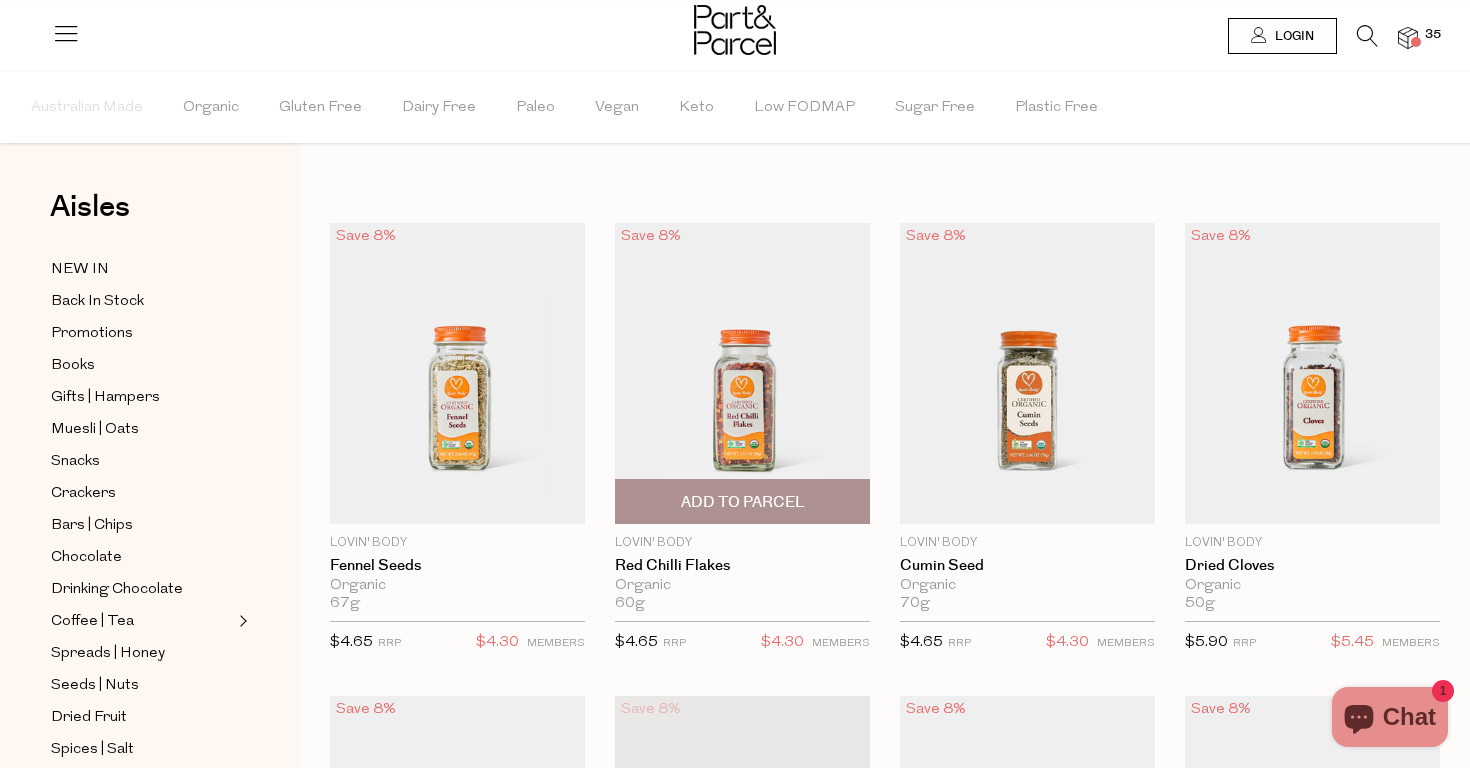 click on "Add To Parcel" at bounding box center (743, 502) 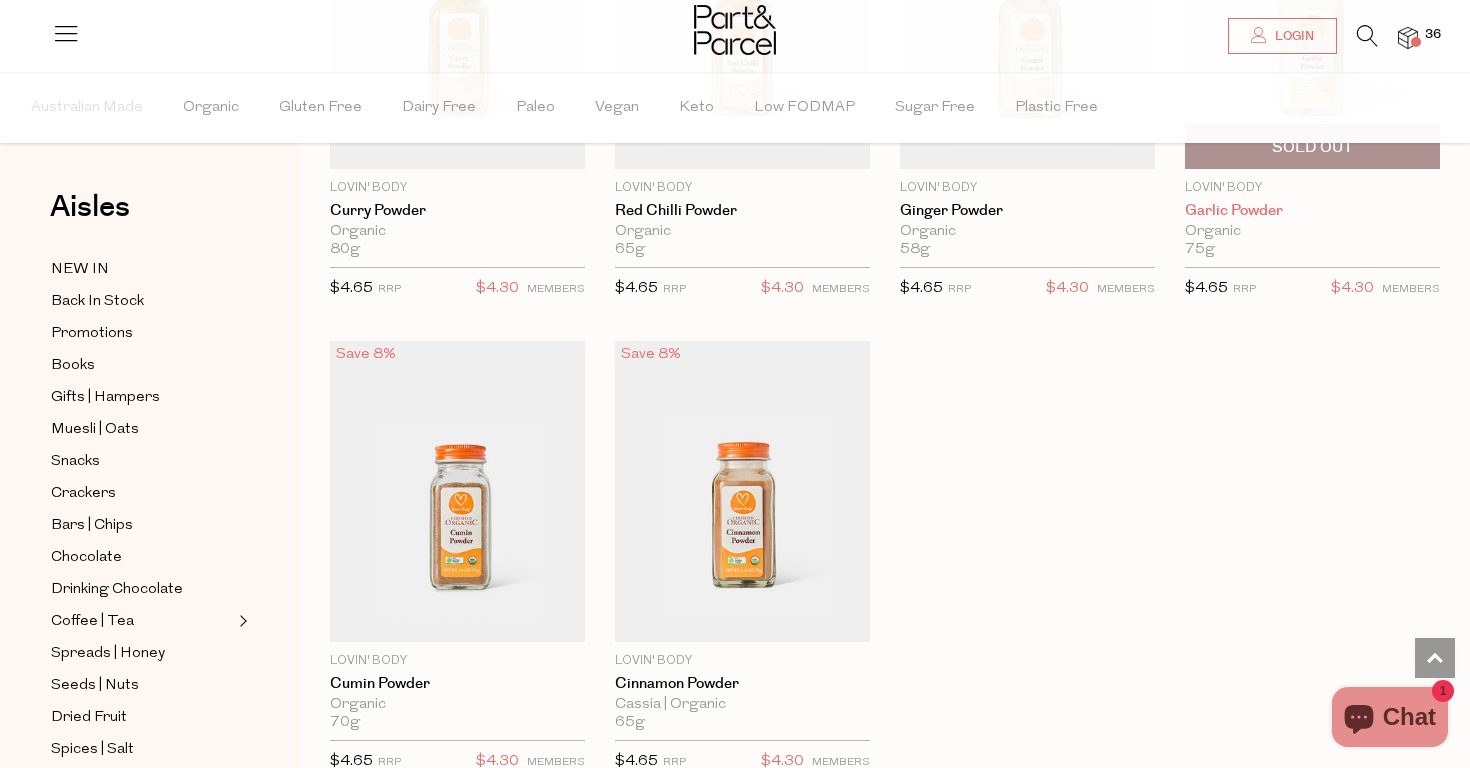 scroll, scrollTop: 2720, scrollLeft: 0, axis: vertical 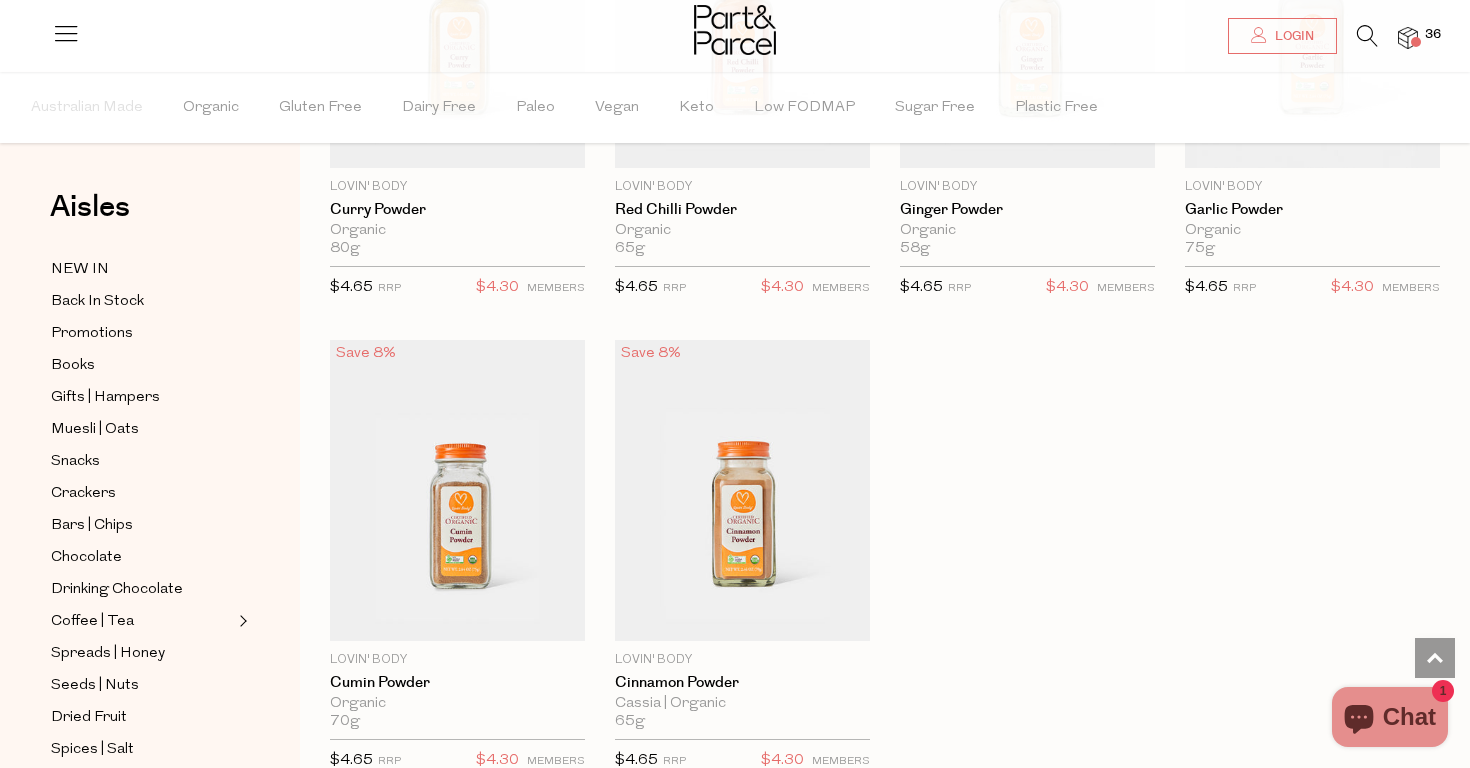 click on "36" at bounding box center [1433, 35] 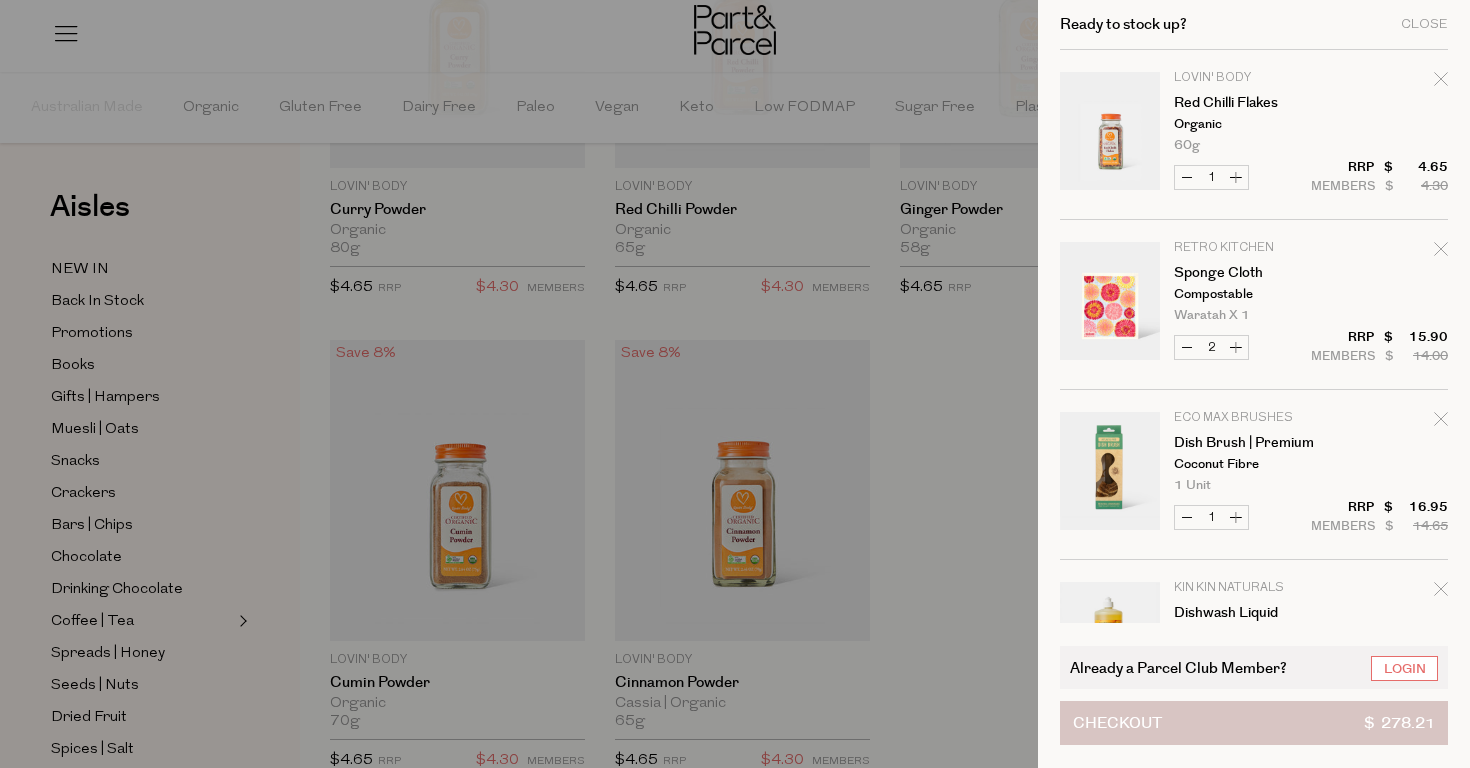 click on "Checkout $ 278.21" at bounding box center [1254, 723] 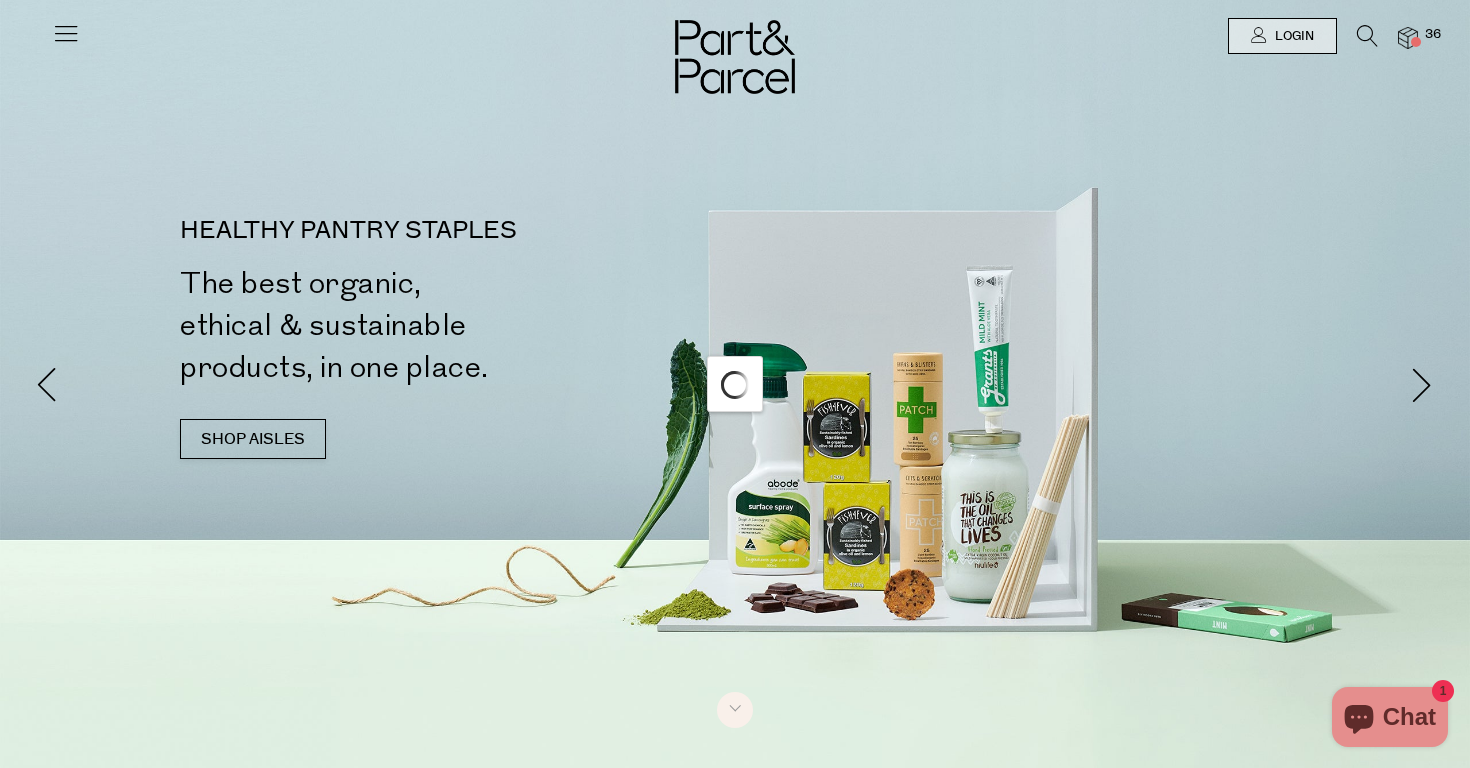 scroll, scrollTop: 0, scrollLeft: 0, axis: both 